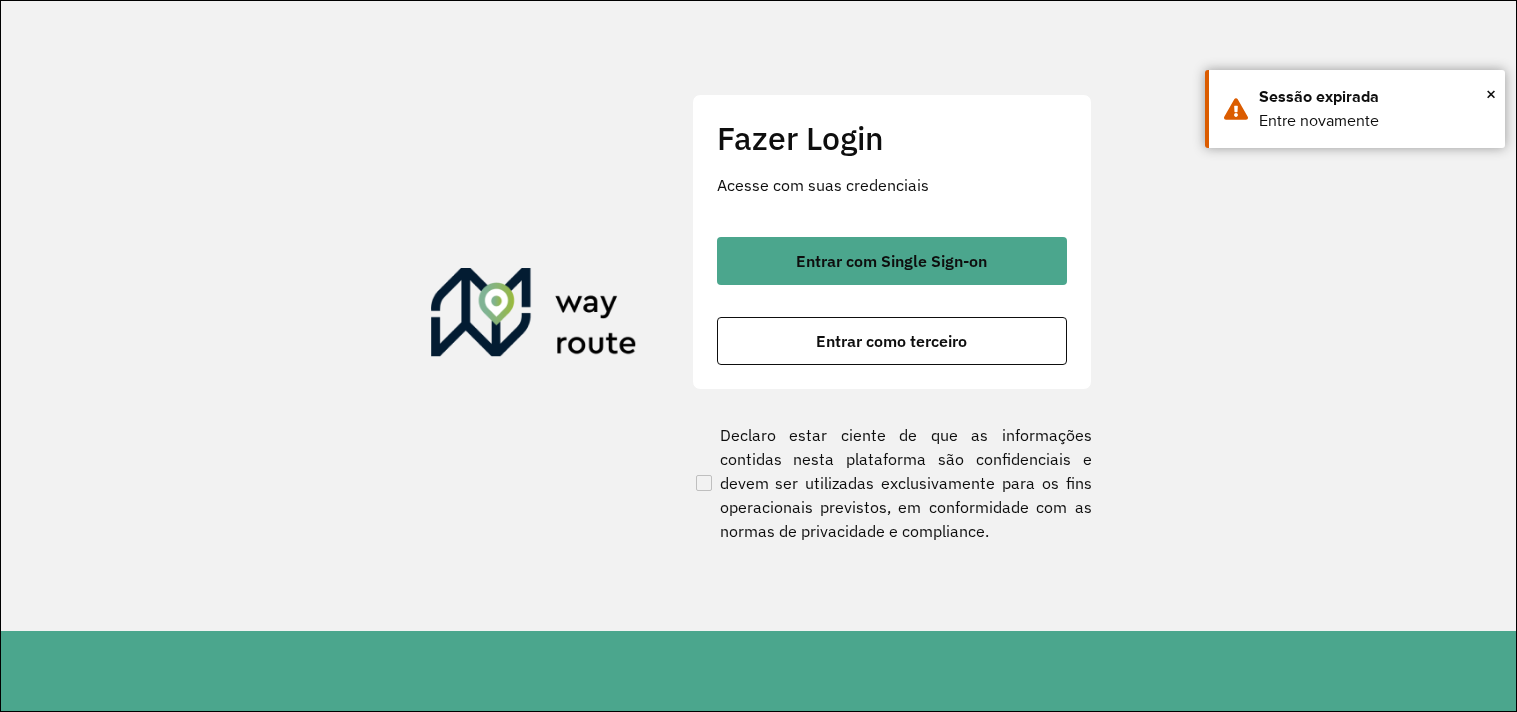 scroll, scrollTop: 0, scrollLeft: 0, axis: both 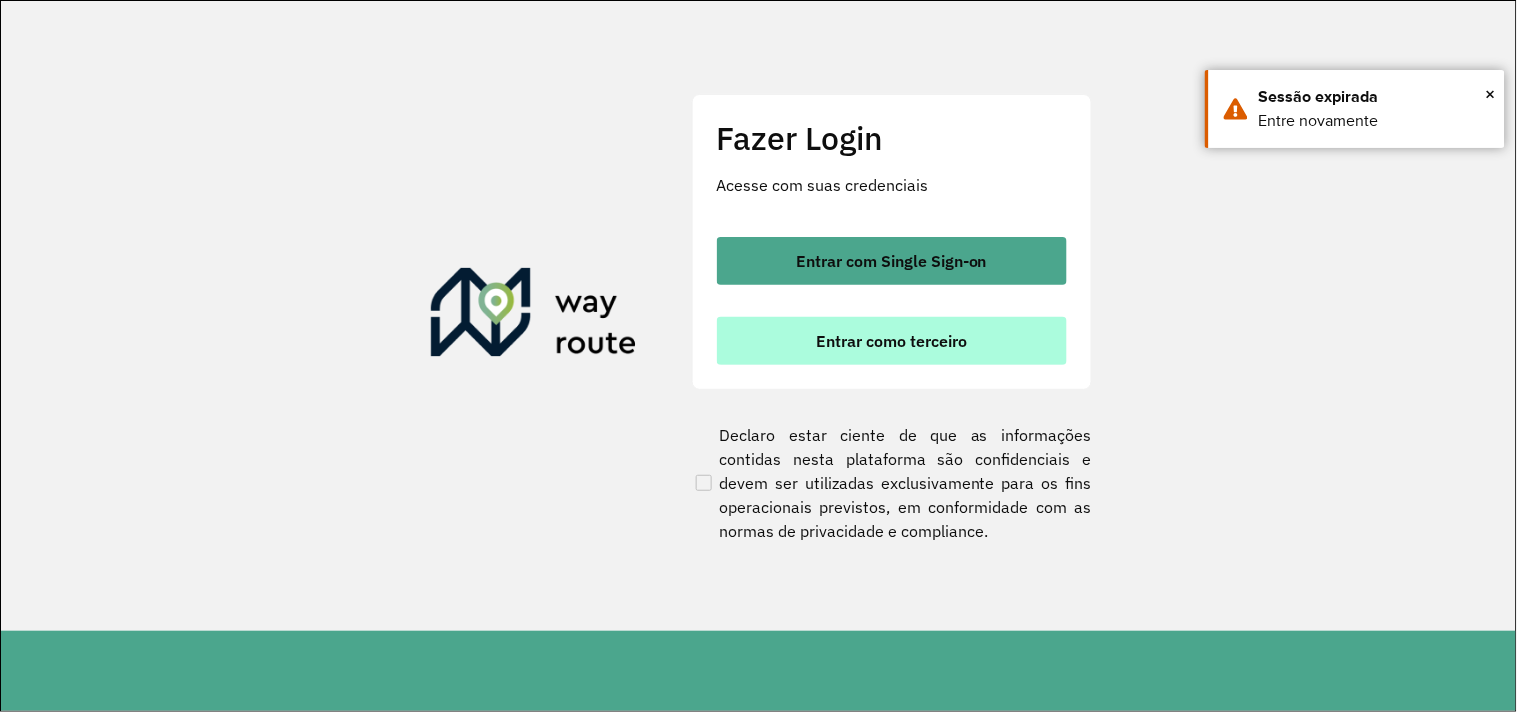 click on "Entrar como terceiro" at bounding box center [891, 341] 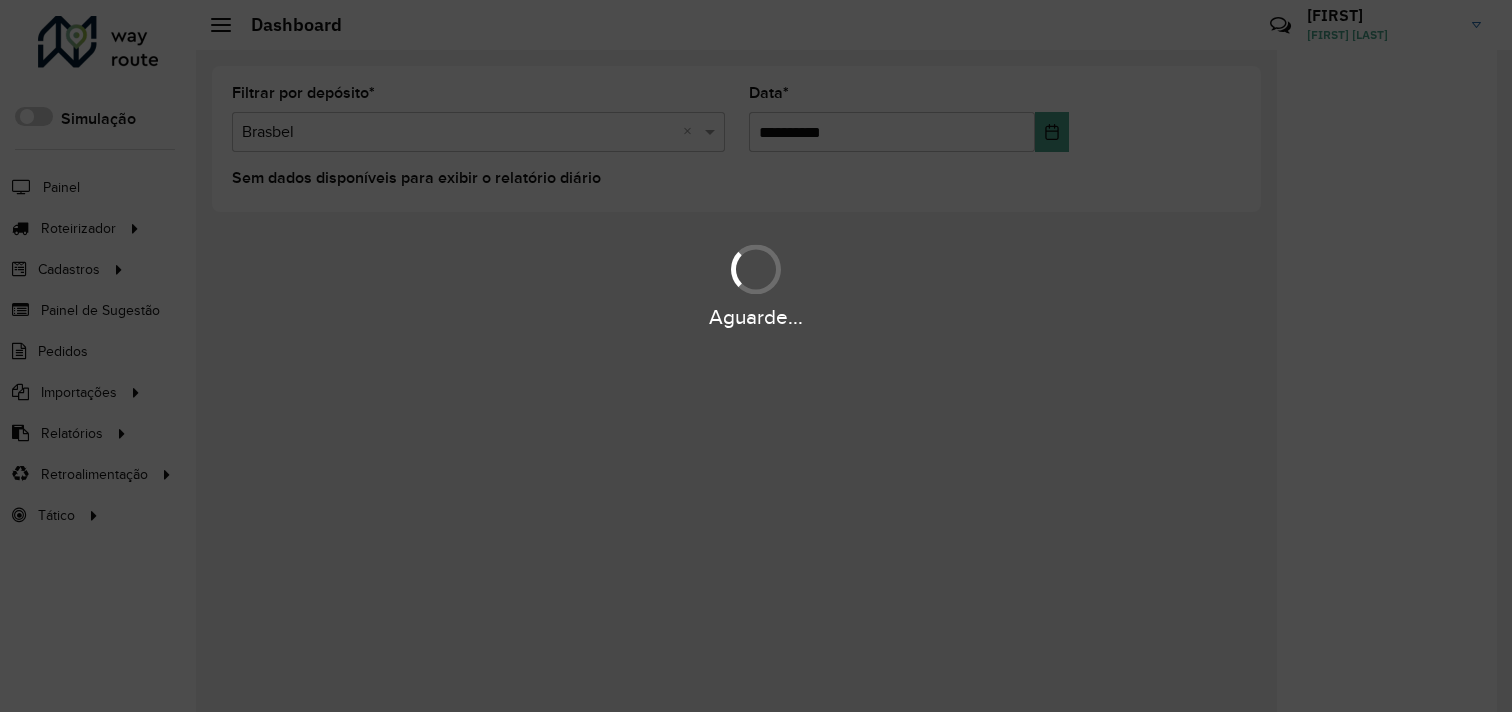 scroll, scrollTop: 0, scrollLeft: 0, axis: both 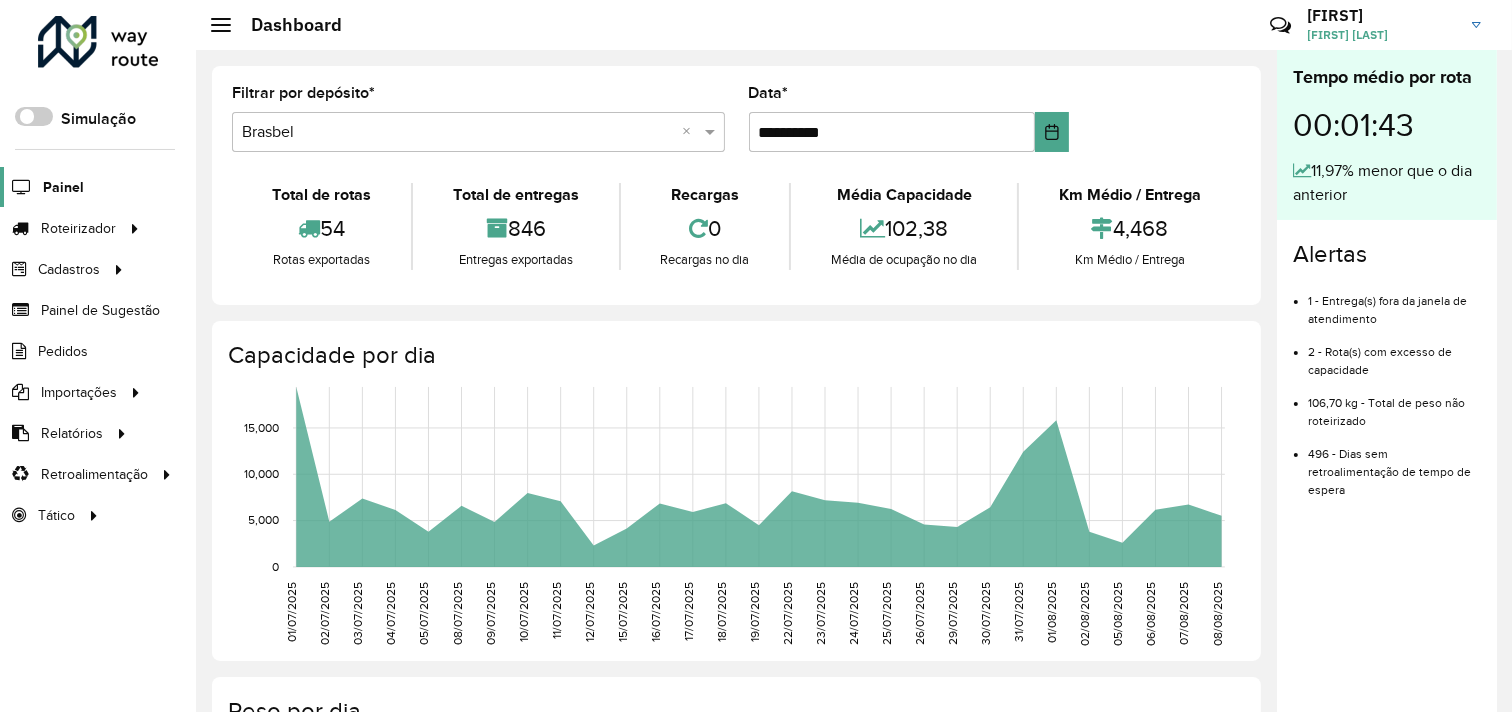 click on "Painel" 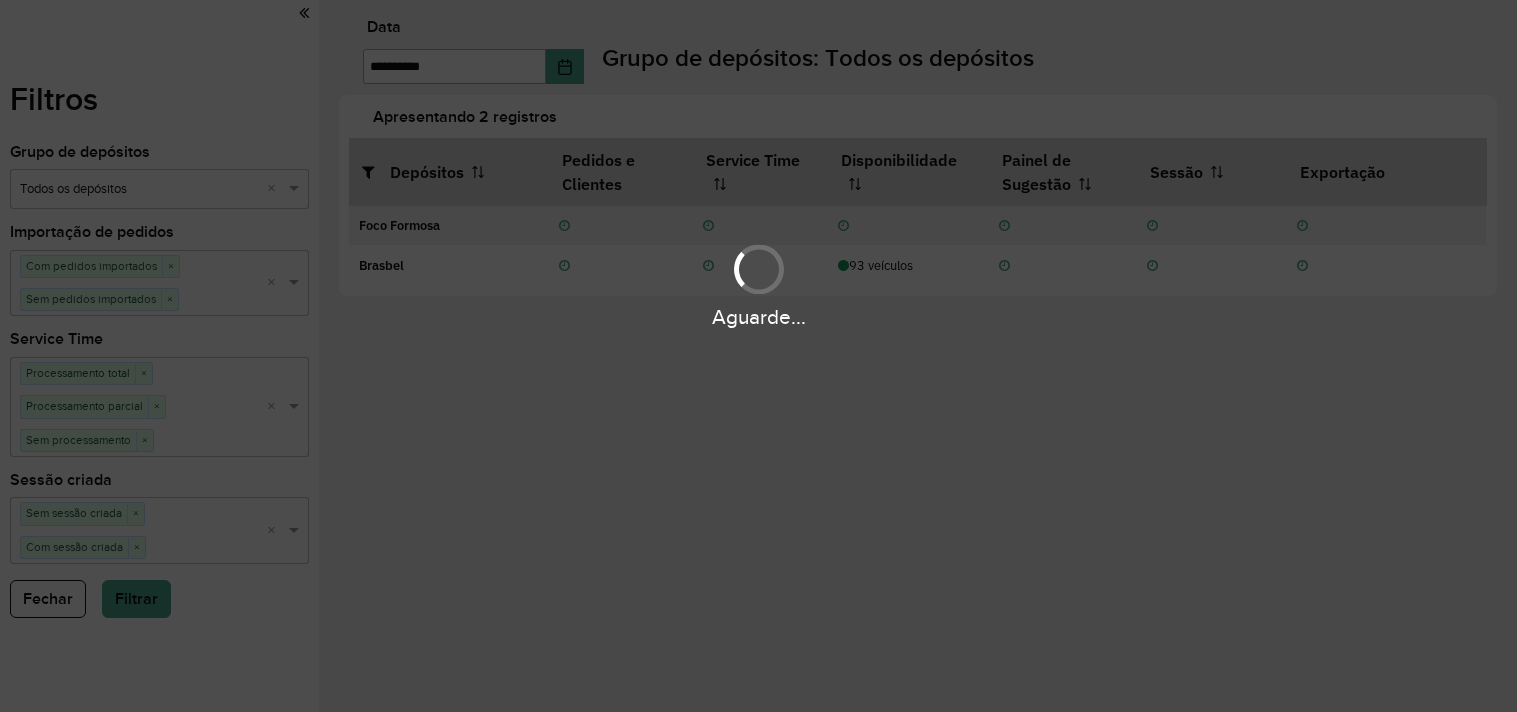 scroll, scrollTop: 0, scrollLeft: 0, axis: both 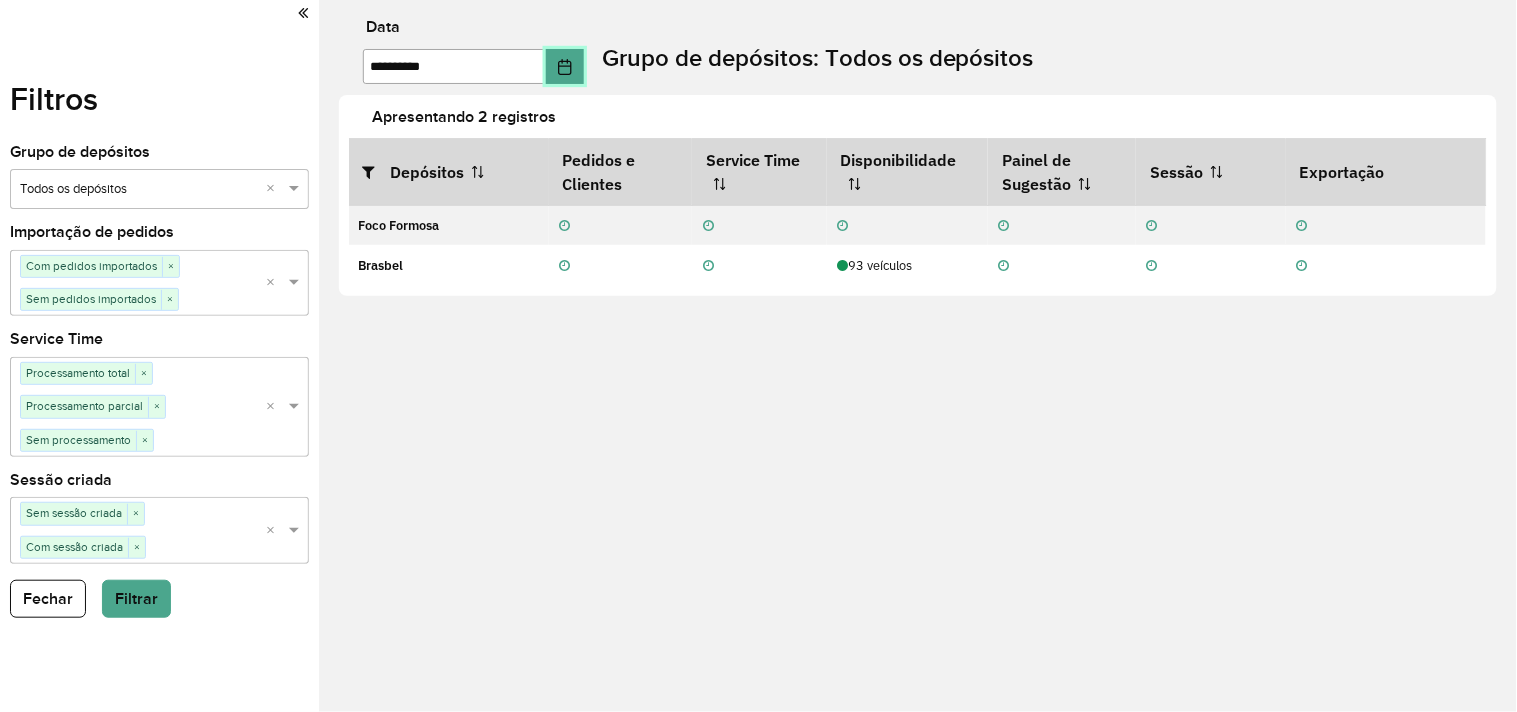 click 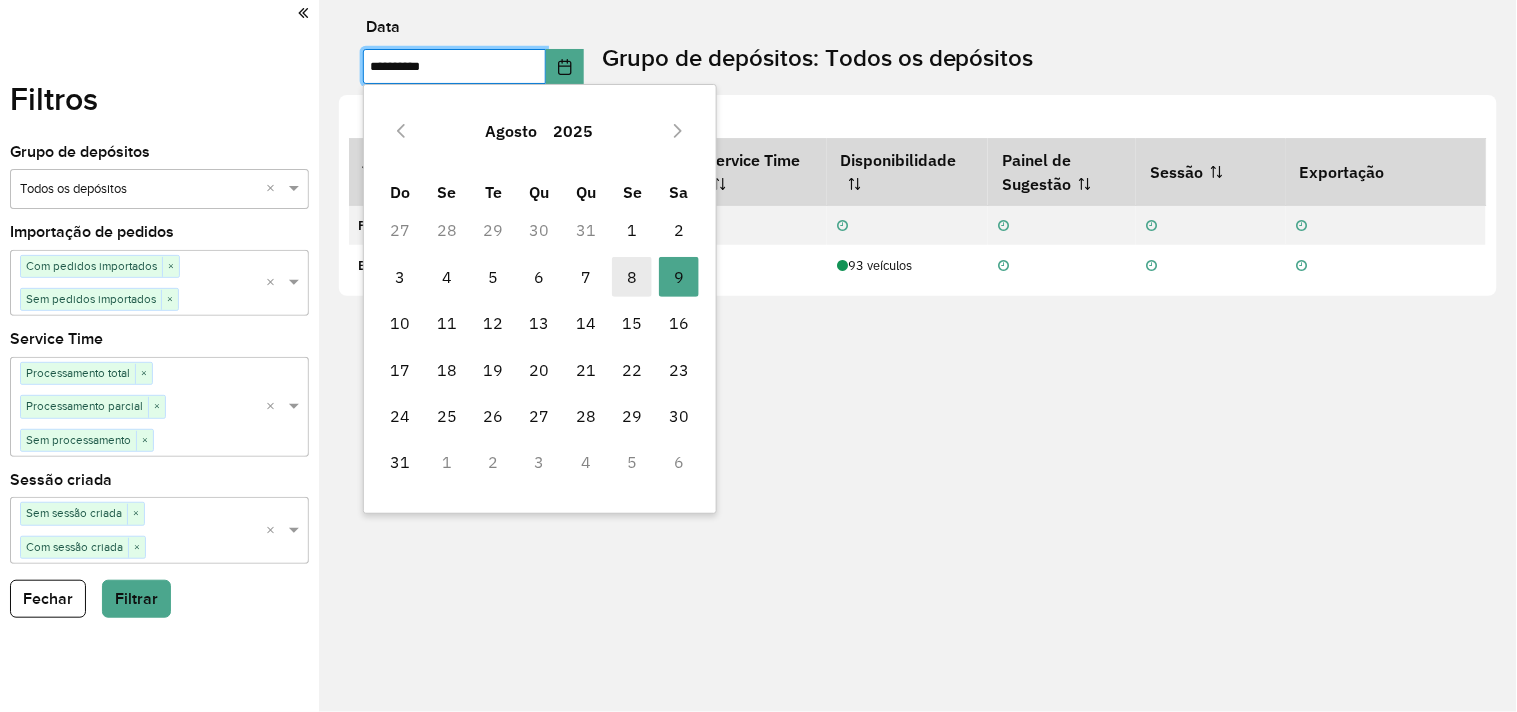 click on "8" at bounding box center (632, 277) 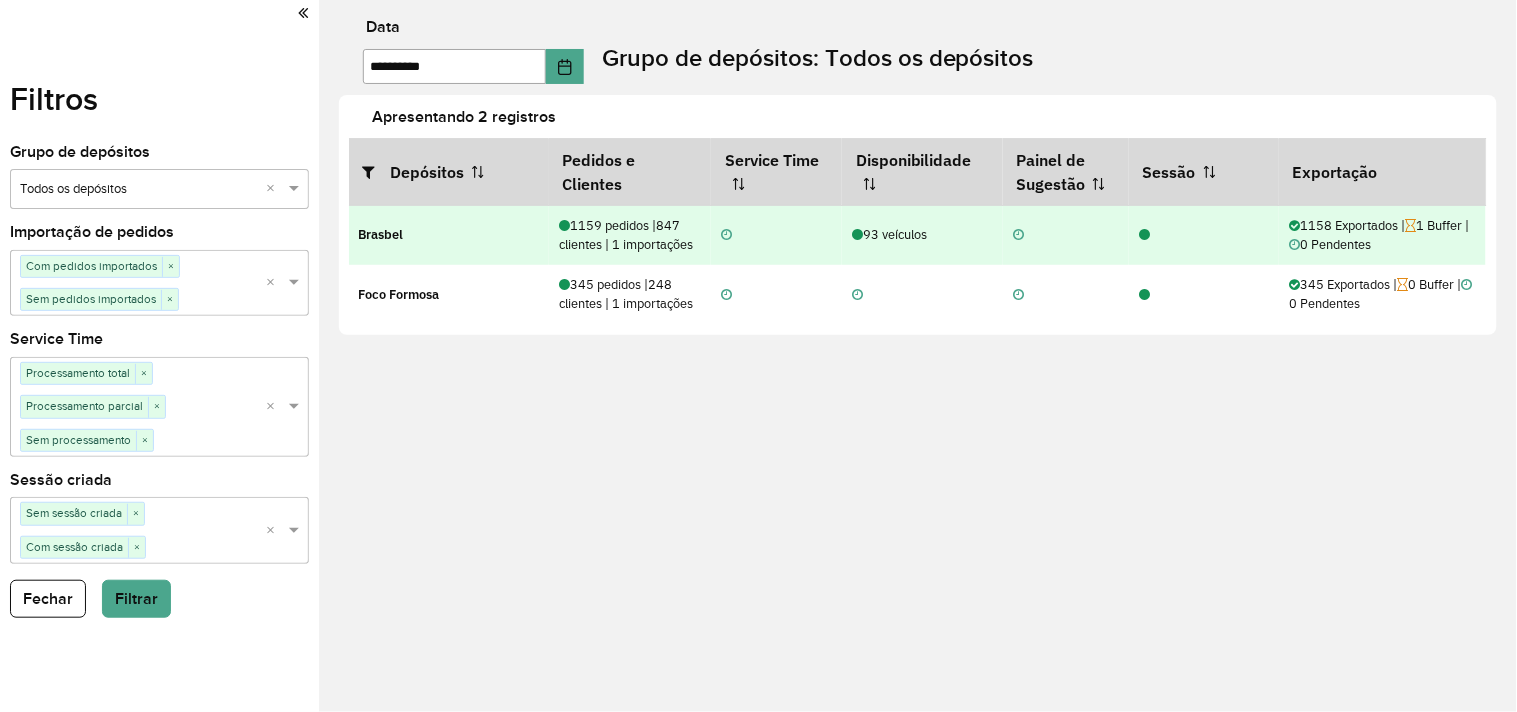 click at bounding box center [1144, 235] 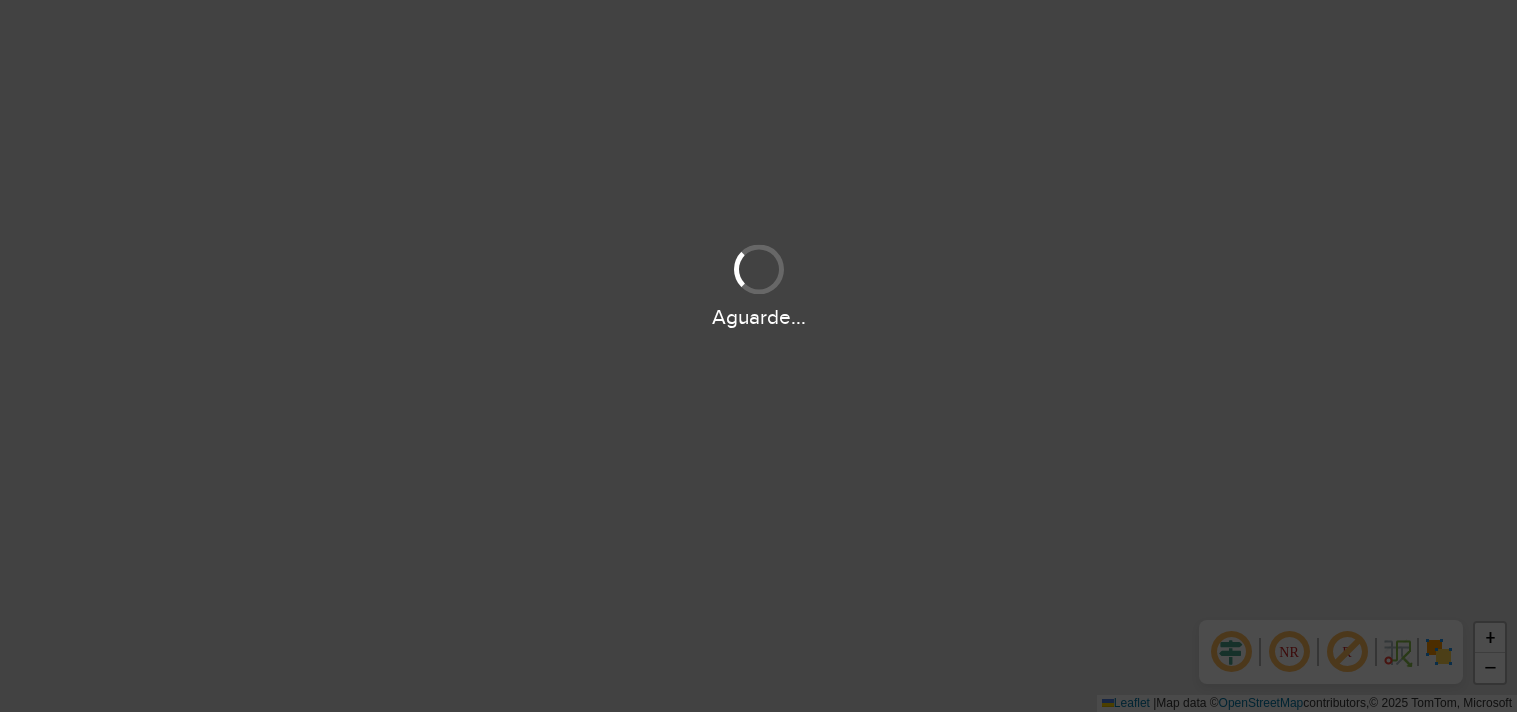 scroll, scrollTop: 0, scrollLeft: 0, axis: both 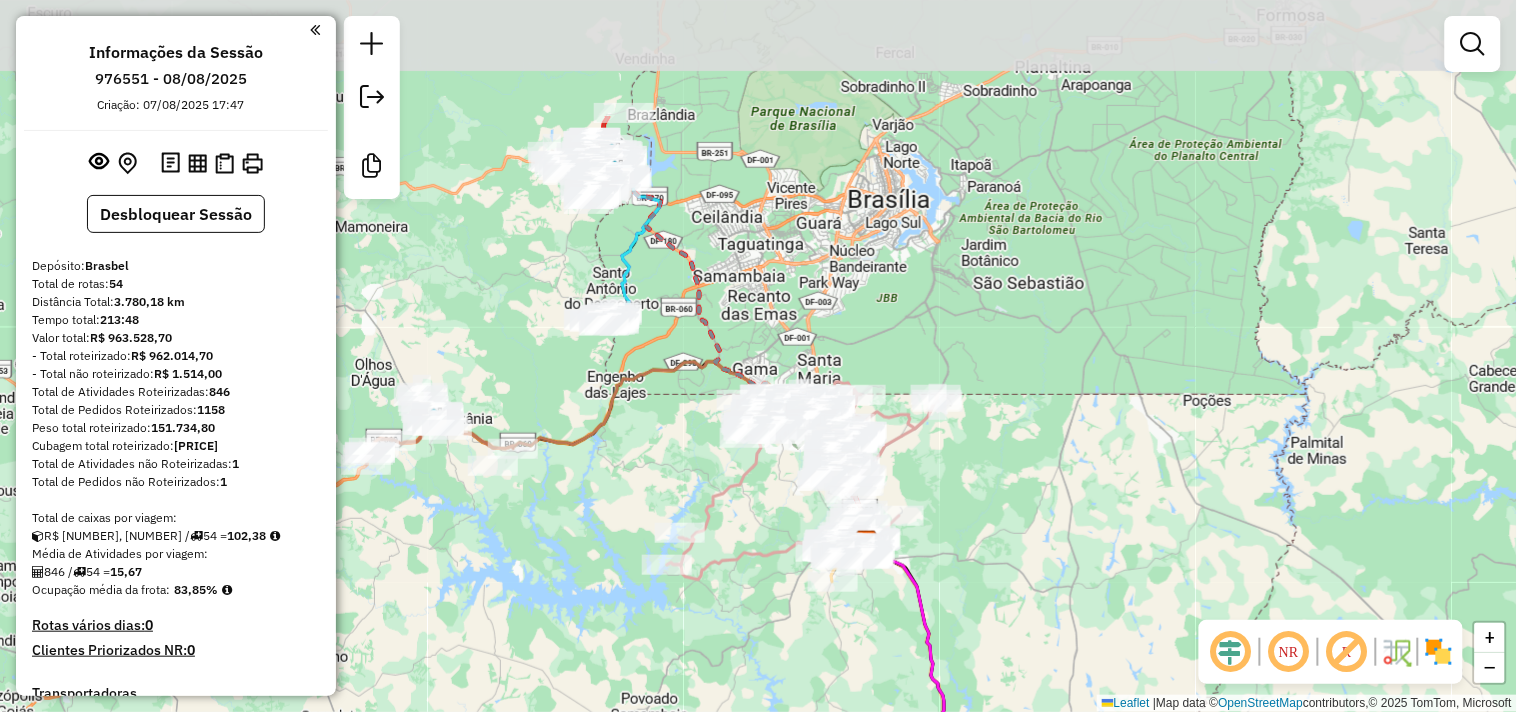 drag, startPoint x: 662, startPoint y: 82, endPoint x: 783, endPoint y: 306, distance: 254.59183 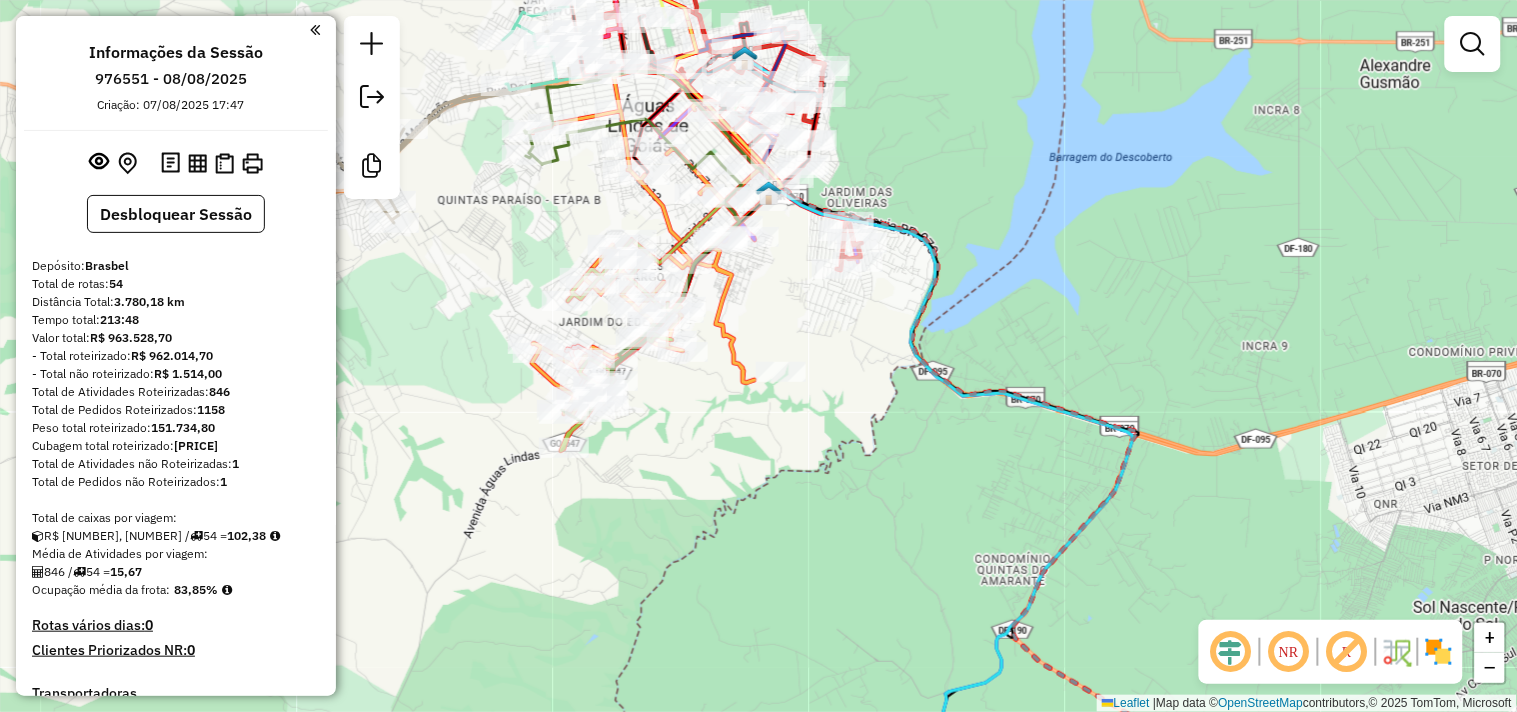 drag, startPoint x: 541, startPoint y: 183, endPoint x: 530, endPoint y: 214, distance: 32.89377 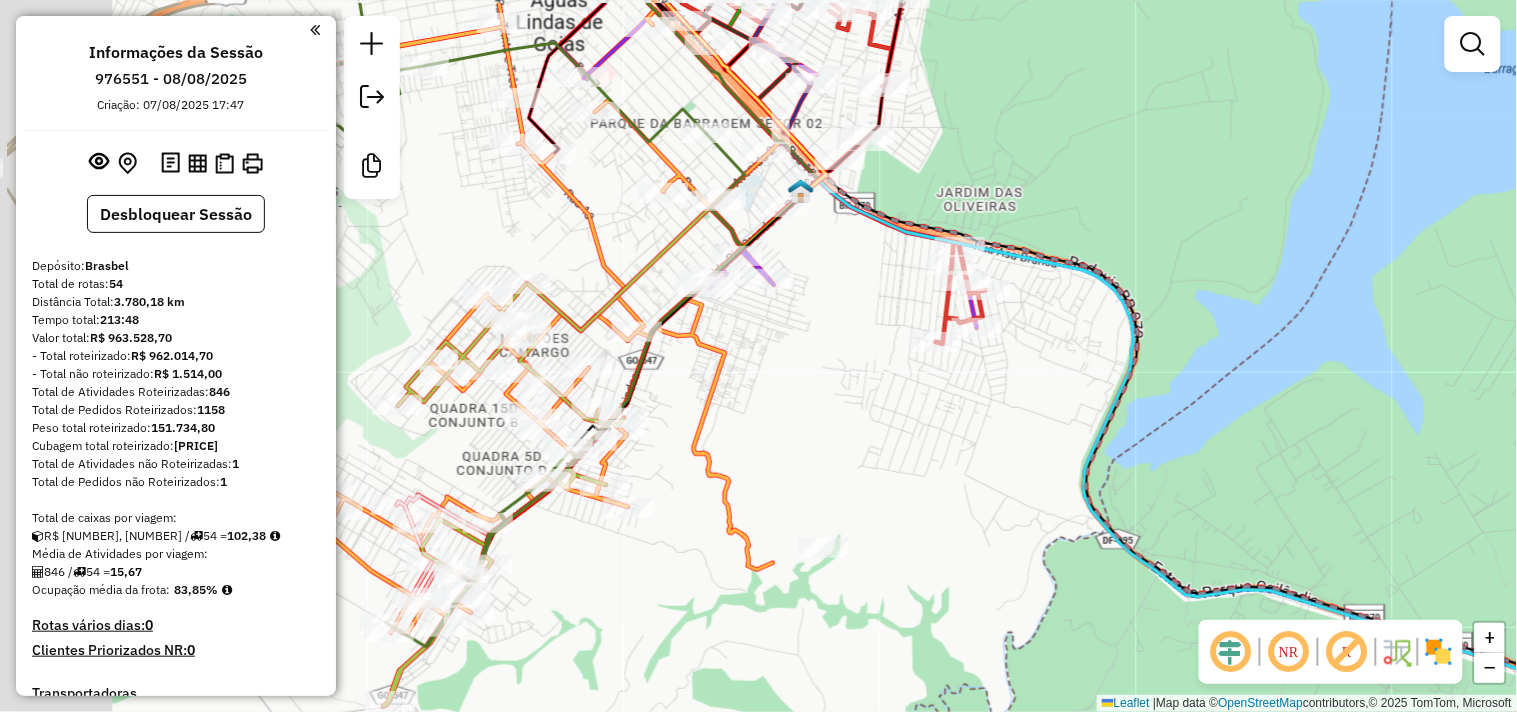 drag, startPoint x: 1112, startPoint y: 237, endPoint x: 1230, endPoint y: 298, distance: 132.83449 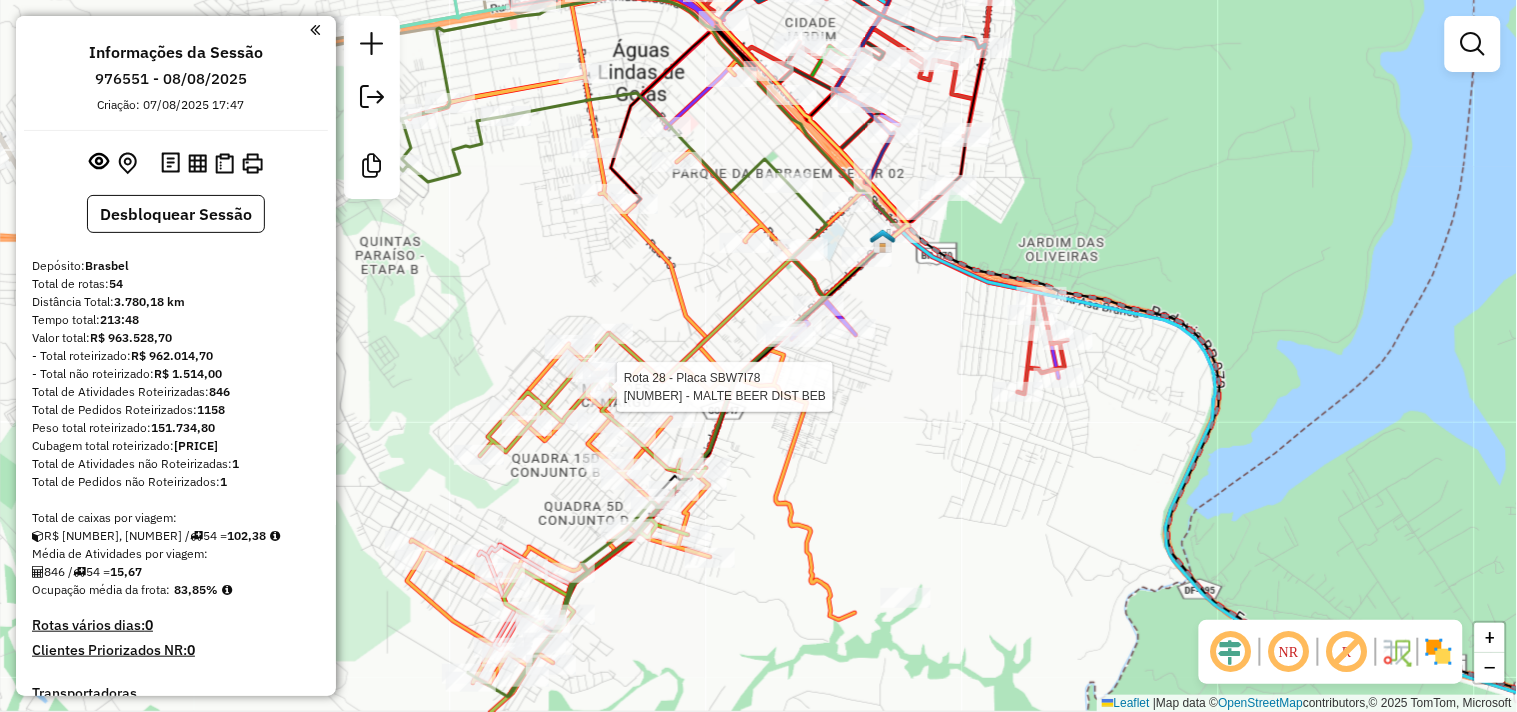 select on "**********" 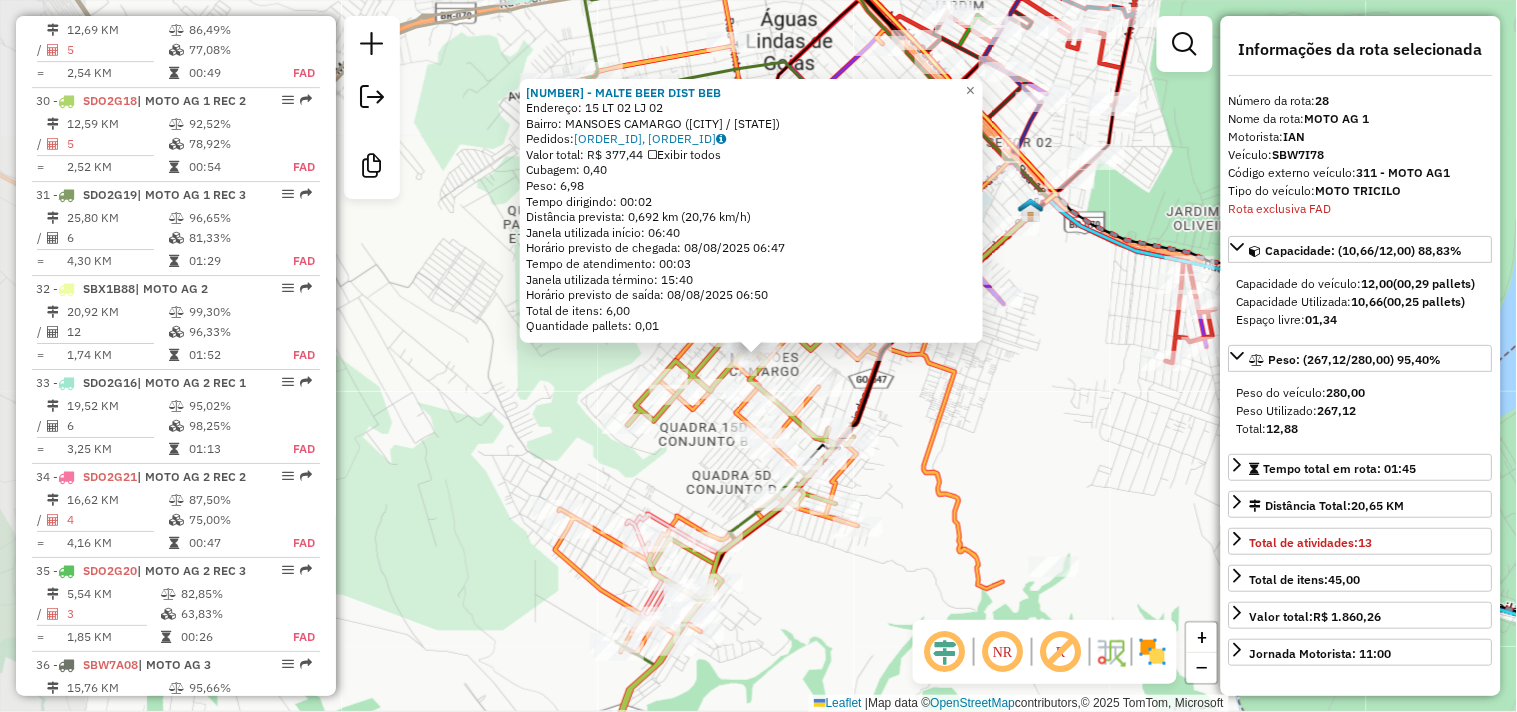 scroll, scrollTop: 3557, scrollLeft: 0, axis: vertical 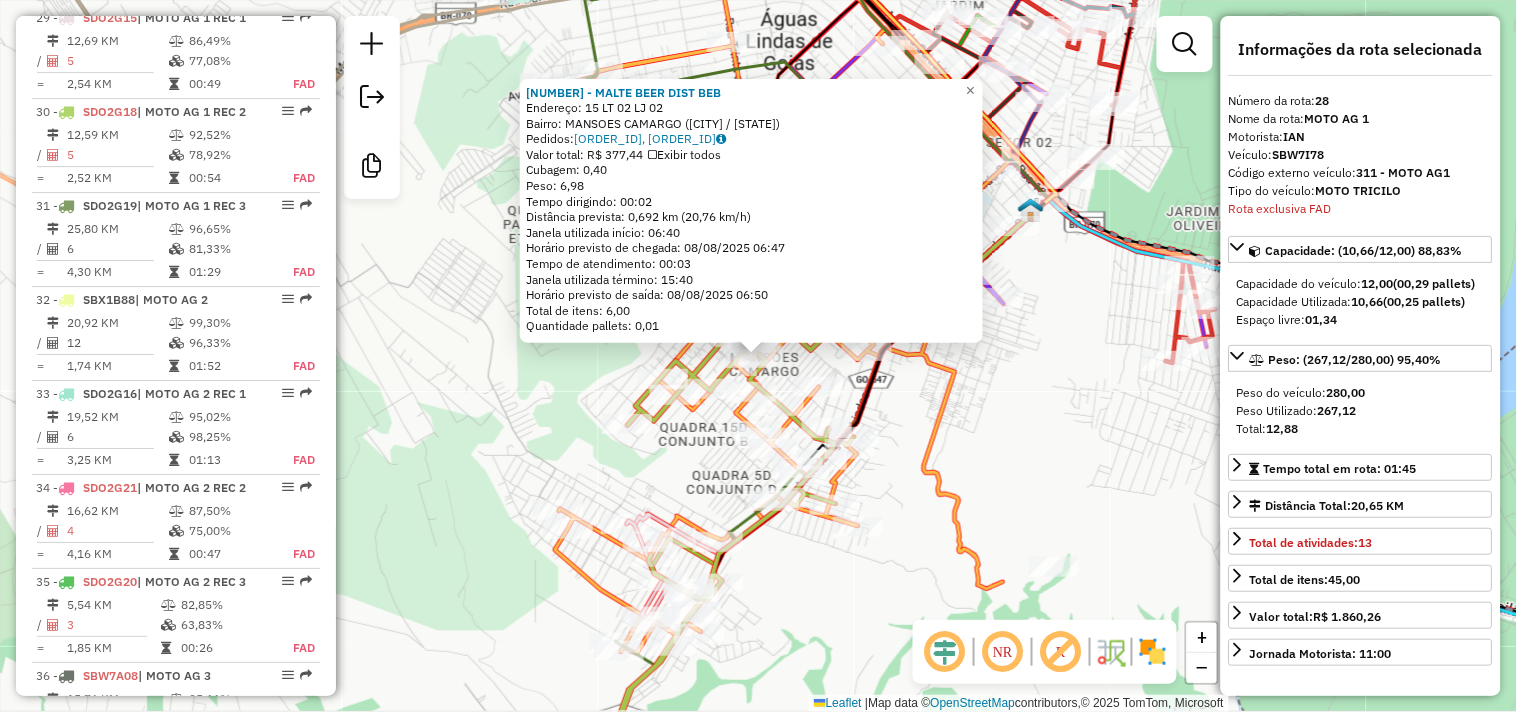 click on "[NUMBER] - MALTE BEER DIST BEB Endereço: [NUMBER] LT [NUMBER] LJ [NUMBER] Bairro: MANSOES CAMARGO ([CITY] / [STATE]) Pedidos: [NUMBER], [NUMBER] Valor total: R$ [NUMBER], [NUMBER] Exibir todos Cubagem: [NUMBER] Peso: [NUMBER] Tempo dirigindo: [TIME] Distância prevista: [NUMBER] km ([NUMBER] km/h) Janela utilizada início: [TIME] Horário previsto de chegada: [DATE] [TIME] Tempo de atendimento: [TIME] Janela utilizada término: [TIME] Horário previsto de saída: [DATE] [TIME] Total de itens: [NUMBER] Quantidade pallets: [NUMBER] × Janela de atendimento Grade de atendimento Capacidade Transportadoras Veículos Cliente Pedidos Rotas Selecione os dias de semana para filtrar as janelas de atendimento Seg Ter Qua Qui Sex Sáb Dom Informe o período da janela de atendimento: De: Até: Filtrar exatamente a janela do cliente Considerar janela de atendimento padrão Selecione os dias de semana para filtrar as grades de atendimento Seg Ter Qua Qui Sex Sáb Dom Peso mínimo: Peso máximo: De:" 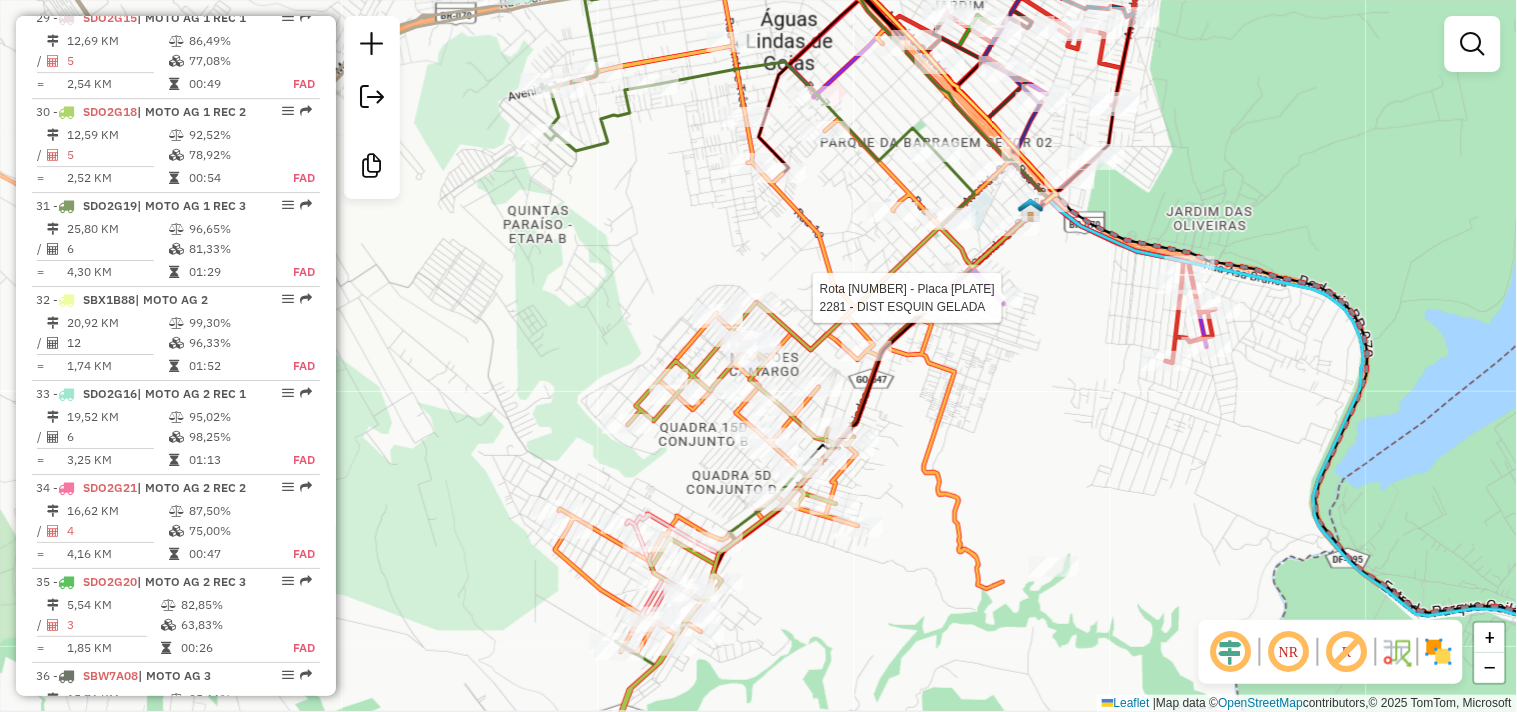 click 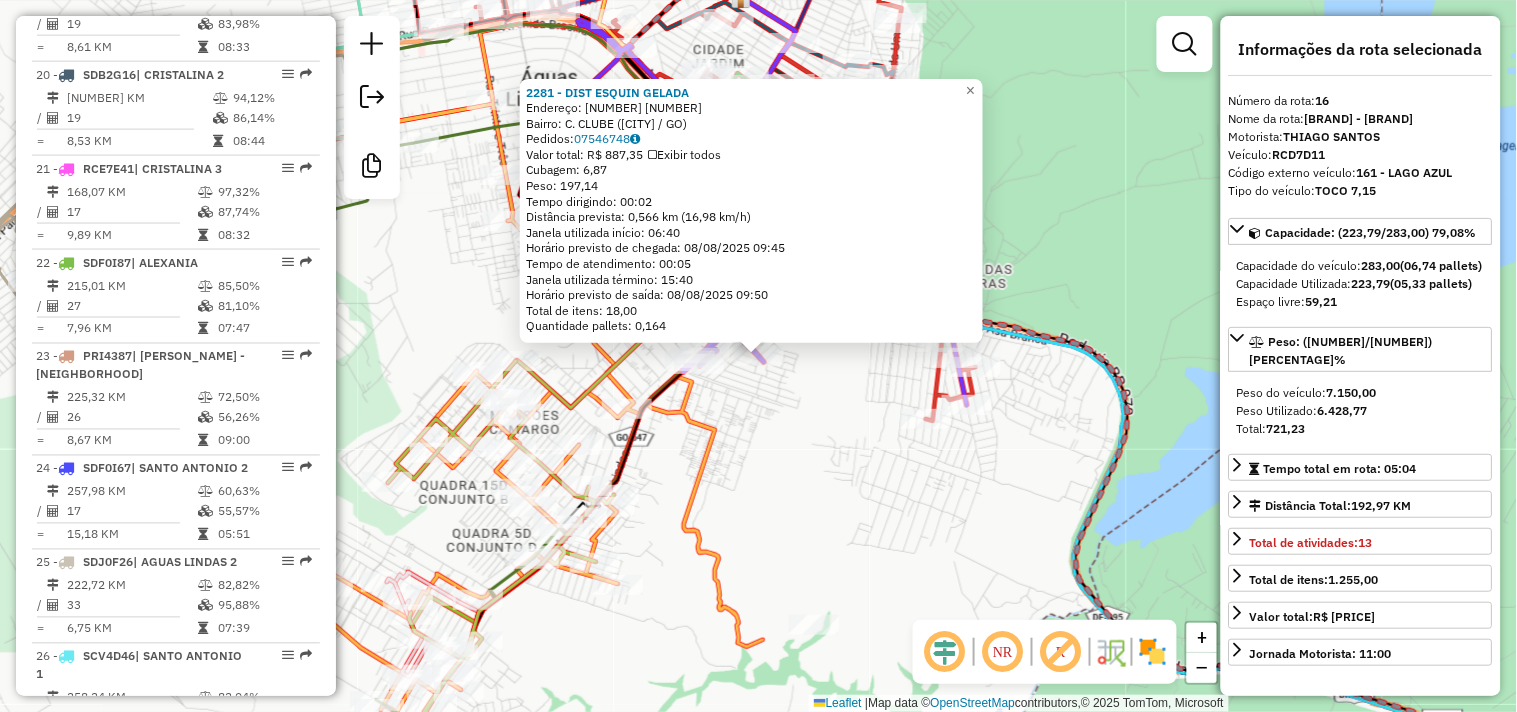 scroll, scrollTop: 2305, scrollLeft: 0, axis: vertical 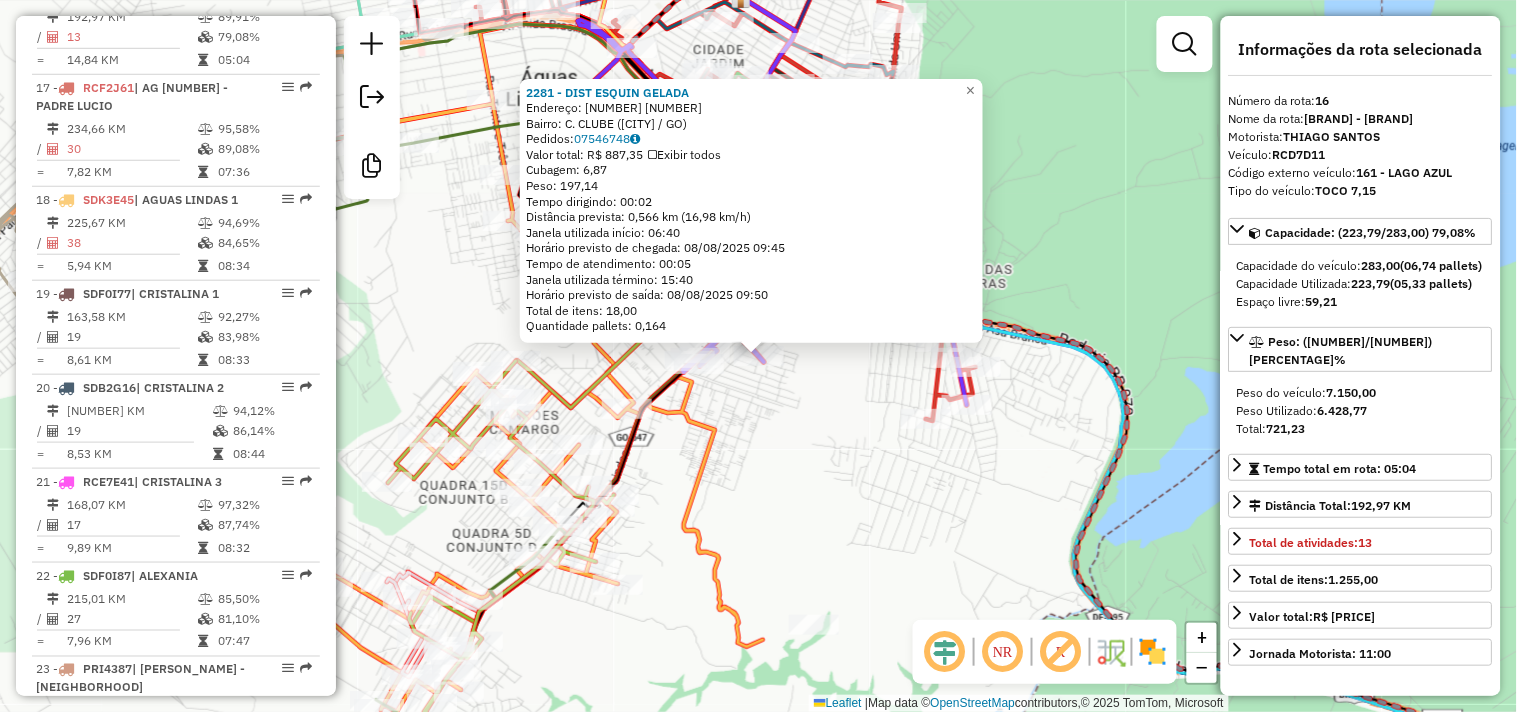 drag, startPoint x: 470, startPoint y: 285, endPoint x: 501, endPoint y: 293, distance: 32.01562 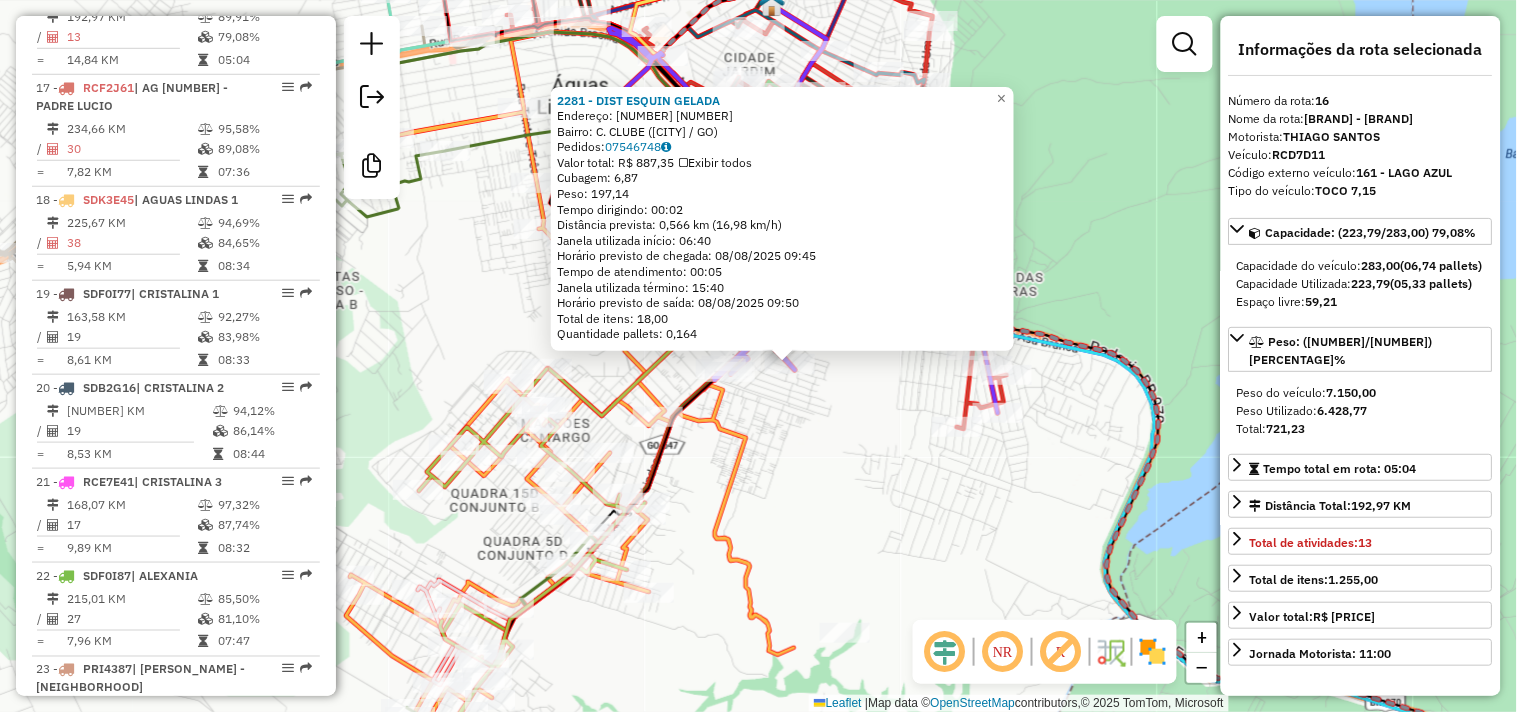 click on "[NUMBER] - [STORE_NAME] Endereço: [NUMBER] [NUMBER] Bairro: [NEIGHBORHOOD] ([CITY] / [STATE]) Pedidos: [ORDER_ID] Valor total: R$ [PRICE] Exibir todos Cubagem: [CUBAGE] Peso: [WEIGHT] Tempo dirigindo: [TIME] Distância prevista: [DISTANCE] km ([SPEED] km/h) Janela utilizada início: [TIME] Horário previsto de chegada: [DATE] [TIME] Tempo de atendimento: [TIME] Janela utilizada término: [TIME] Horário previsto de saída: [DATE] [TIME] Total de itens: [ITEMS] Quantidade pallets: [PALLETS] × Janela de atendimento Grade de atendimento Capacidade Transportadoras Veículos Cliente Pedidos Rotas Selecione os dias de semana para filtrar as janelas de atendimento Seg Ter Qua Qui Sex Sáb Dom Informe o período da janela de atendimento: De: Até: Filtrar exatamente a janela do cliente Considerar janela de atendimento padrão Selecione os dias de semana para filtrar as grades de atendimento Seg Ter Qua Qui Sex Sáb Dom Considerar clientes sem dia de atendimento cadastrado De:" 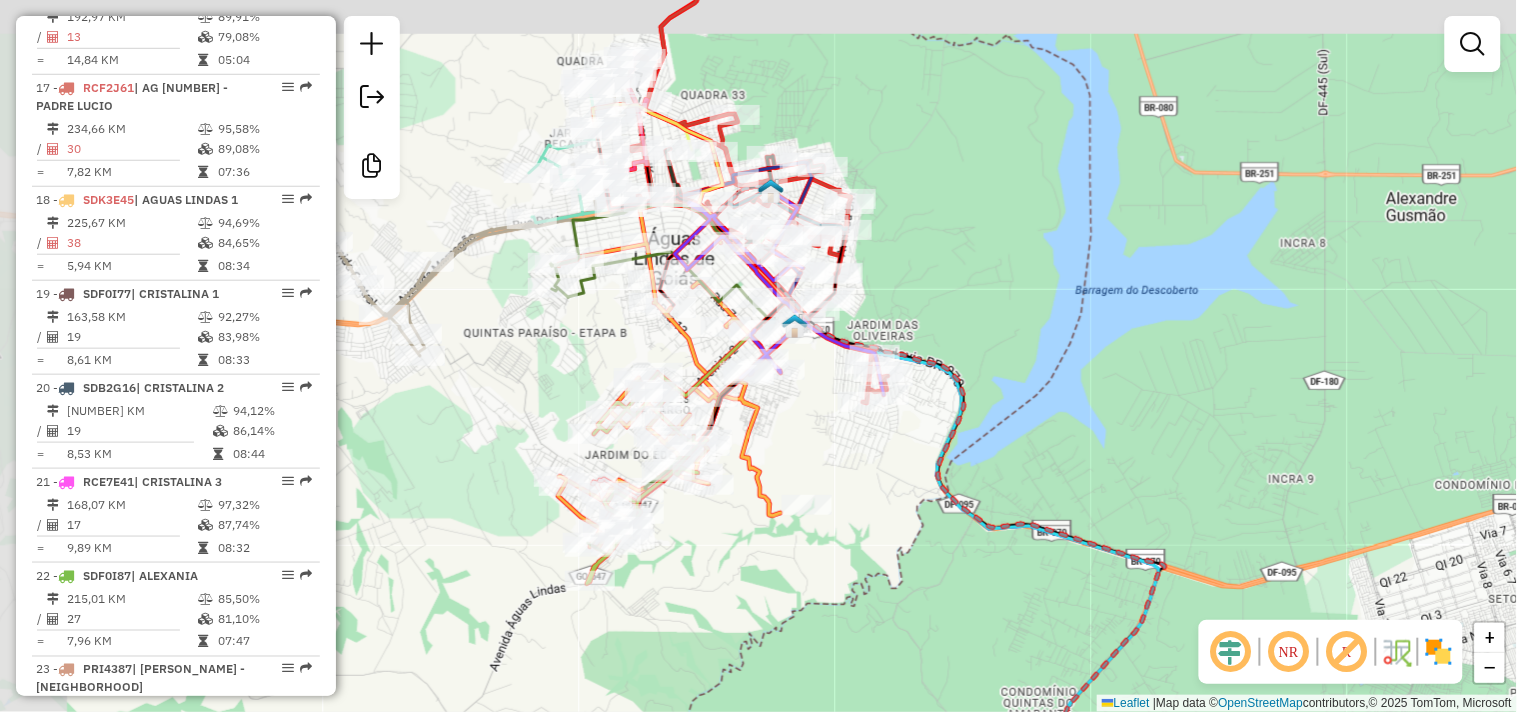 drag, startPoint x: 442, startPoint y: 304, endPoint x: 578, endPoint y: 341, distance: 140.94325 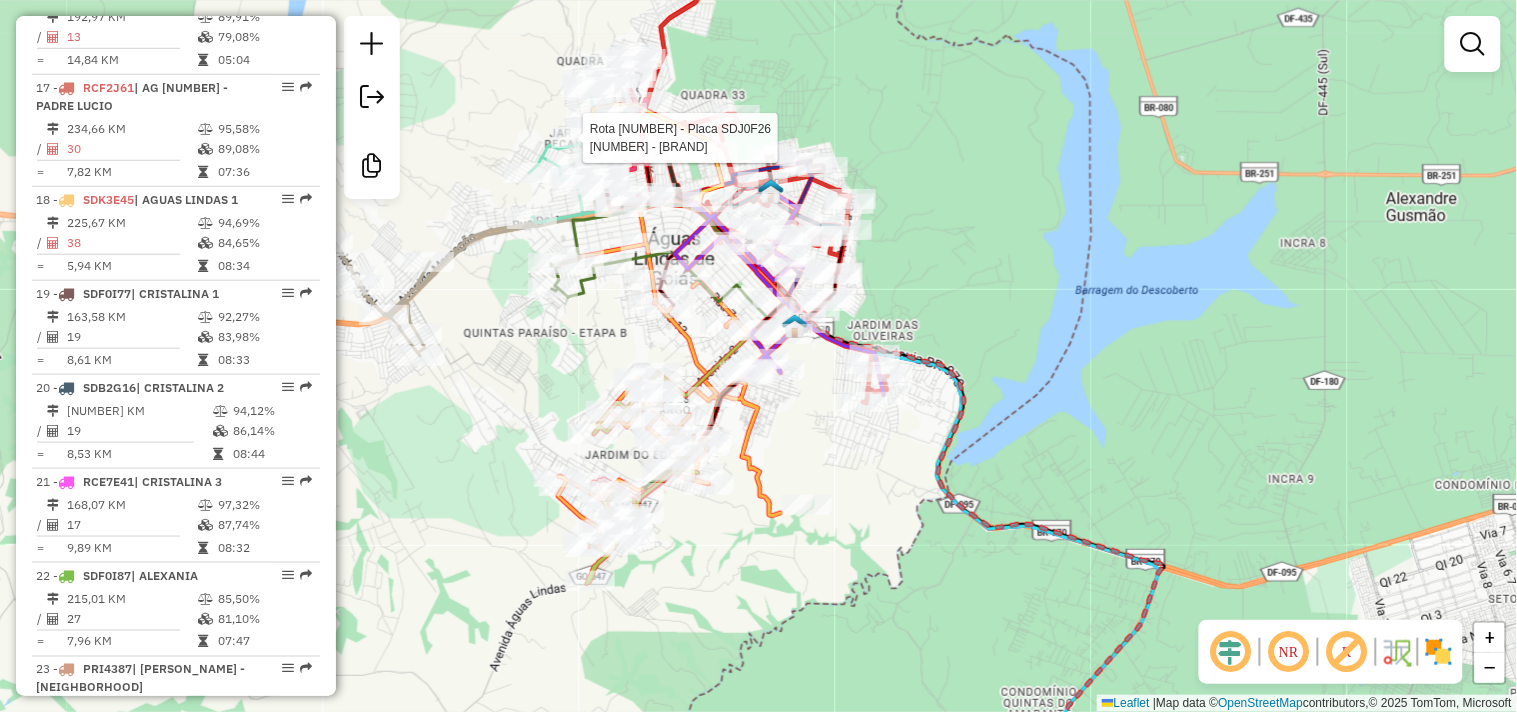 select on "**********" 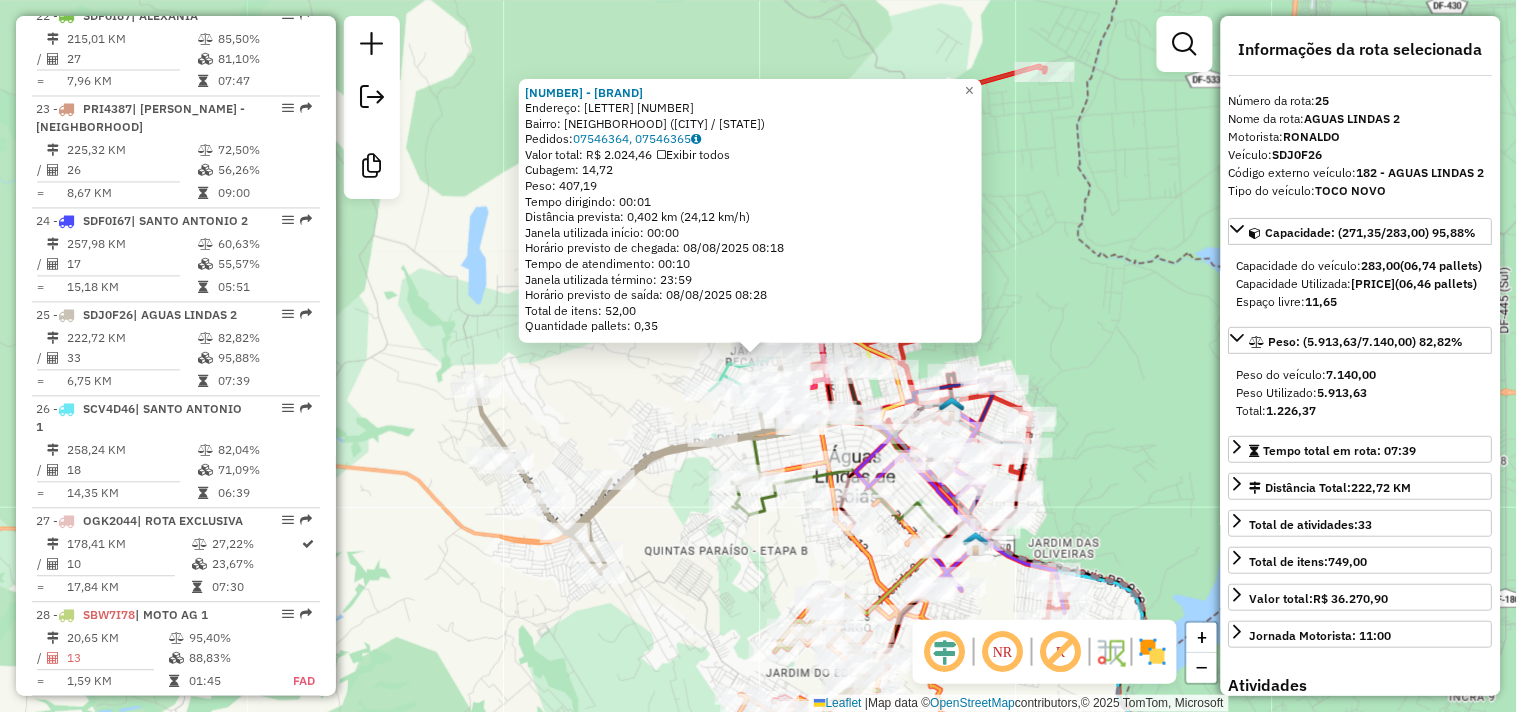scroll, scrollTop: 3240, scrollLeft: 0, axis: vertical 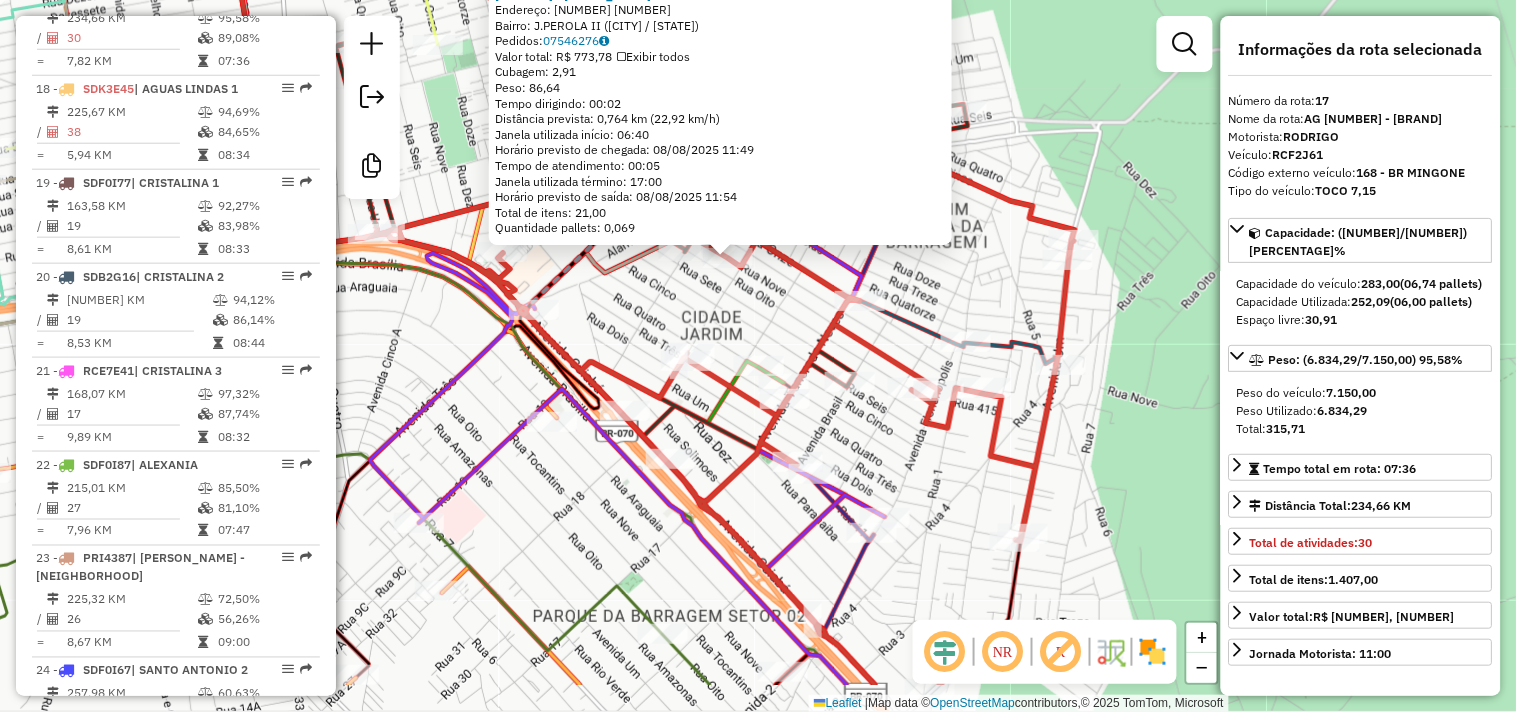 drag, startPoint x: 1135, startPoint y: 397, endPoint x: 1102, endPoint y: 324, distance: 80.11242 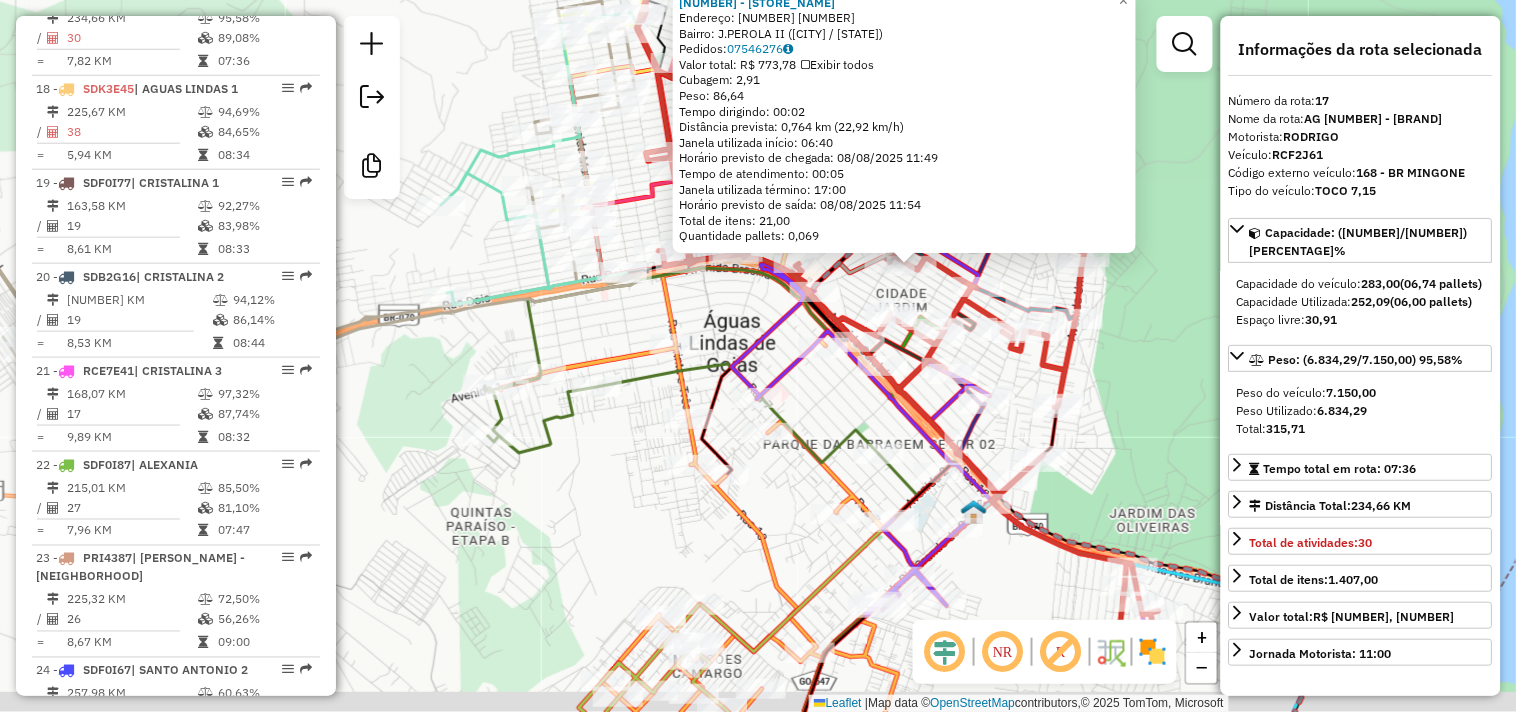 drag, startPoint x: 1095, startPoint y: 366, endPoint x: 1095, endPoint y: 345, distance: 21 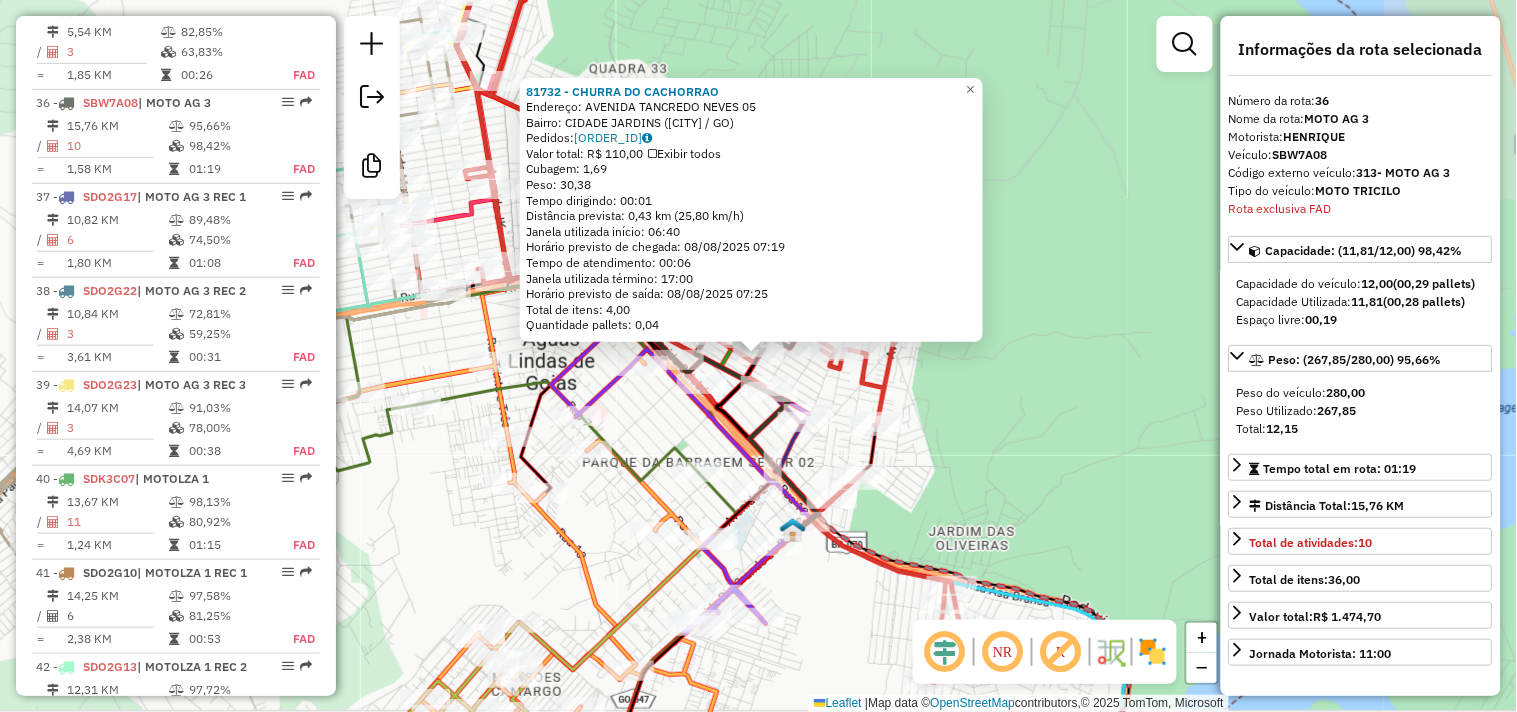 scroll, scrollTop: 4416, scrollLeft: 0, axis: vertical 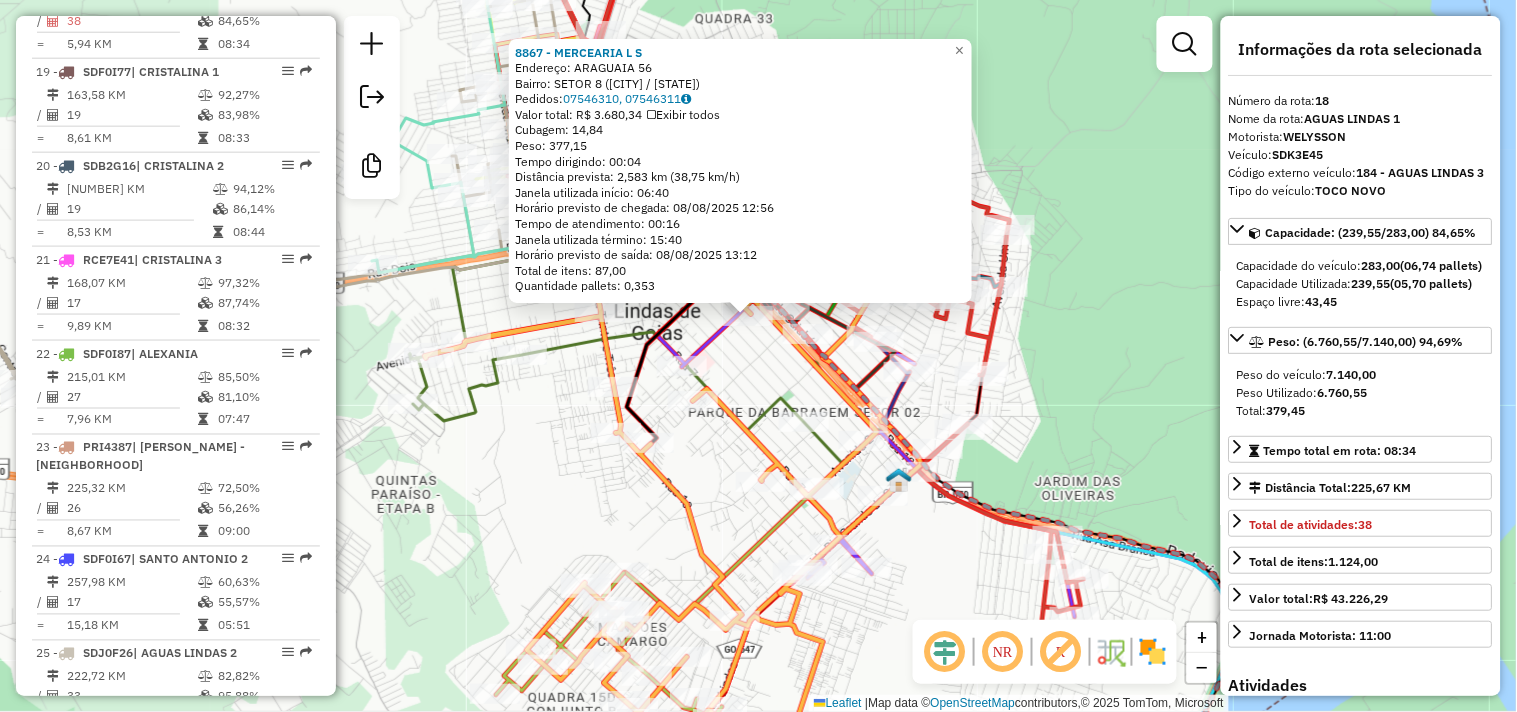 drag, startPoint x: 548, startPoint y: 513, endPoint x: 538, endPoint y: 473, distance: 41.231056 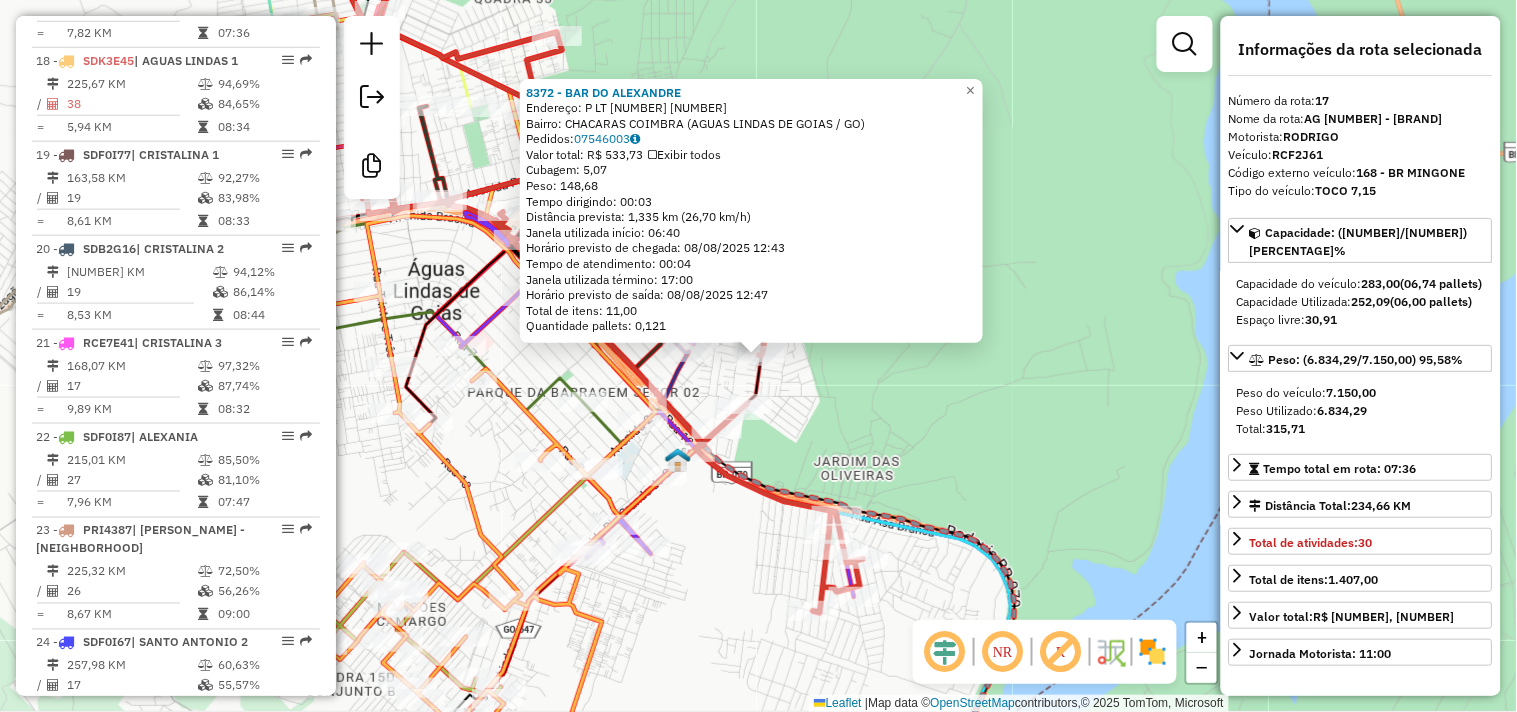 scroll, scrollTop: 2416, scrollLeft: 0, axis: vertical 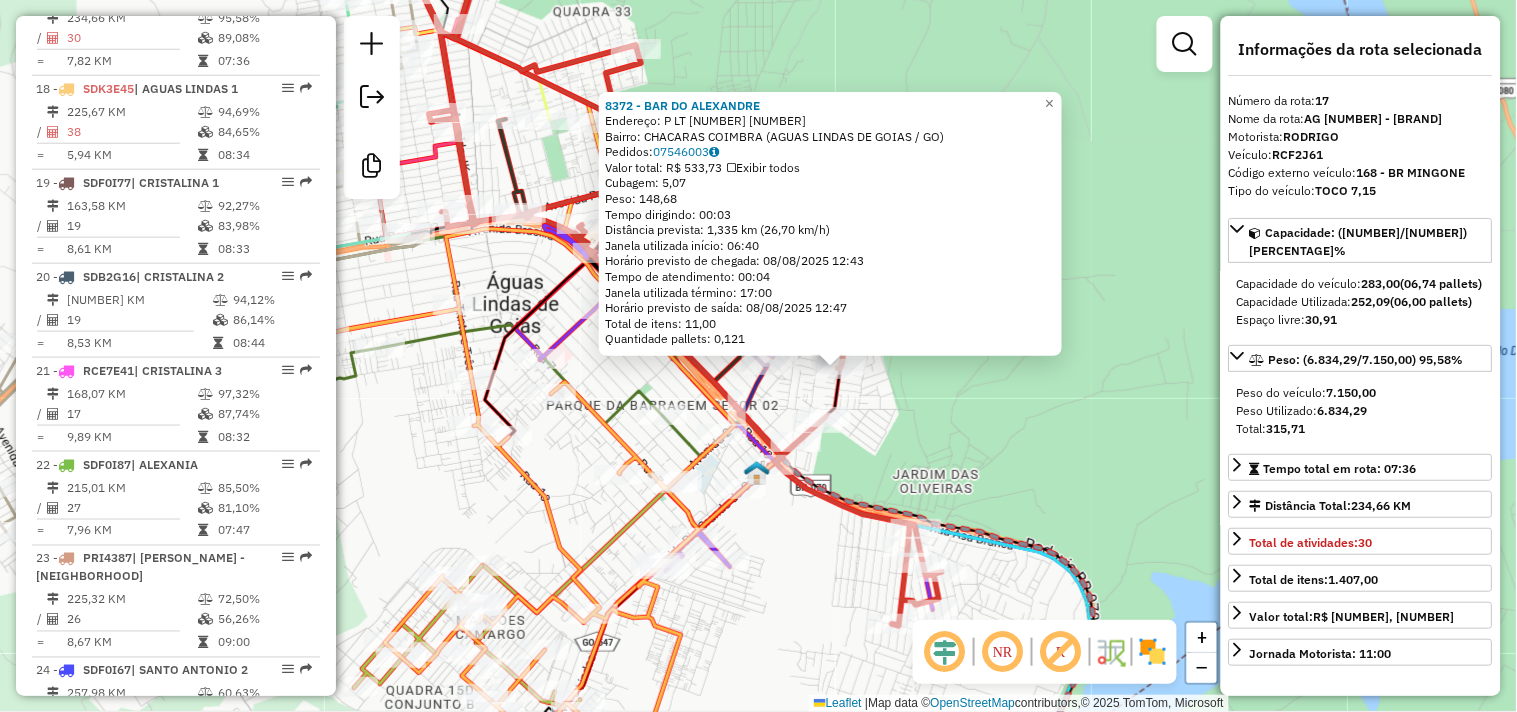 drag, startPoint x: 967, startPoint y: 393, endPoint x: 1046, endPoint y: 414, distance: 81.7435 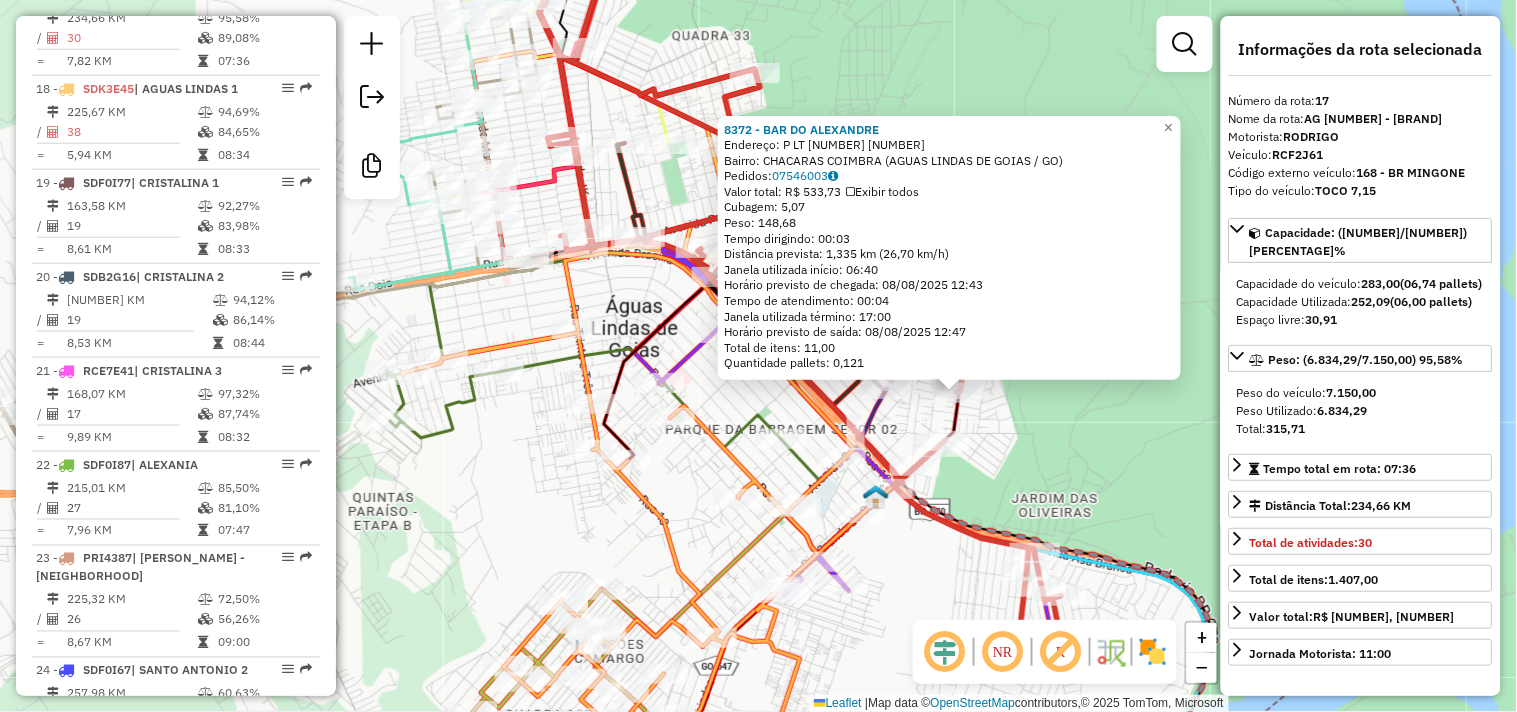 drag, startPoint x: 584, startPoint y: 71, endPoint x: 743, endPoint y: 143, distance: 174.54225 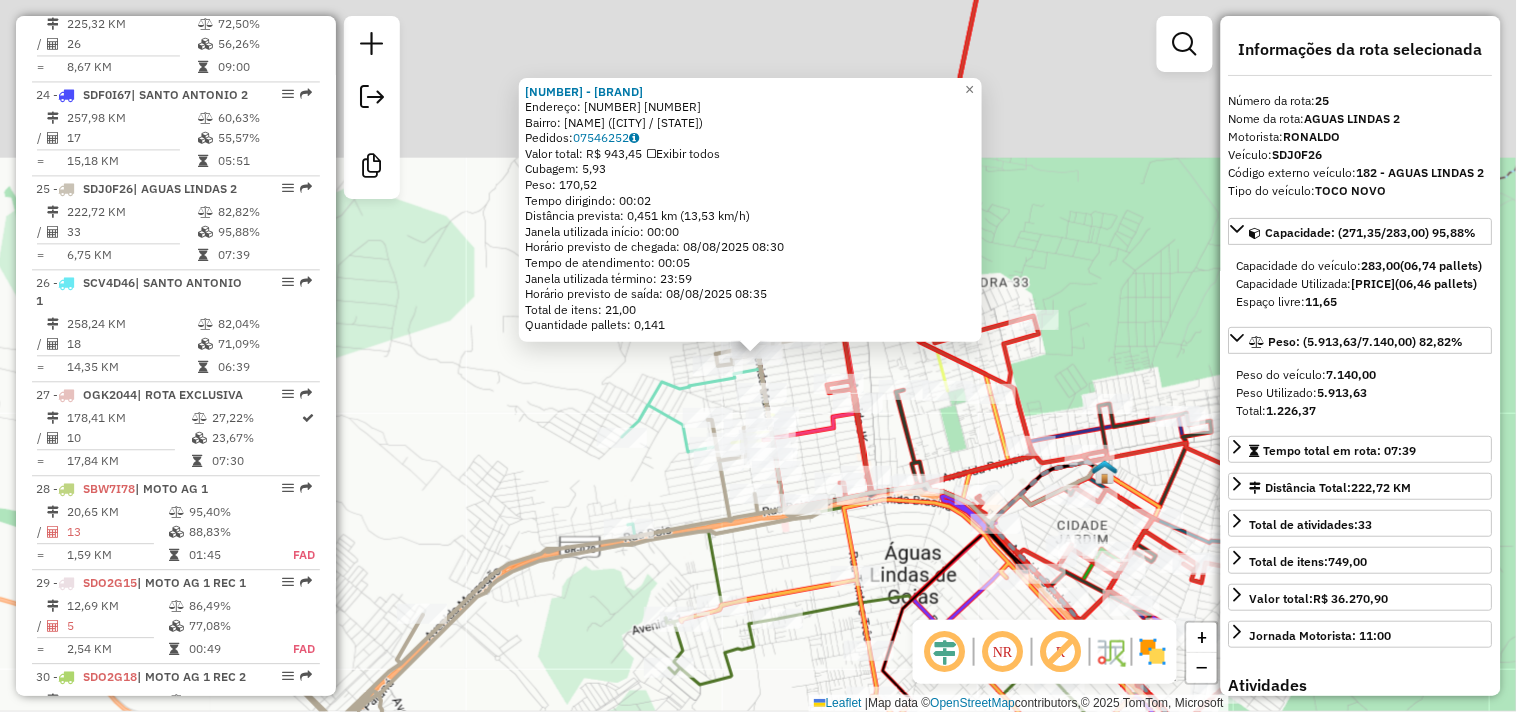 scroll, scrollTop: 3240, scrollLeft: 0, axis: vertical 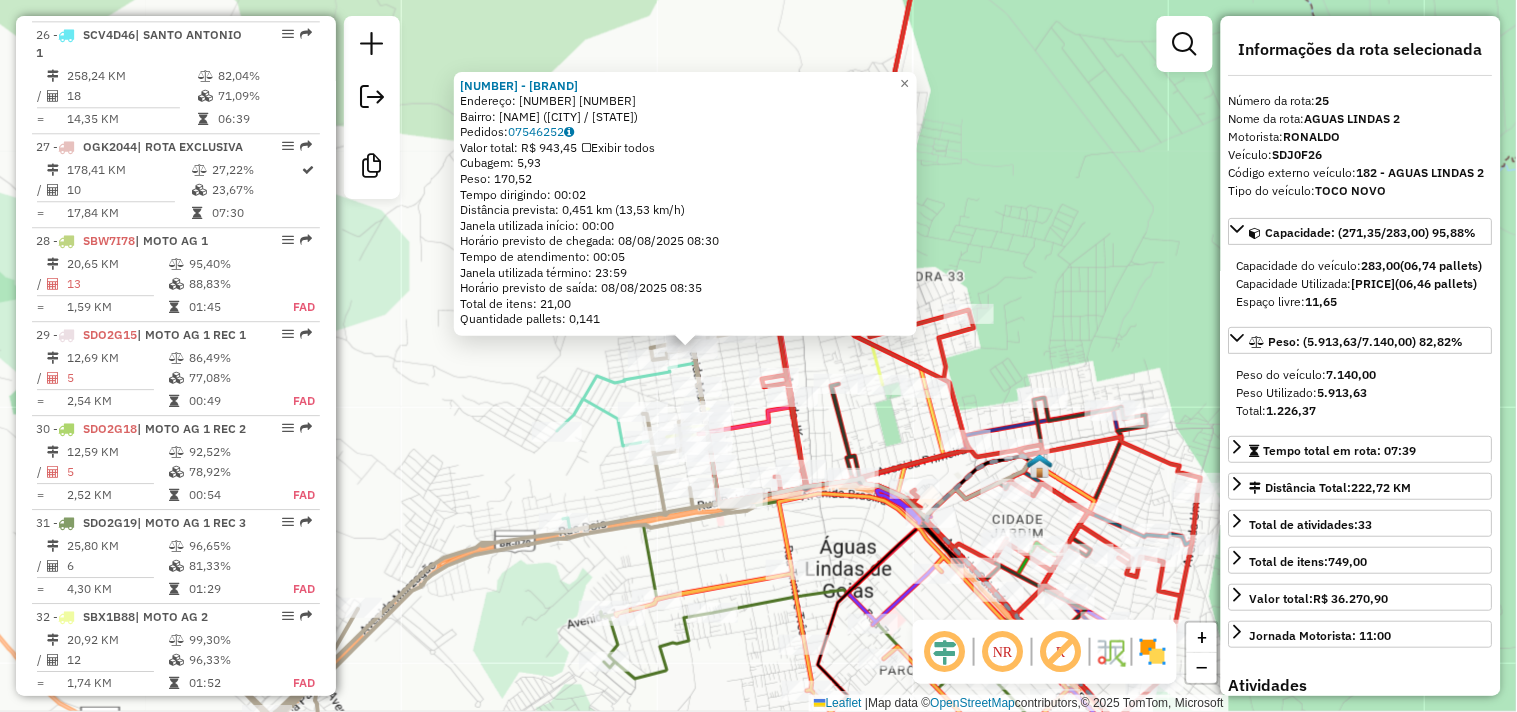drag, startPoint x: 430, startPoint y: 351, endPoint x: 360, endPoint y: 344, distance: 70.34913 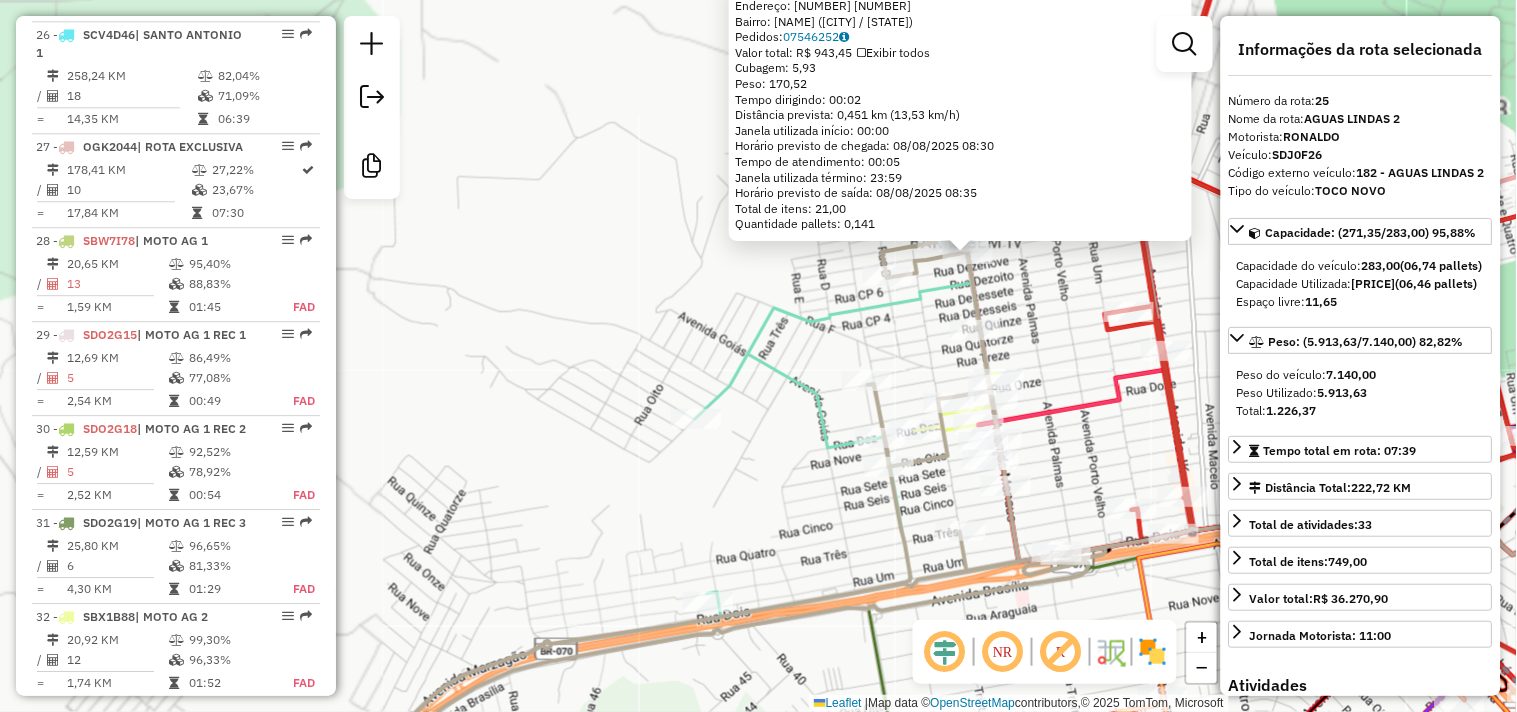 click on "[NUMBER] - [BRAND]  Endereço:  [NUMBER] [NUMBER]   Bairro: JARDIM BARRAGEM [NUMBER] ([CITY] / GO)   Pedidos:  [ORDER_ID]   Valor total: R$ 943,45   Exibir todos   Cubagem: 5,93  Peso: 170,52  Tempo dirigindo: 00:02   Distância prevista: 0,451 km (13,53 km/h)   Janela utilizada início: 00:00   Horário previsto de chegada: 08/08/2025 08:30   Tempo de atendimento: 00:05   Janela utilizada término: 23:59   Horário previsto de saída: 08/08/2025 08:35   Total de itens: 21,00   Quantidade pallets: 0,141  × Janela de atendimento Grade de atendimento Capacidade Transportadoras Veículos Cliente Pedidos  Rotas Selecione os dias de semana para filtrar as janelas de atendimento  Seg   Ter   Qua   Qui   Sex   Sáb   Dom  Informe o período da janela de atendimento: De: Até:  Filtrar exatamente a janela do cliente  Considerar janela de atendimento padrão  Selecione os dias de semana para filtrar as grades de atendimento  Seg   Ter   Qua   Qui   Sex   Sáb   Dom   Clientes fora do dia de atendimento selecionado De:" 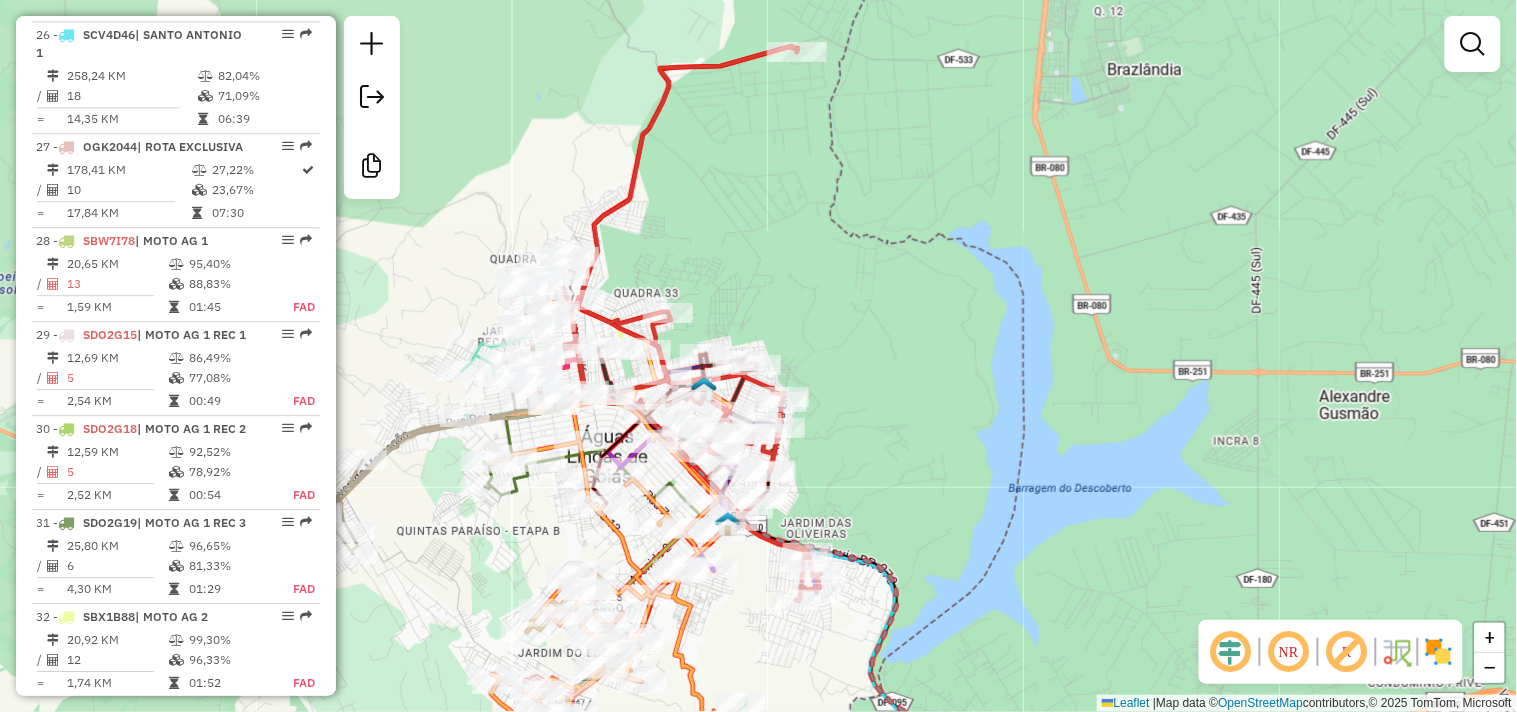 drag, startPoint x: 418, startPoint y: 548, endPoint x: 406, endPoint y: 476, distance: 72.99315 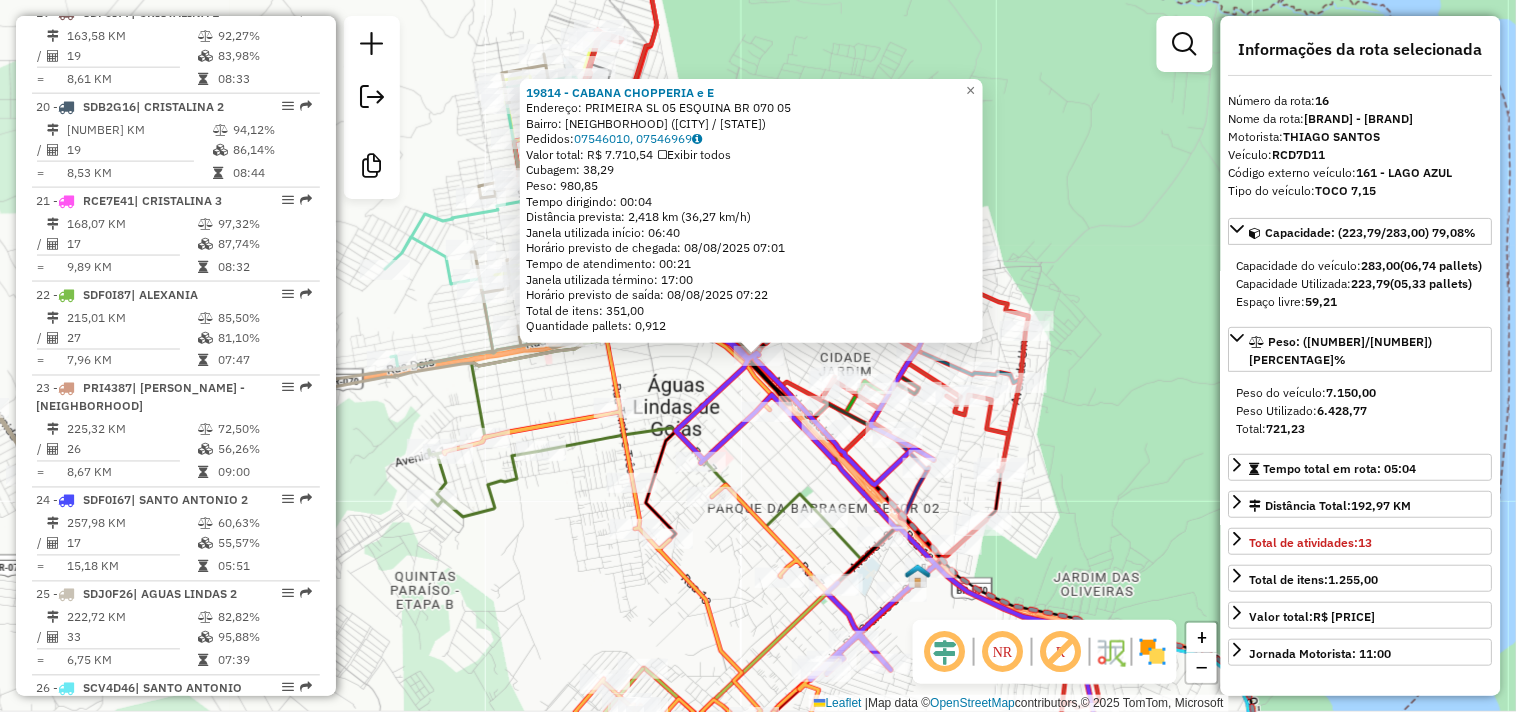 scroll, scrollTop: 2305, scrollLeft: 0, axis: vertical 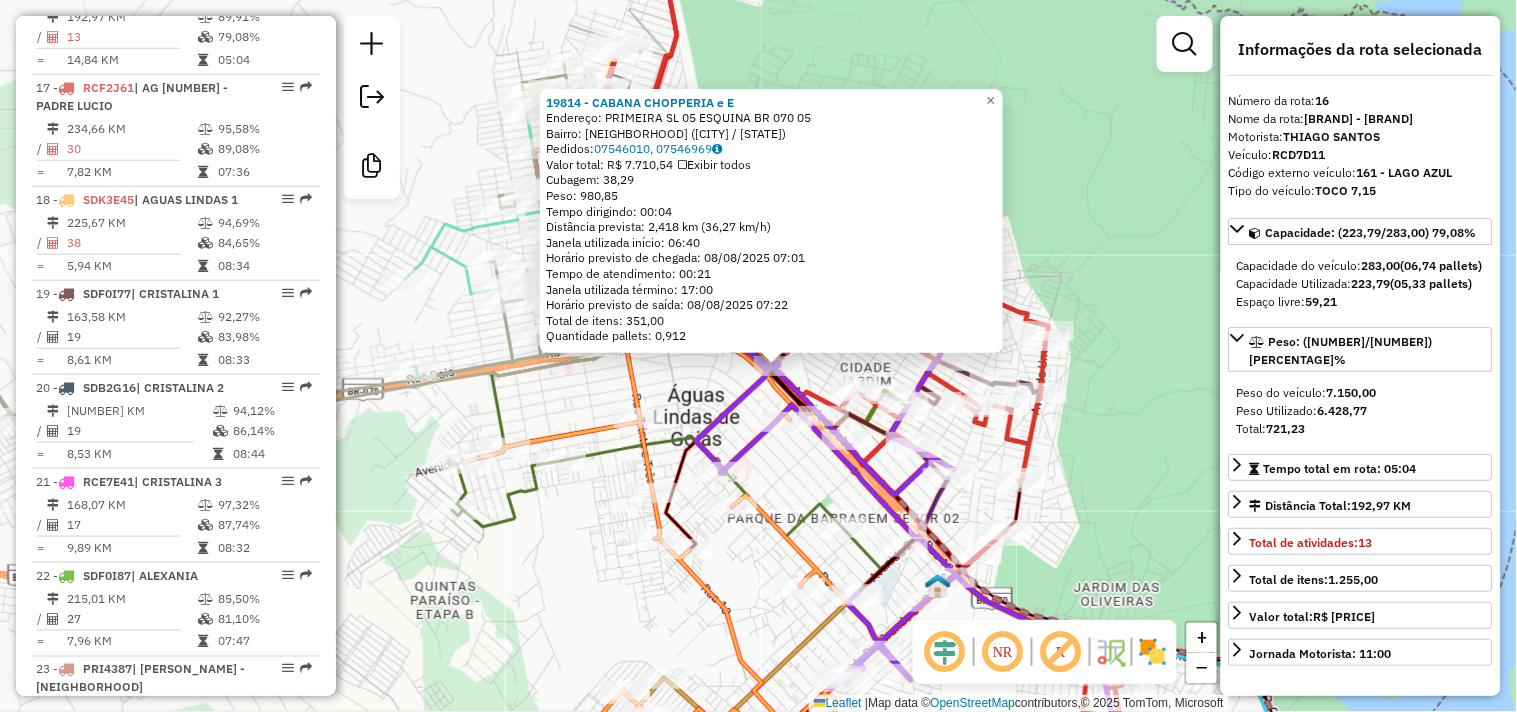 drag, startPoint x: 557, startPoint y: 515, endPoint x: 577, endPoint y: 525, distance: 22.36068 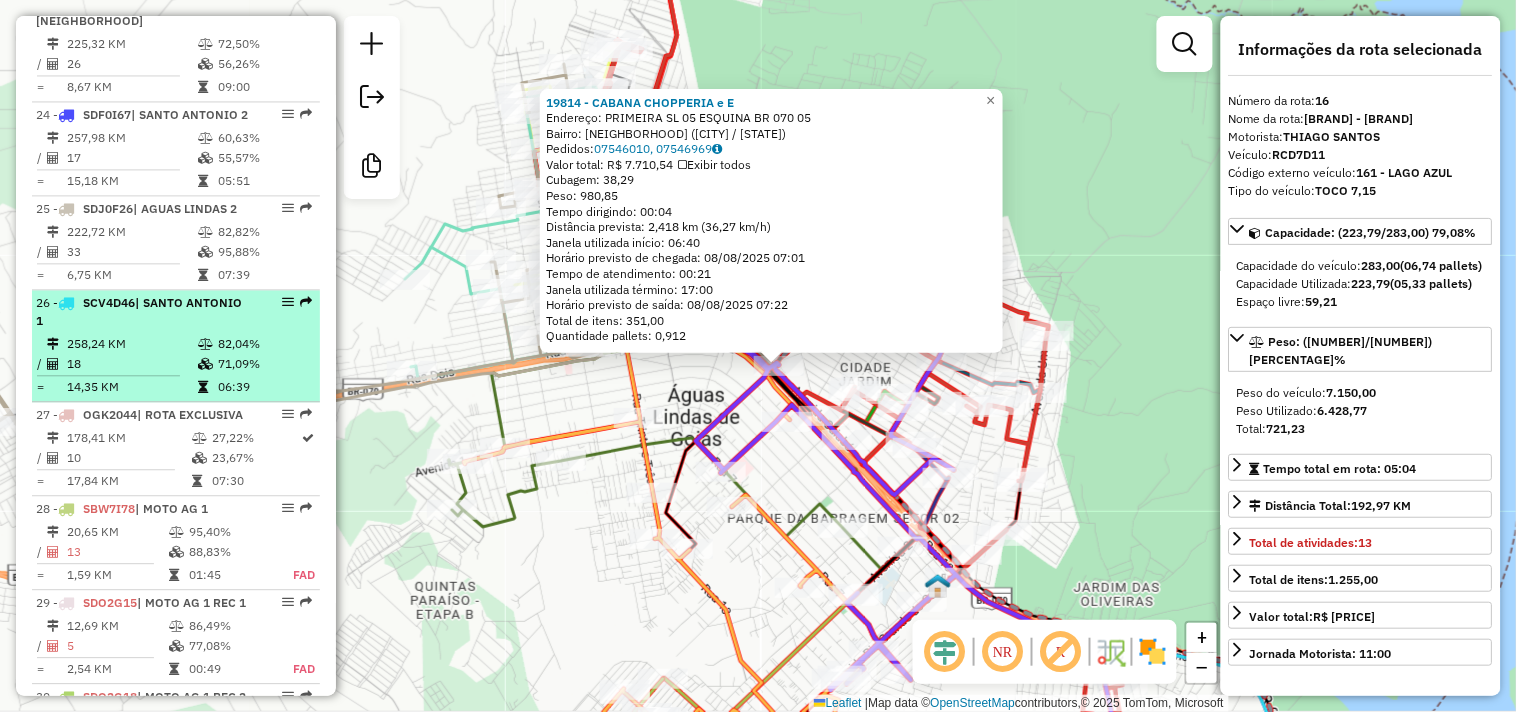 scroll, scrollTop: 3083, scrollLeft: 0, axis: vertical 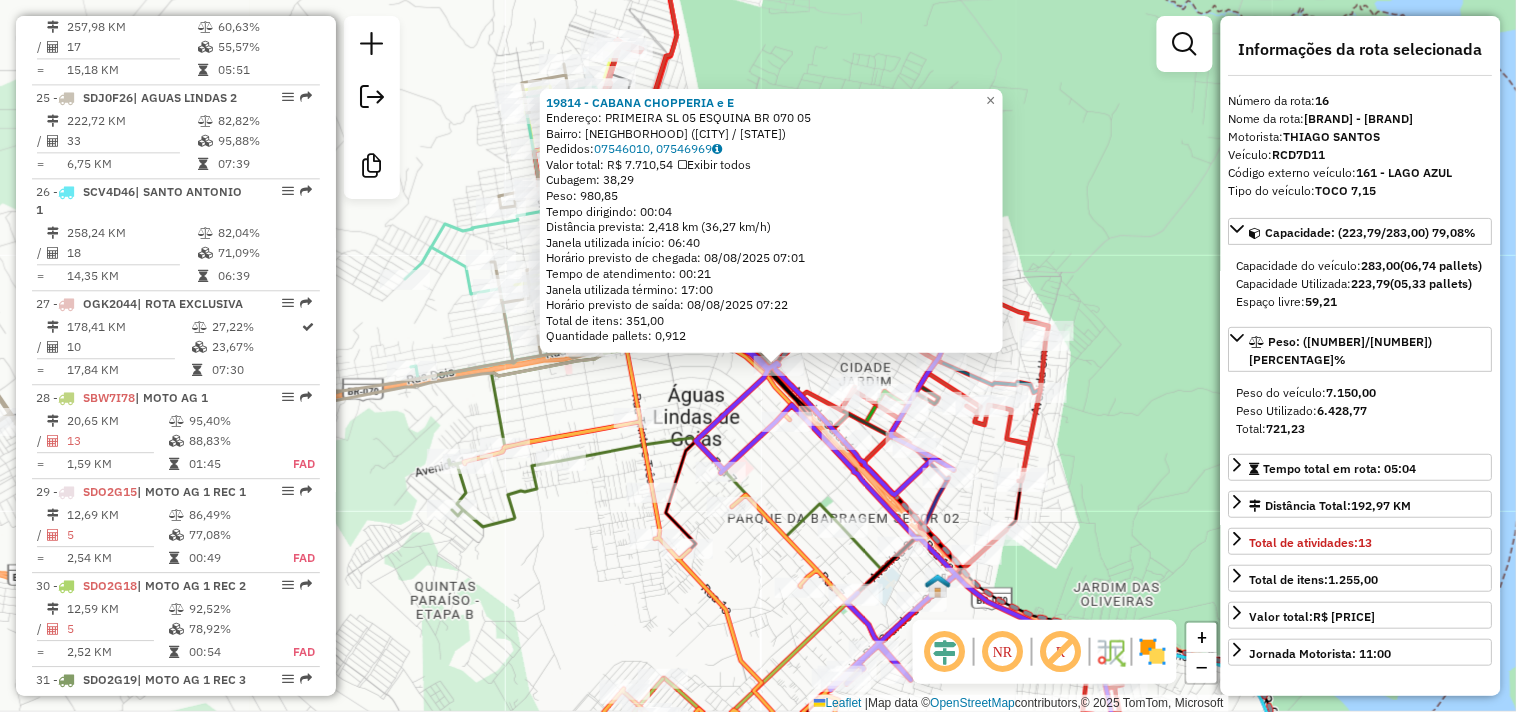 click 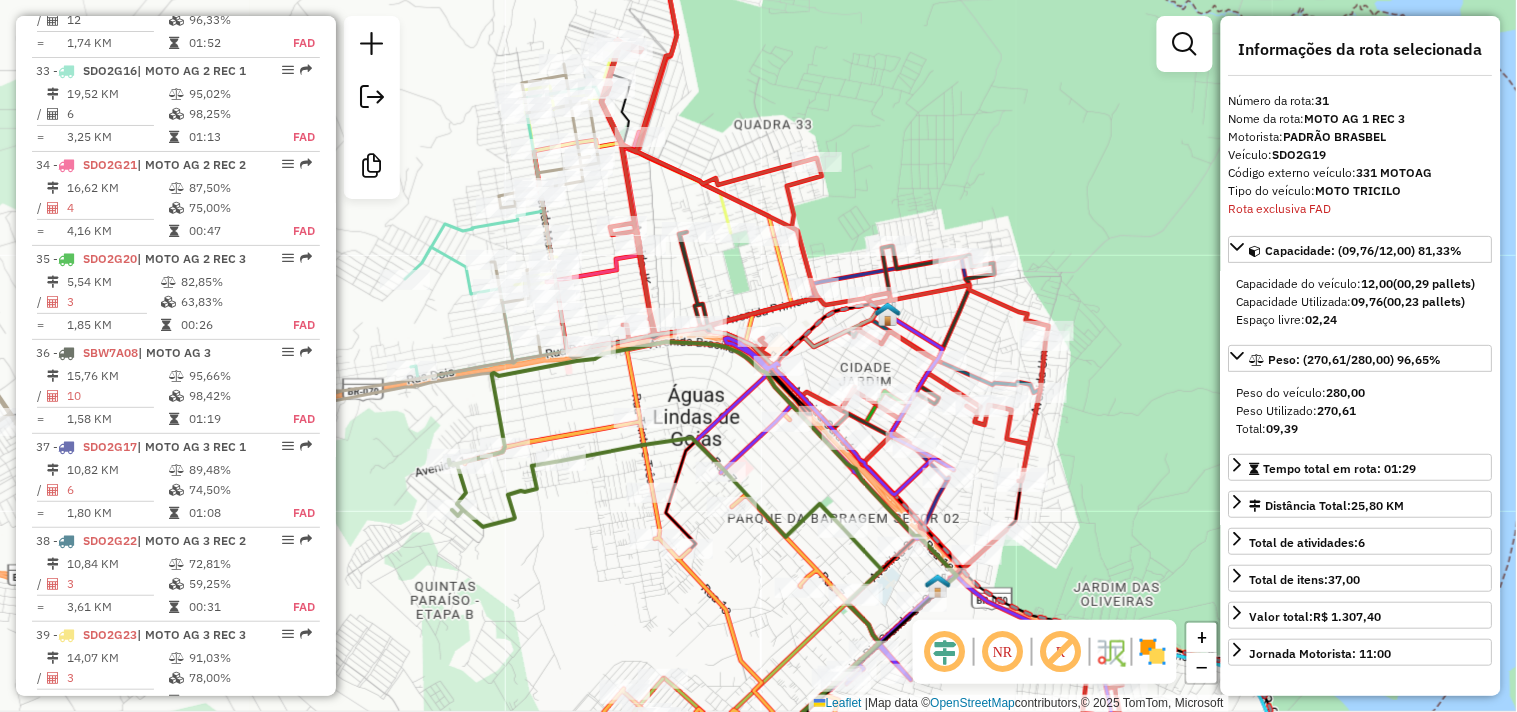 scroll, scrollTop: 3875, scrollLeft: 0, axis: vertical 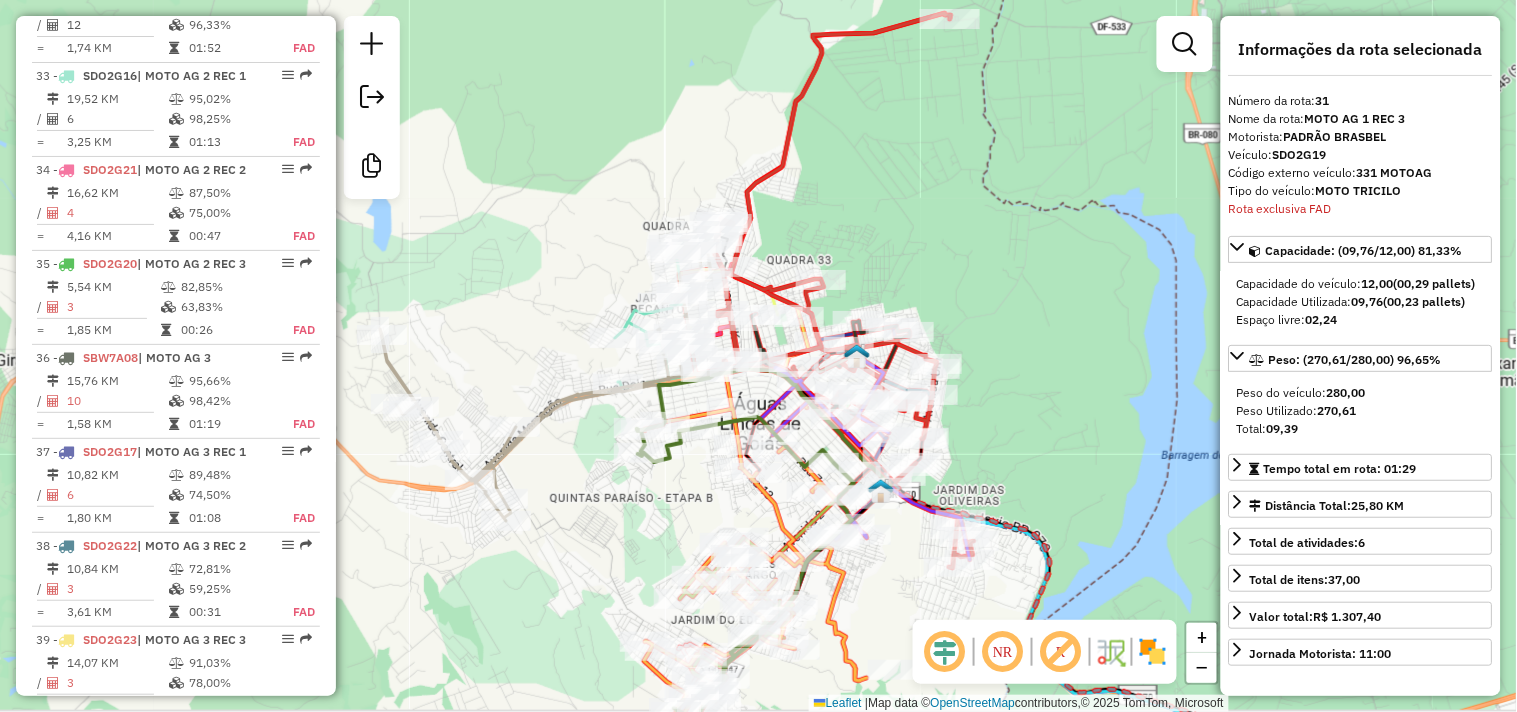 drag, startPoint x: 958, startPoint y: 523, endPoint x: 1082, endPoint y: 450, distance: 143.89232 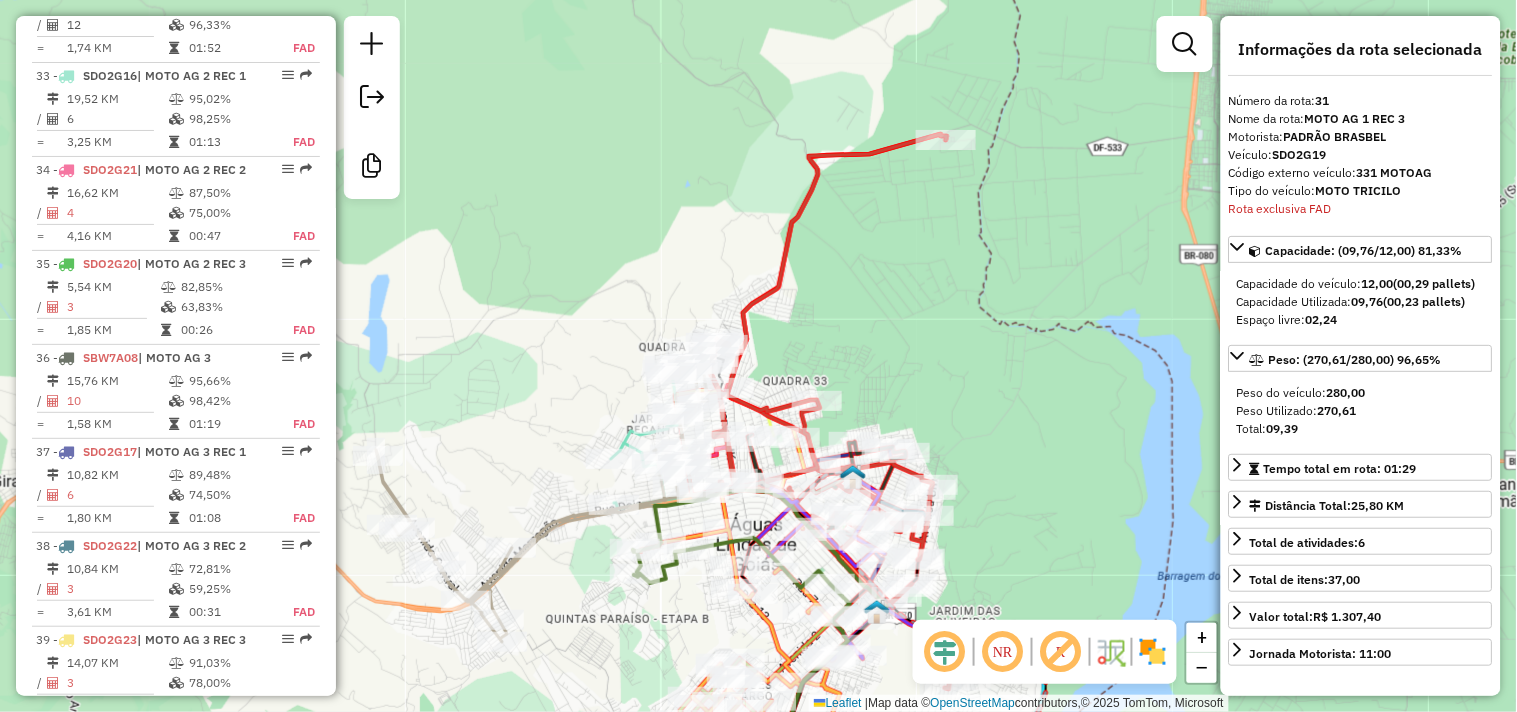 drag, startPoint x: 916, startPoint y: 126, endPoint x: 903, endPoint y: 224, distance: 98.85848 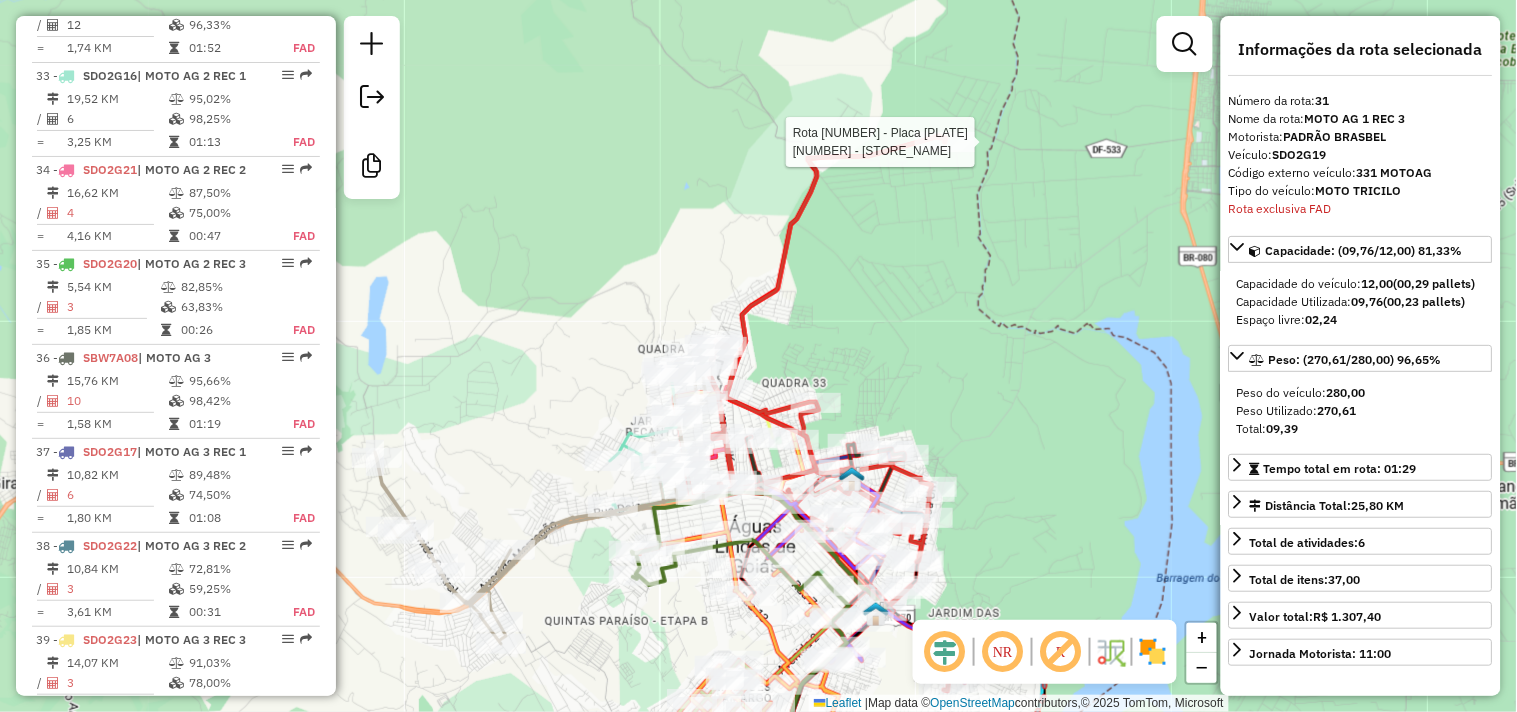 click 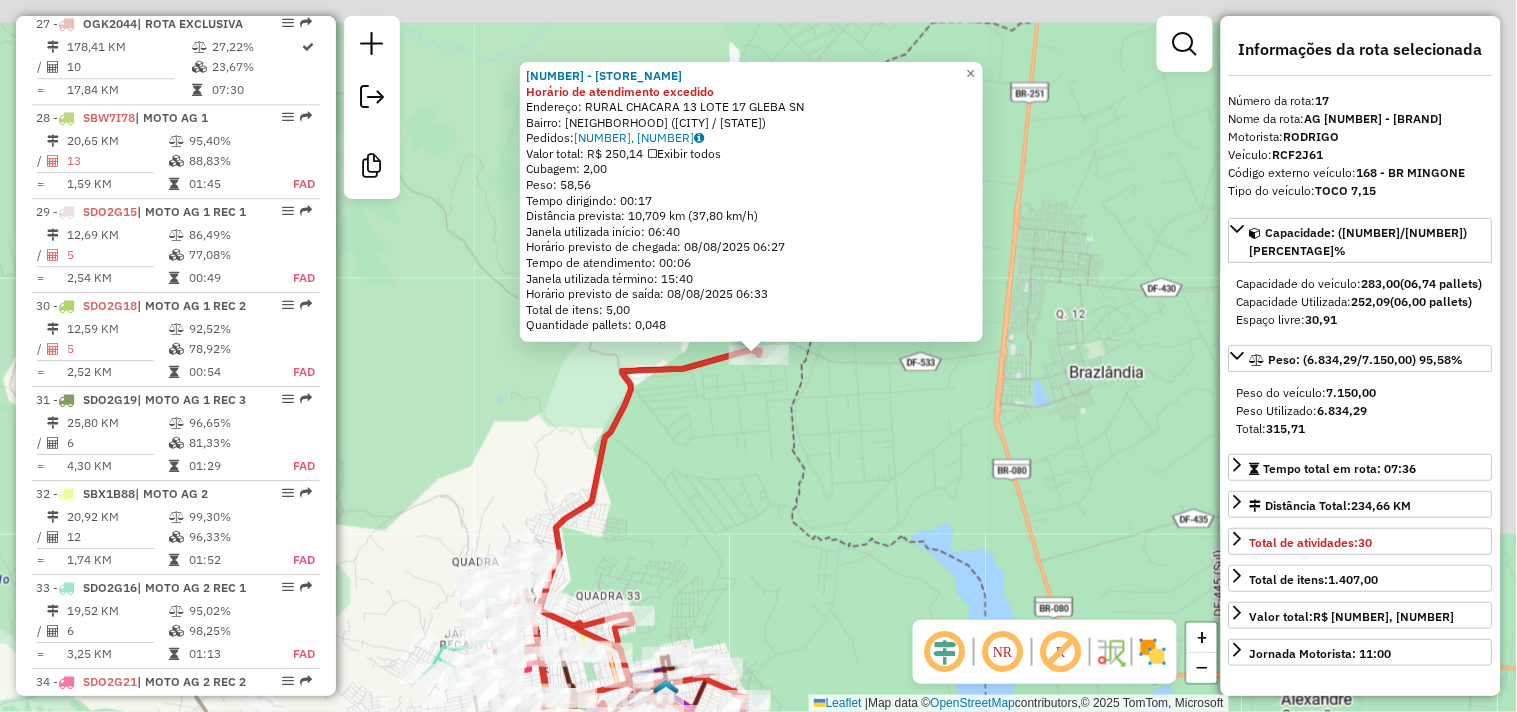 scroll, scrollTop: 2416, scrollLeft: 0, axis: vertical 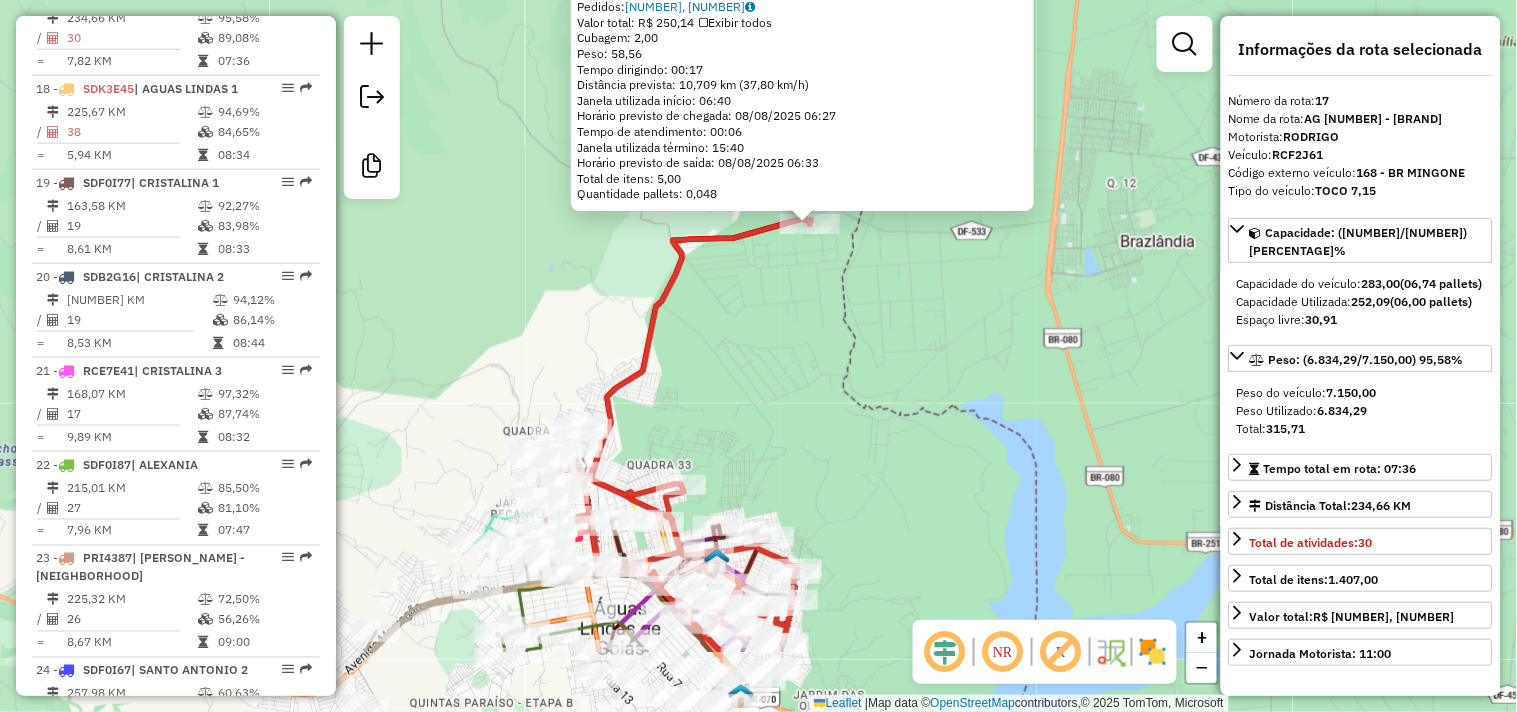 drag, startPoint x: 858, startPoint y: 553, endPoint x: 908, endPoint y: 423, distance: 139.28389 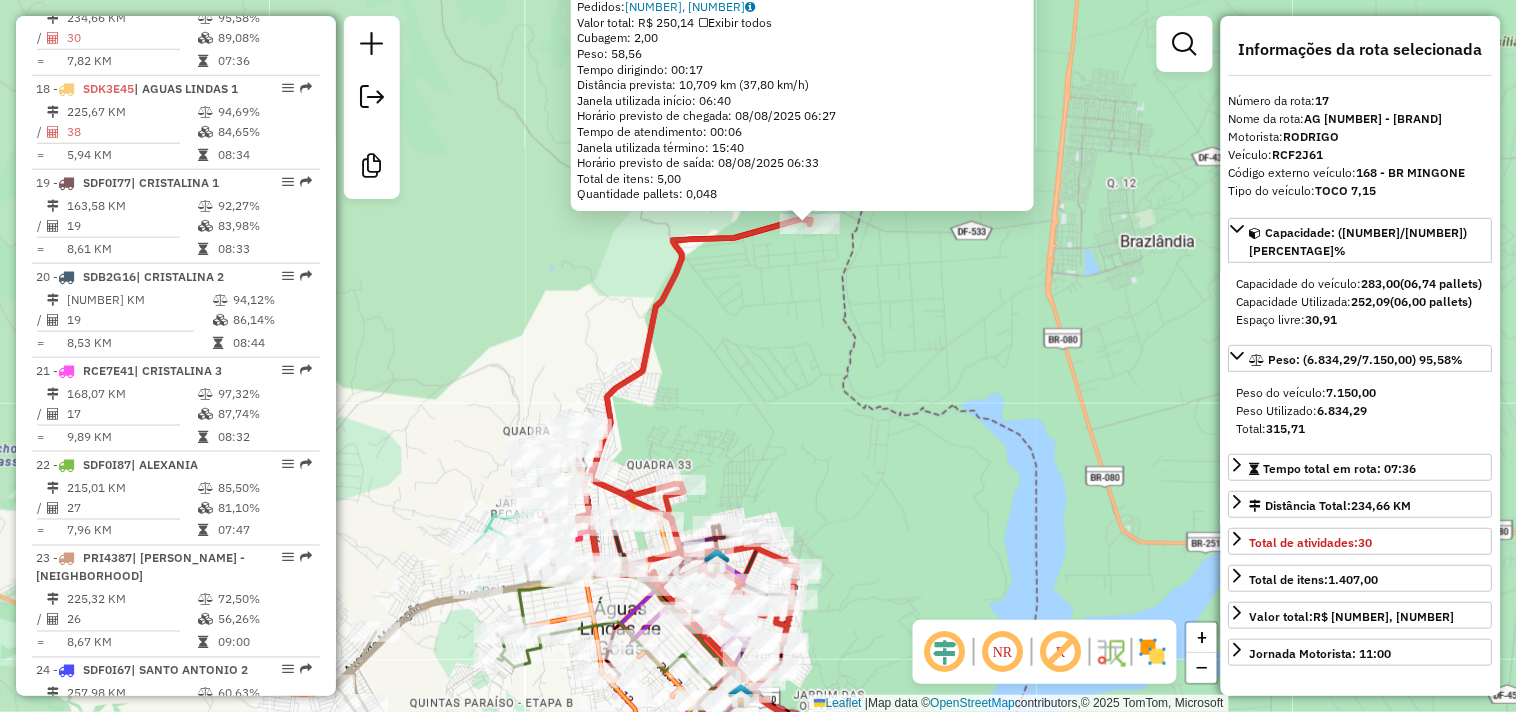 drag, startPoint x: 885, startPoint y: 460, endPoint x: 913, endPoint y: 355, distance: 108.66922 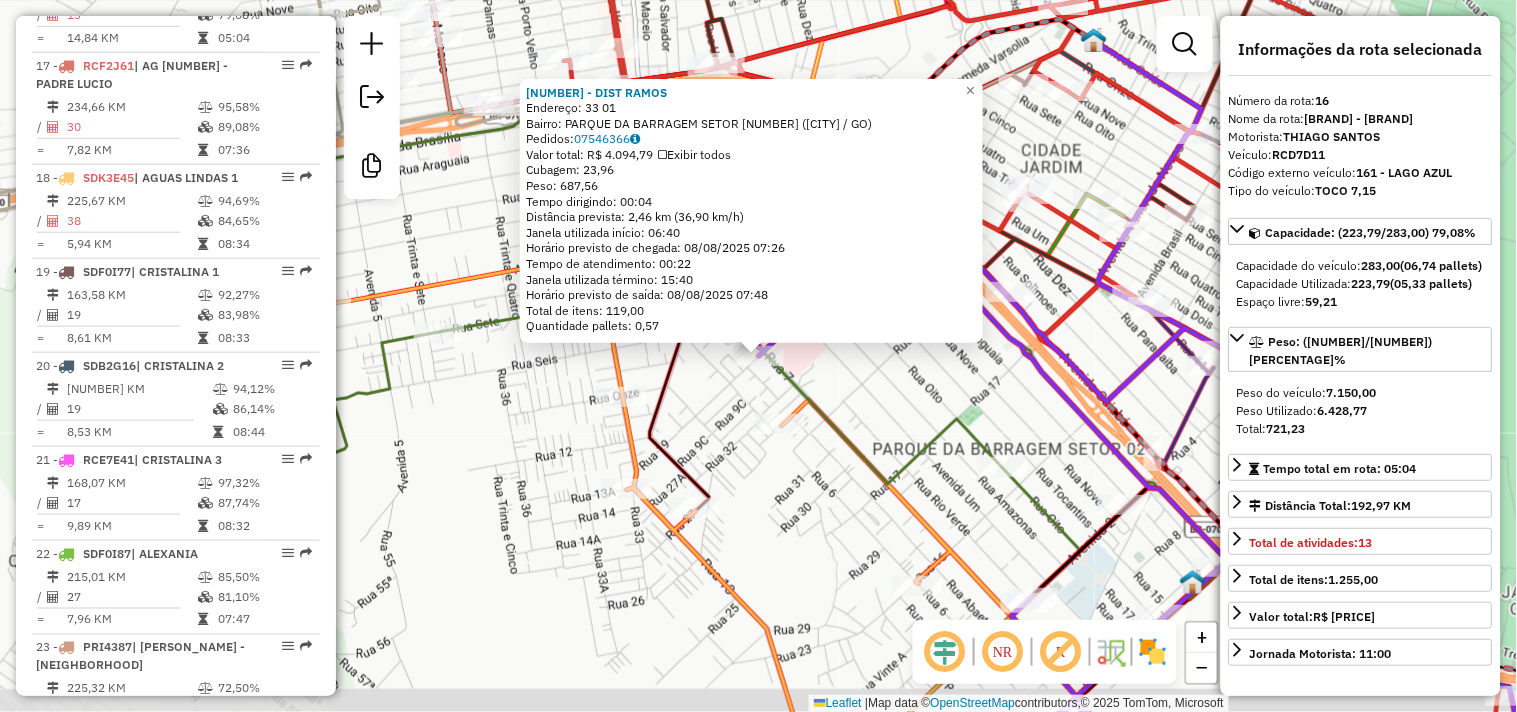 scroll, scrollTop: 2305, scrollLeft: 0, axis: vertical 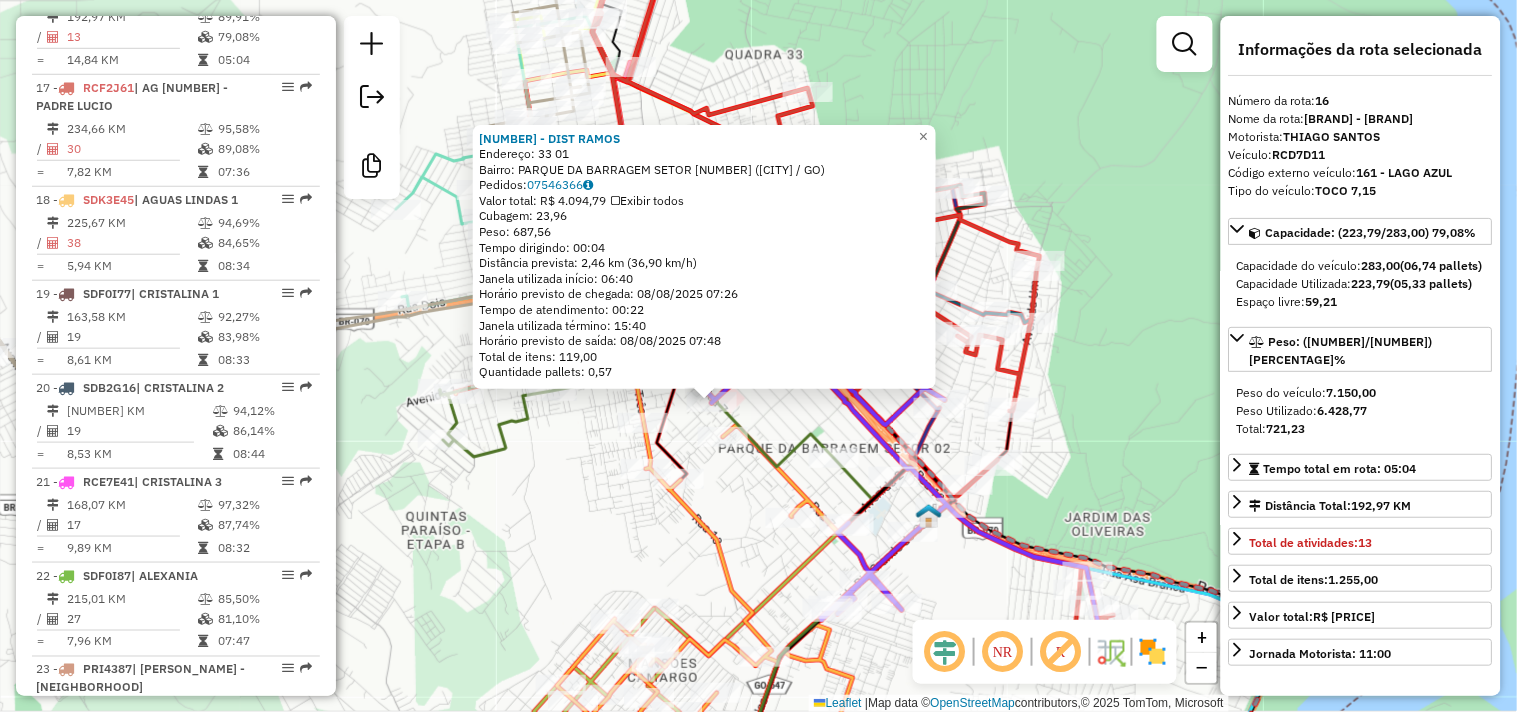 drag, startPoint x: 1158, startPoint y: 426, endPoint x: 1058, endPoint y: 402, distance: 102.83968 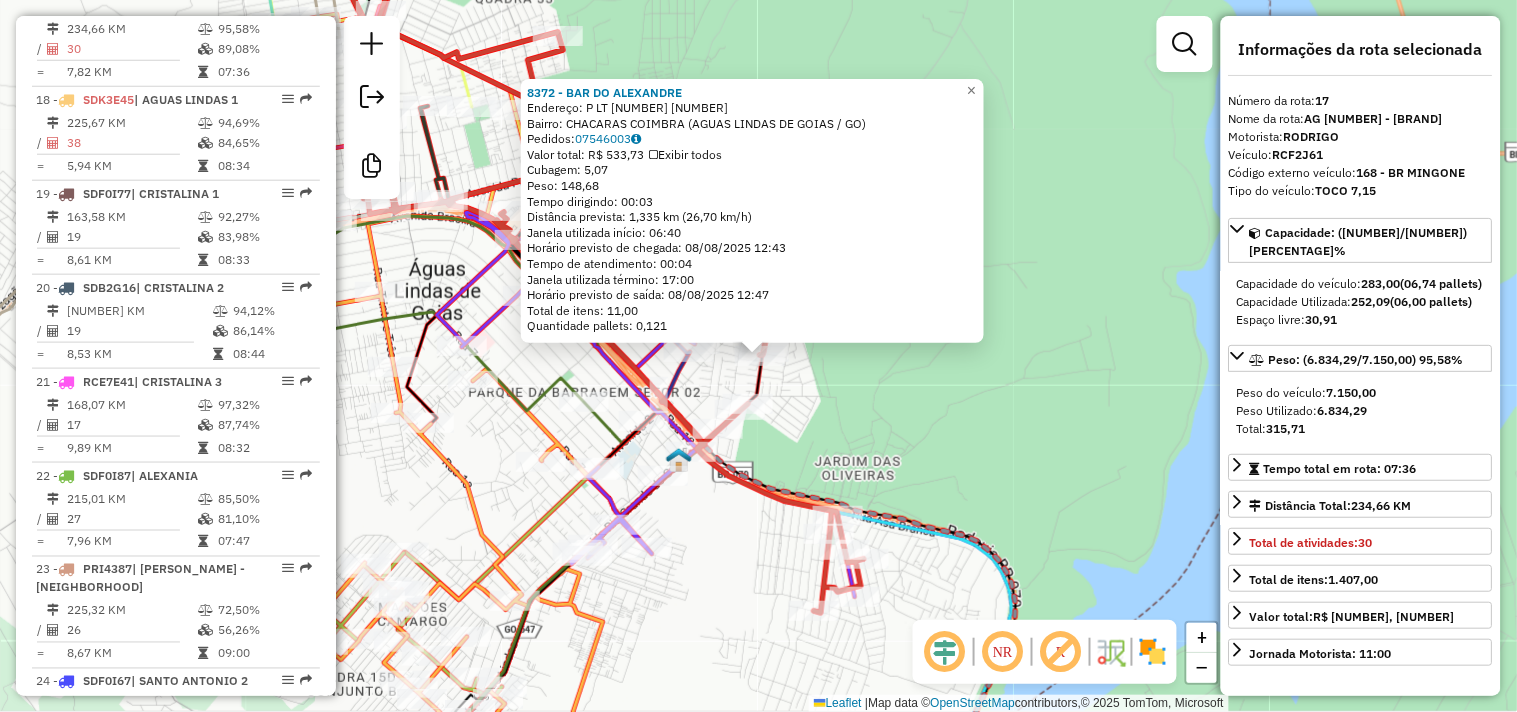 scroll, scrollTop: 2416, scrollLeft: 0, axis: vertical 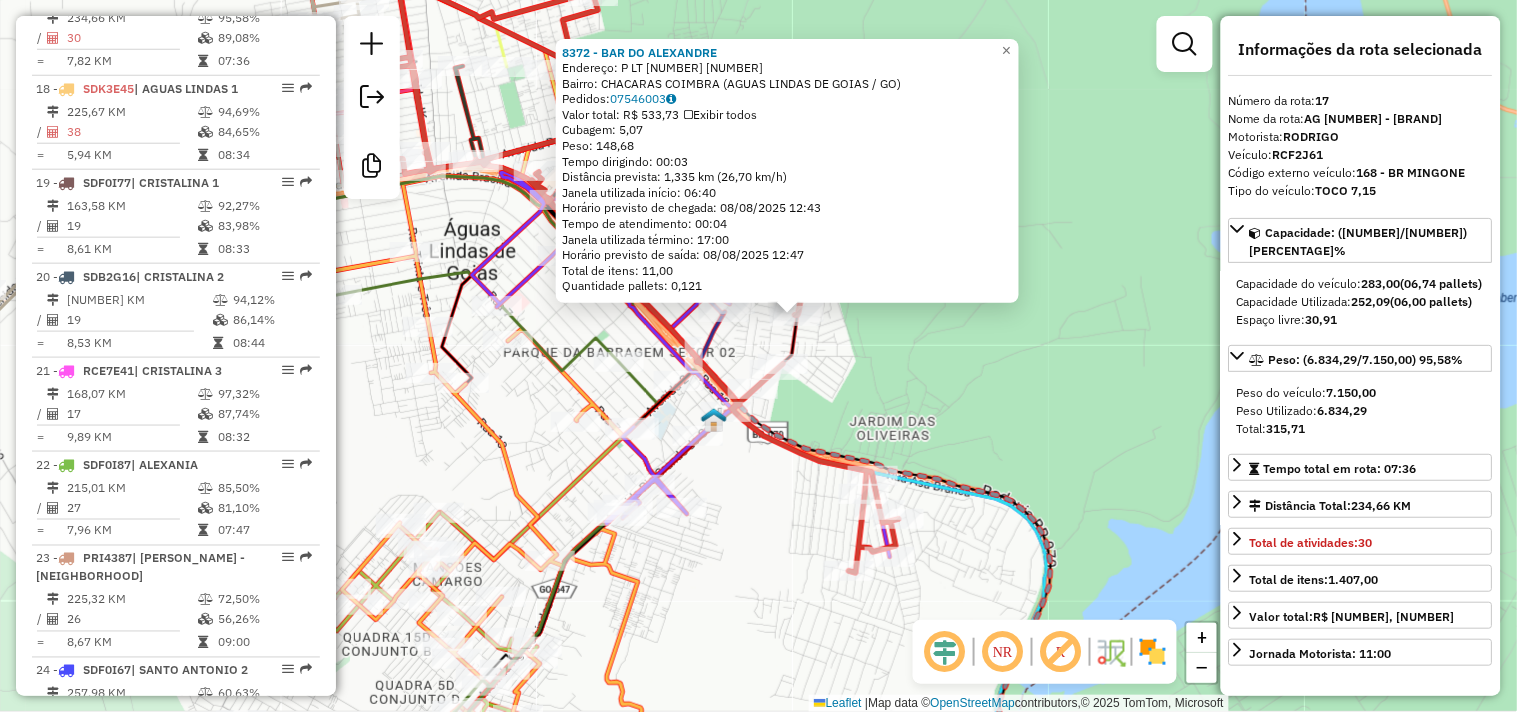 drag, startPoint x: 1048, startPoint y: 453, endPoint x: 1080, endPoint y: 412, distance: 52.009613 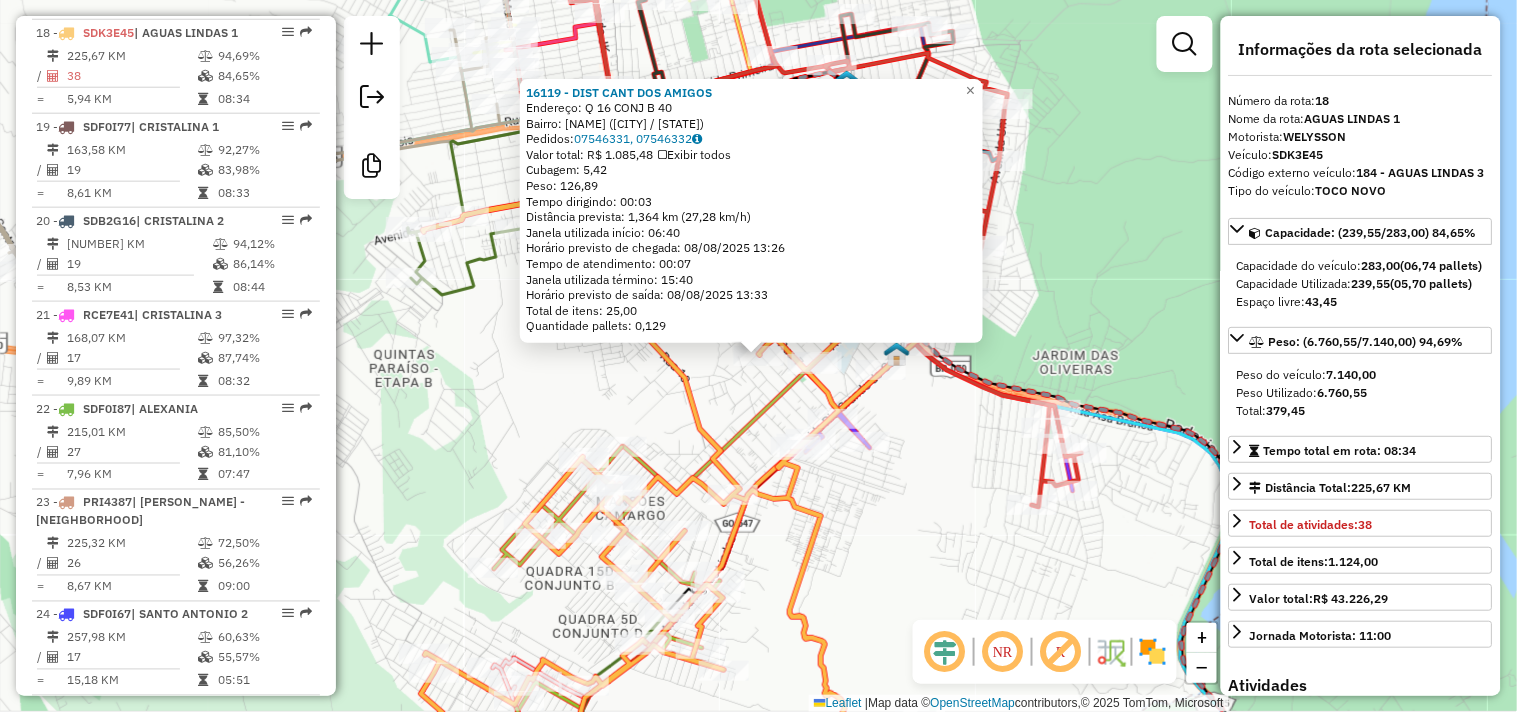 scroll, scrollTop: 2527, scrollLeft: 0, axis: vertical 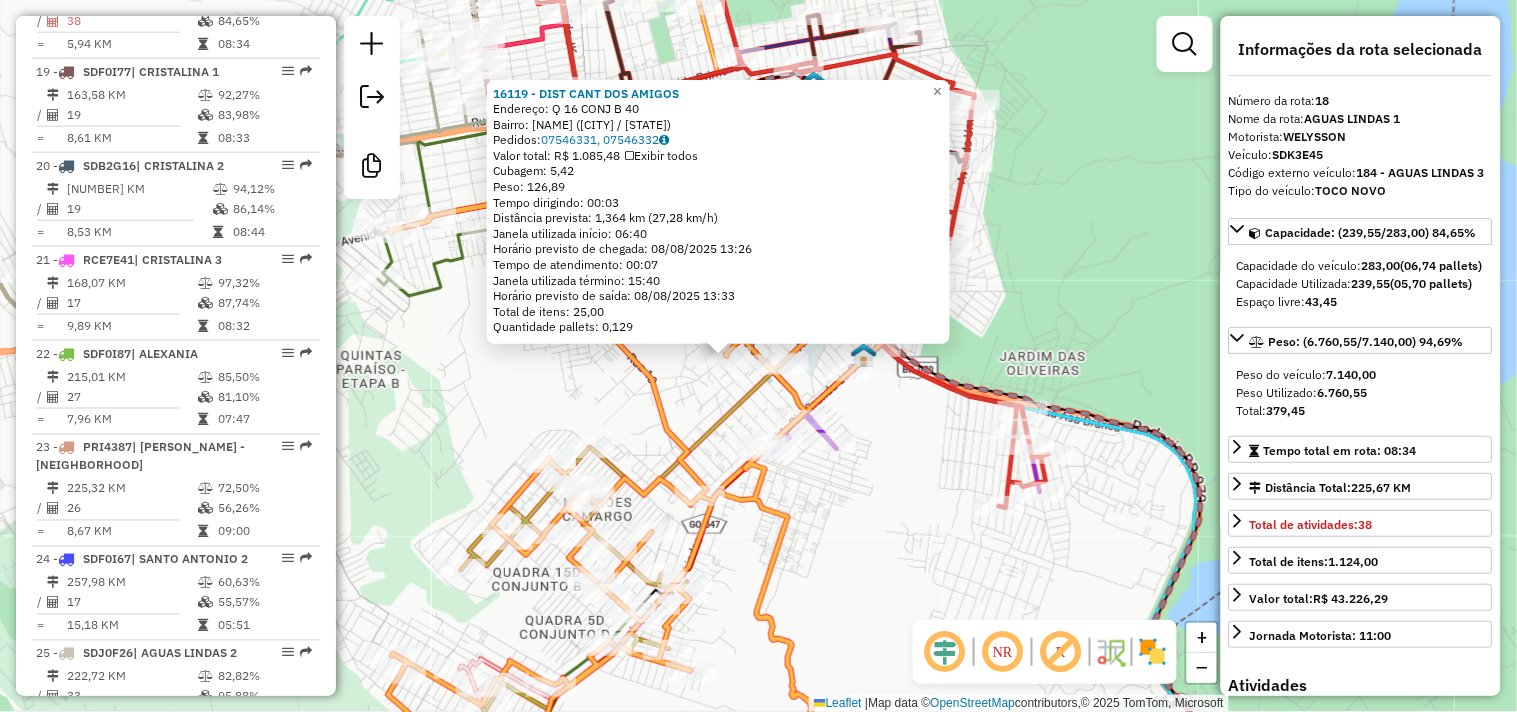 drag, startPoint x: 978, startPoint y: 583, endPoint x: 942, endPoint y: 585, distance: 36.05551 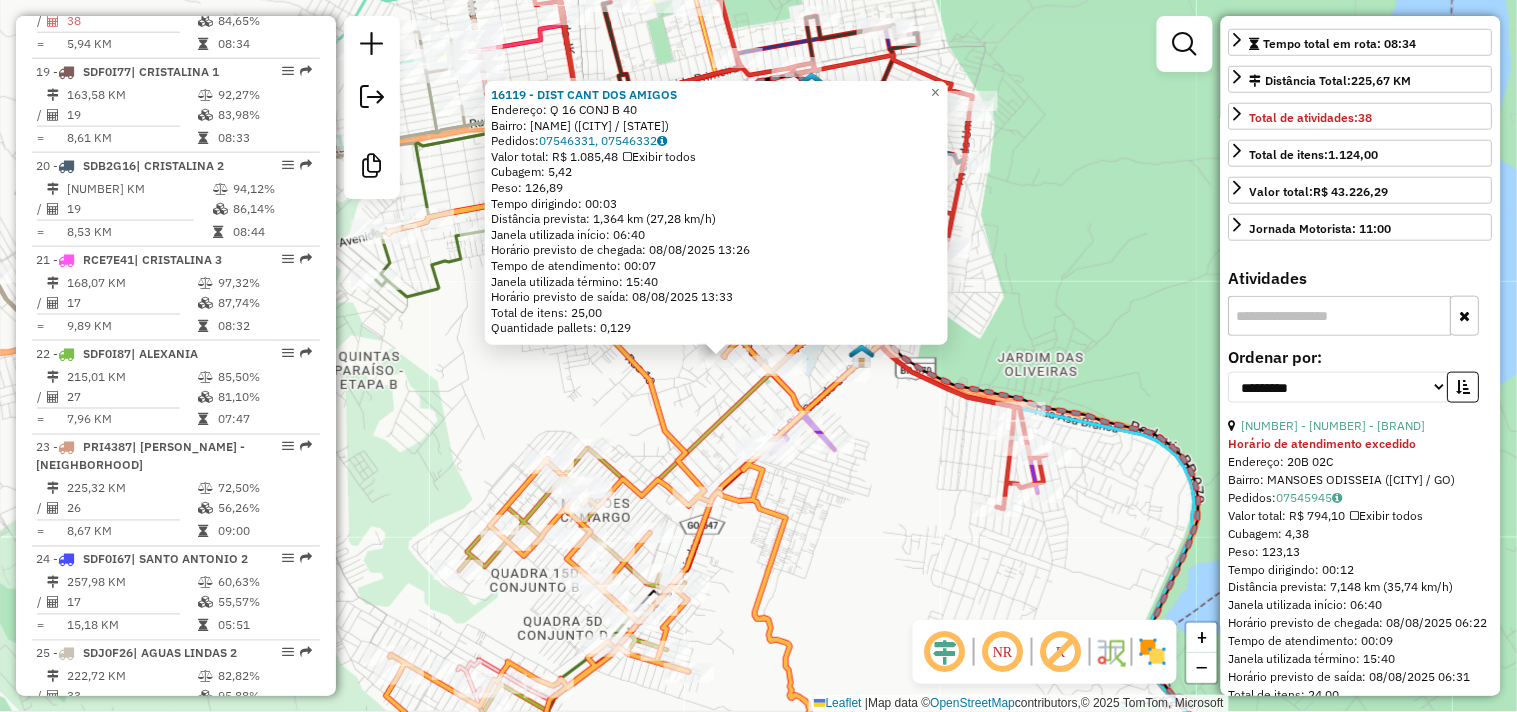 scroll, scrollTop: 444, scrollLeft: 0, axis: vertical 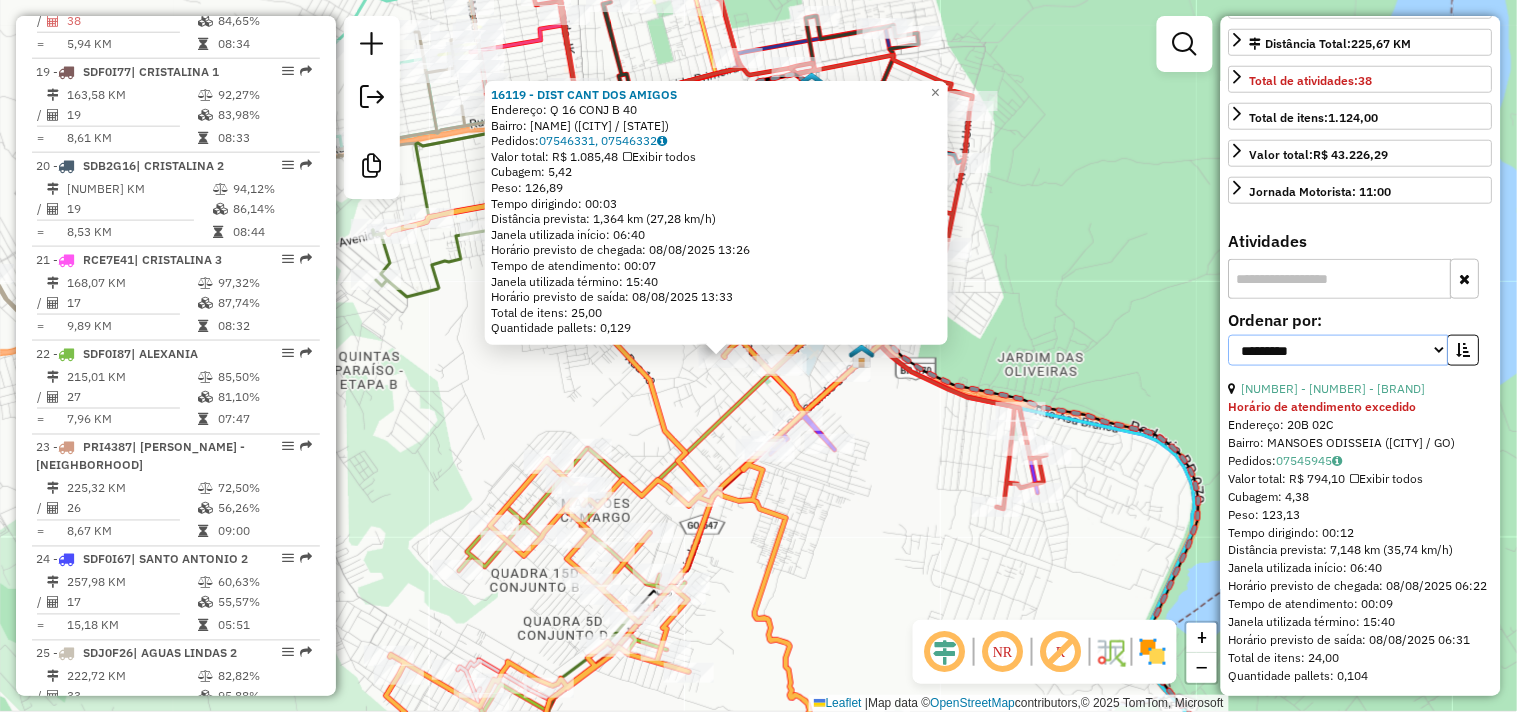 click on "**********" at bounding box center [1339, 350] 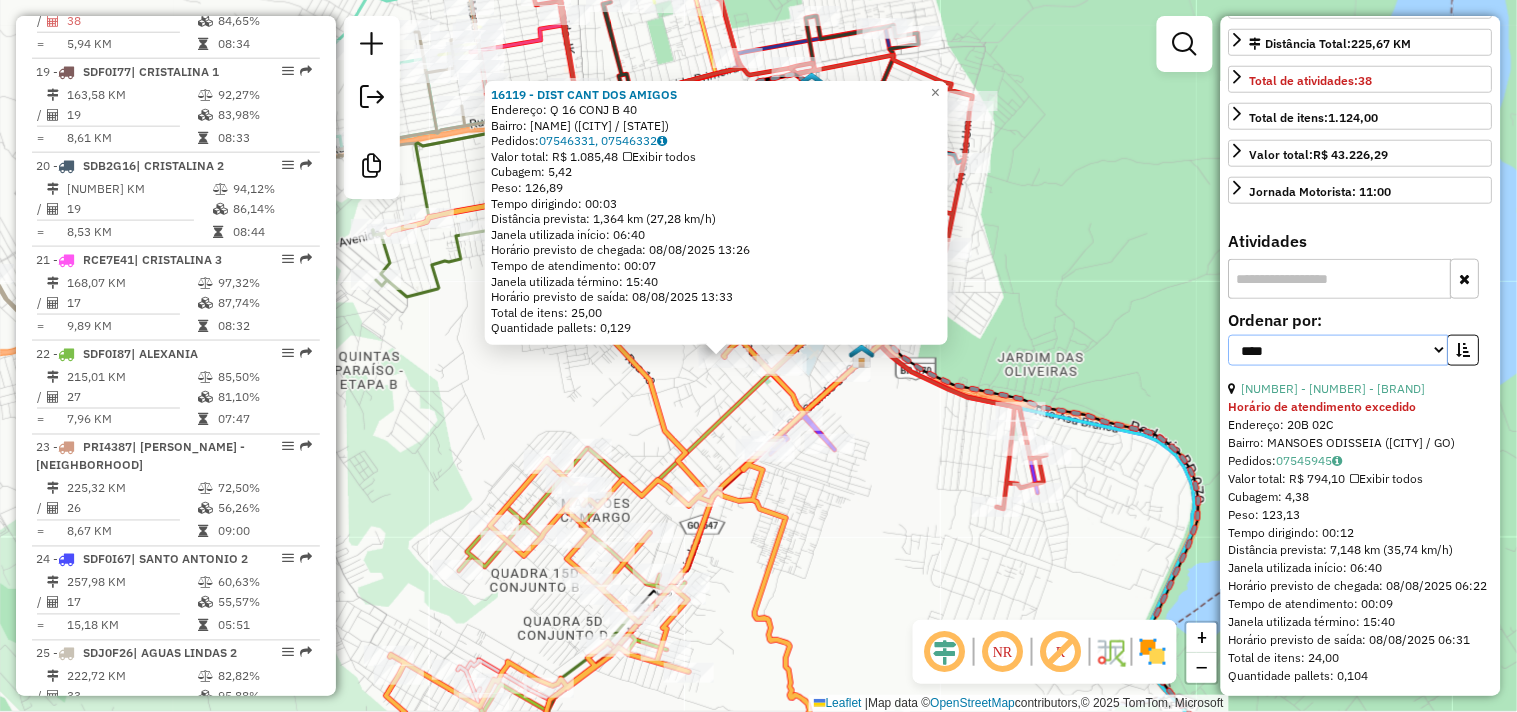 click on "**********" at bounding box center [1339, 350] 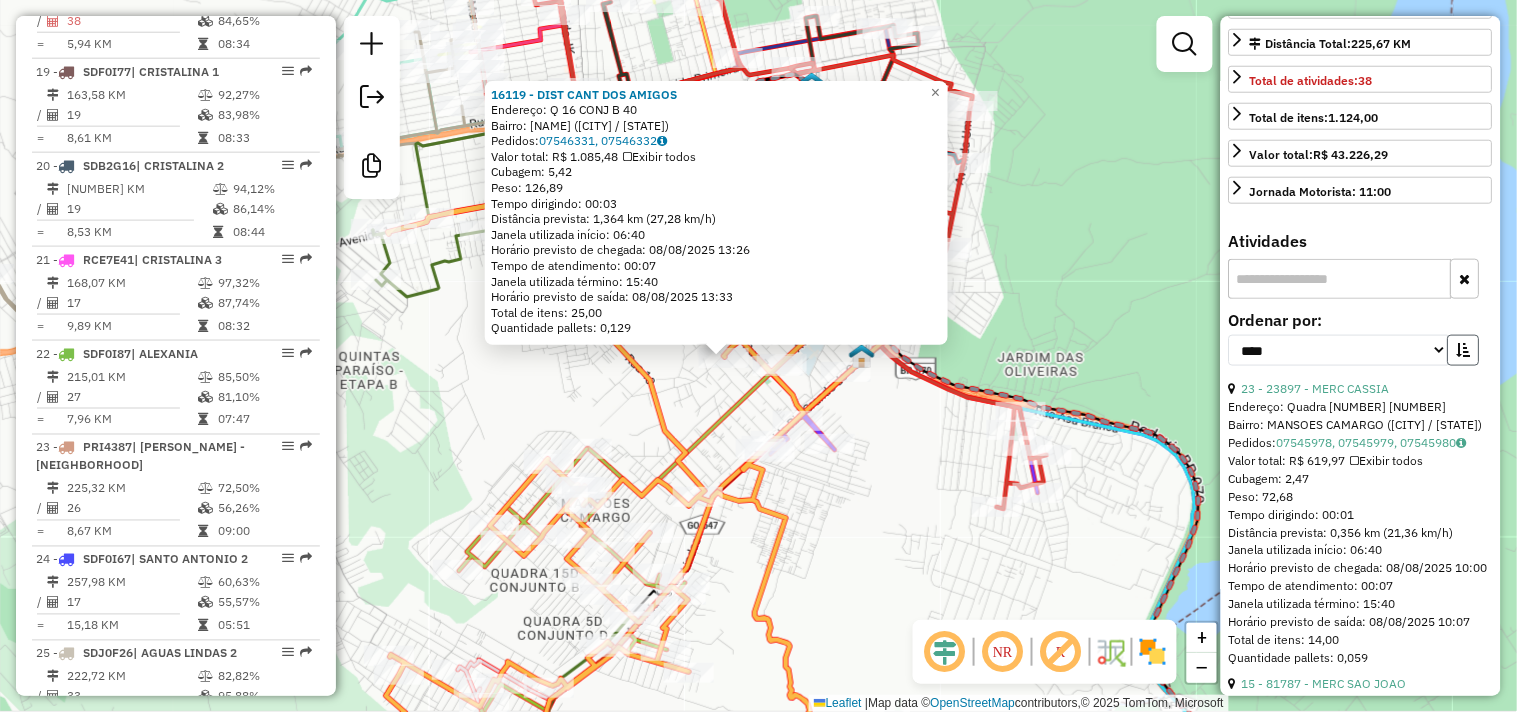 click at bounding box center [1464, 350] 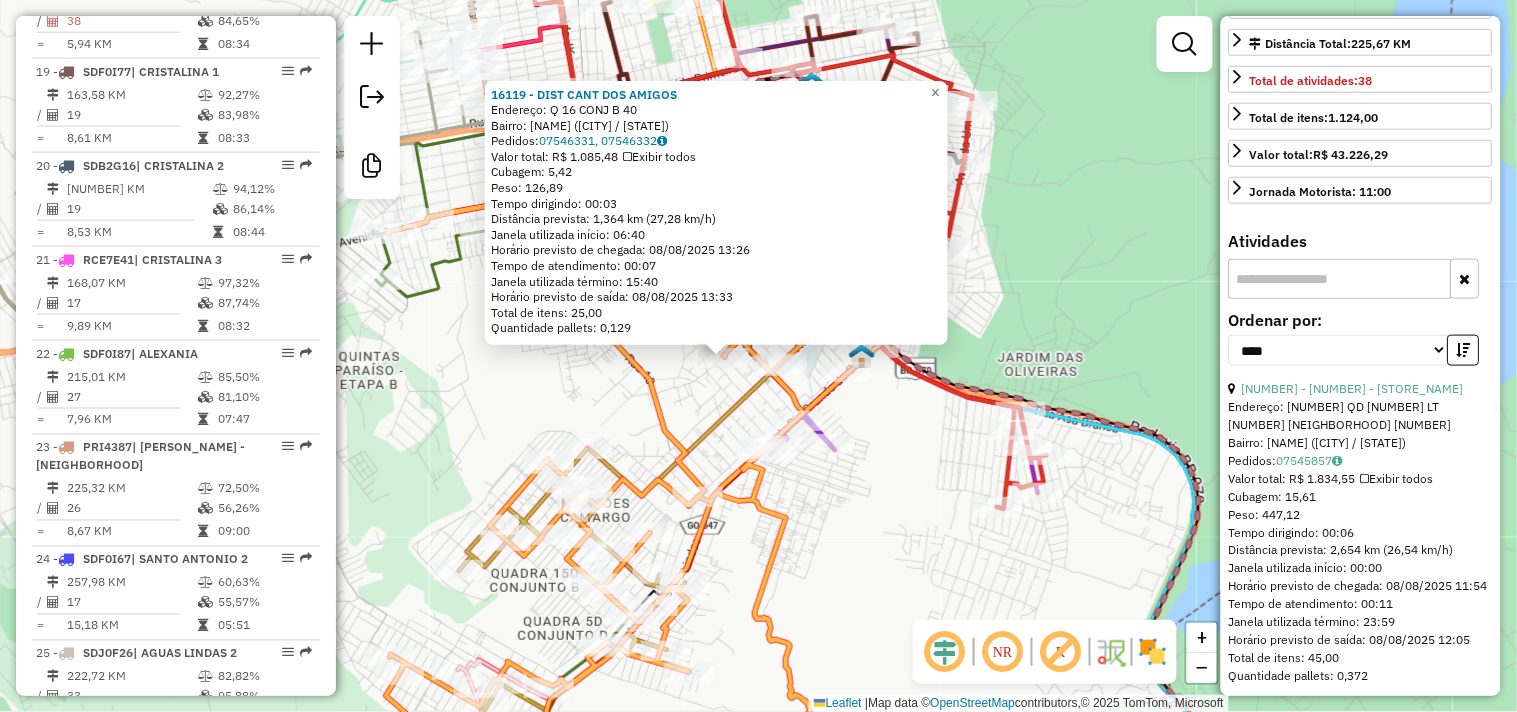 click on "[NUMBER] - [BRAND]  Endereço:  Q [NUMBER] CONJ B [NUMBER]   Bairro: PARQUE DA BARRAGEM SETOR [NUMBER] ([CITY] / GO)   Pedidos:  [ORDER_ID], [ORDER_ID]   Valor total: R$ 1.085,48   Exibir todos   Cubagem: 5,42  Peso: 126,89  Tempo dirigindo: 00:03   Distância prevista: 1,364 km (27,28 km/h)   Janela utilizada início: 06:40   Horário previsto de chegada: 08/08/2025 13:26   Tempo de atendimento: 00:07   Janela utilizada término: 15:40   Horário previsto de saída: 08/08/2025 13:33   Total de itens: 25,00   Quantidade pallets: 0,129  × Janela de atendimento Grade de atendimento Capacidade Transportadoras Veículos Cliente Pedidos  Rotas Selecione os dias de semana para filtrar as janelas de atendimento  Seg   Ter   Qua   Qui   Sex   Sáb   Dom  Informe o período da janela de atendimento: De: Até:  Filtrar exatamente a janela do cliente  Considerar janela de atendimento padrão  Selecione os dias de semana para filtrar as grades de atendimento  Seg   Ter   Qua   Qui   Sex   Sáb   Dom   Peso mínimo:" 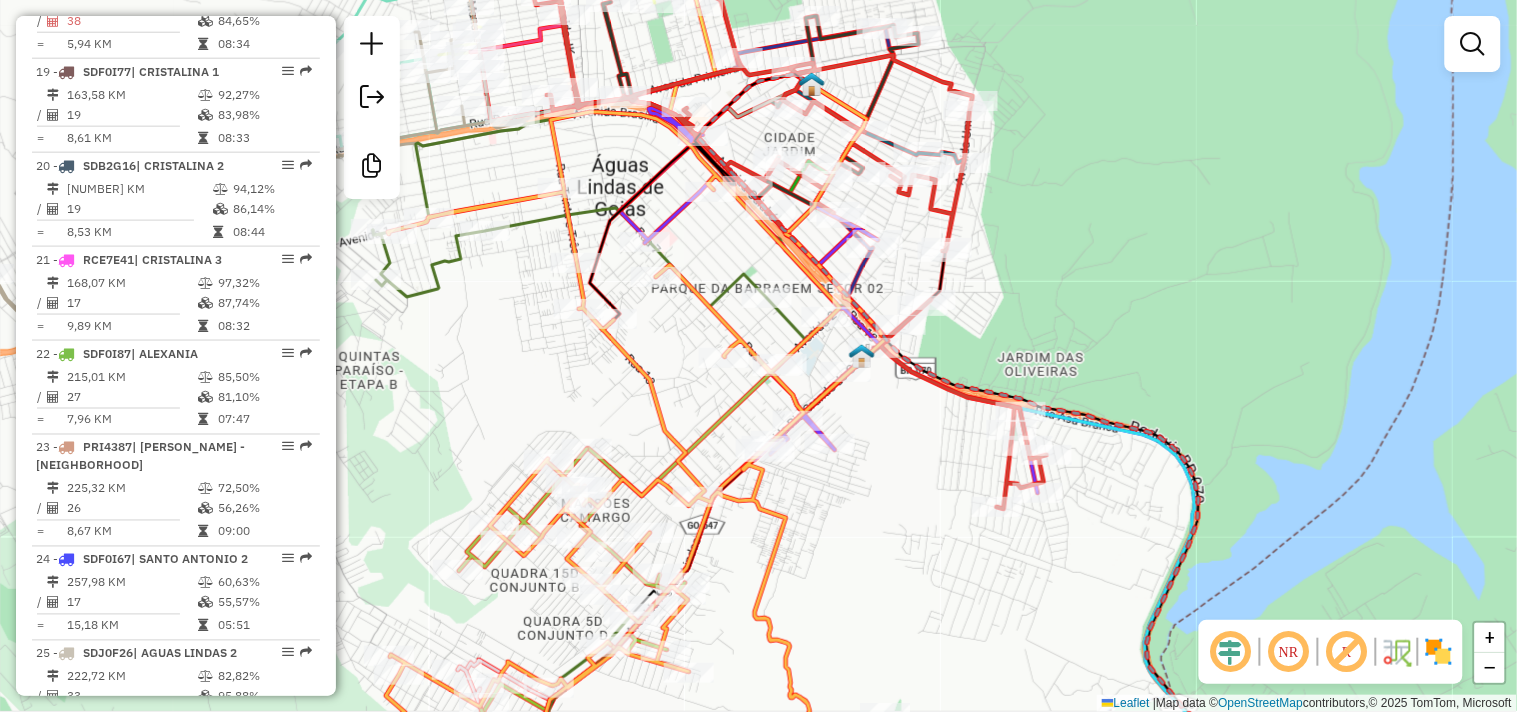 click 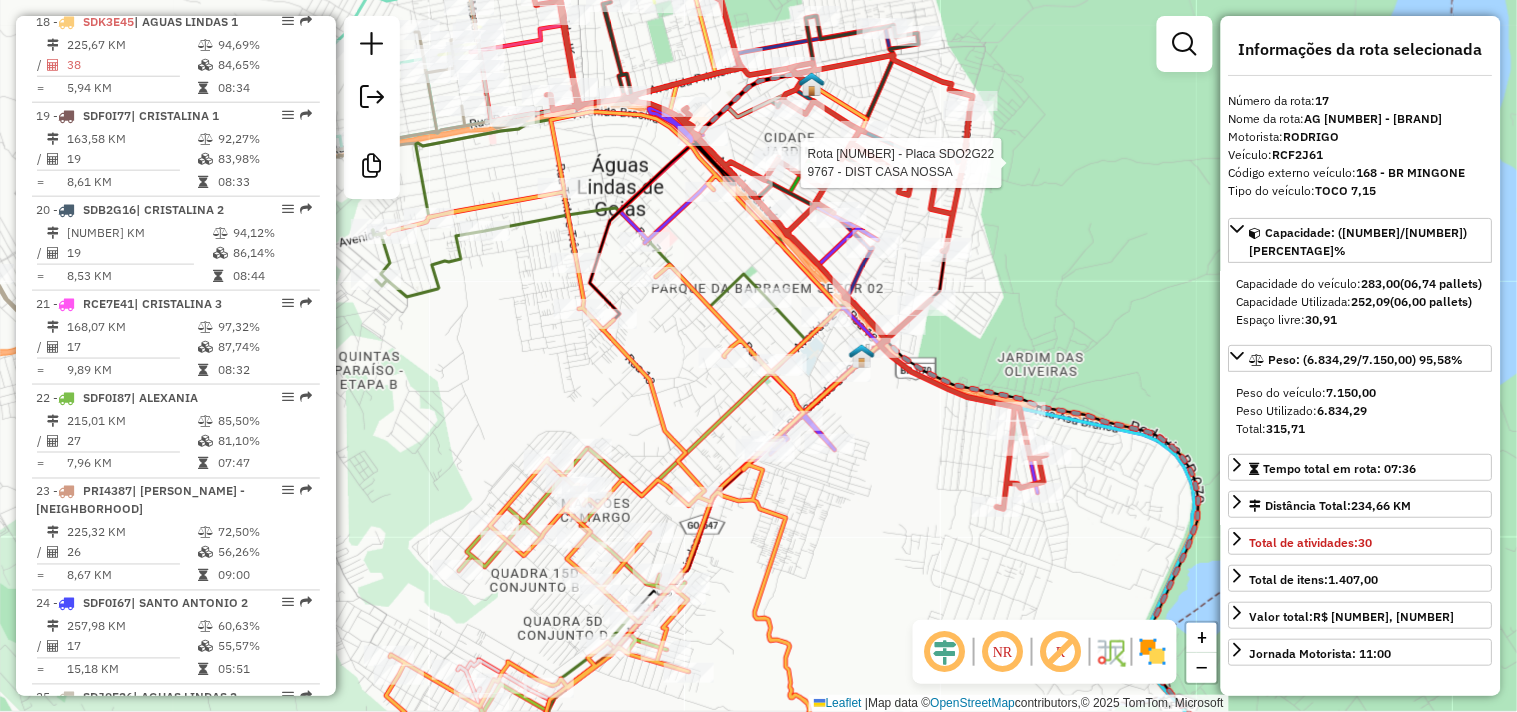 scroll, scrollTop: 2416, scrollLeft: 0, axis: vertical 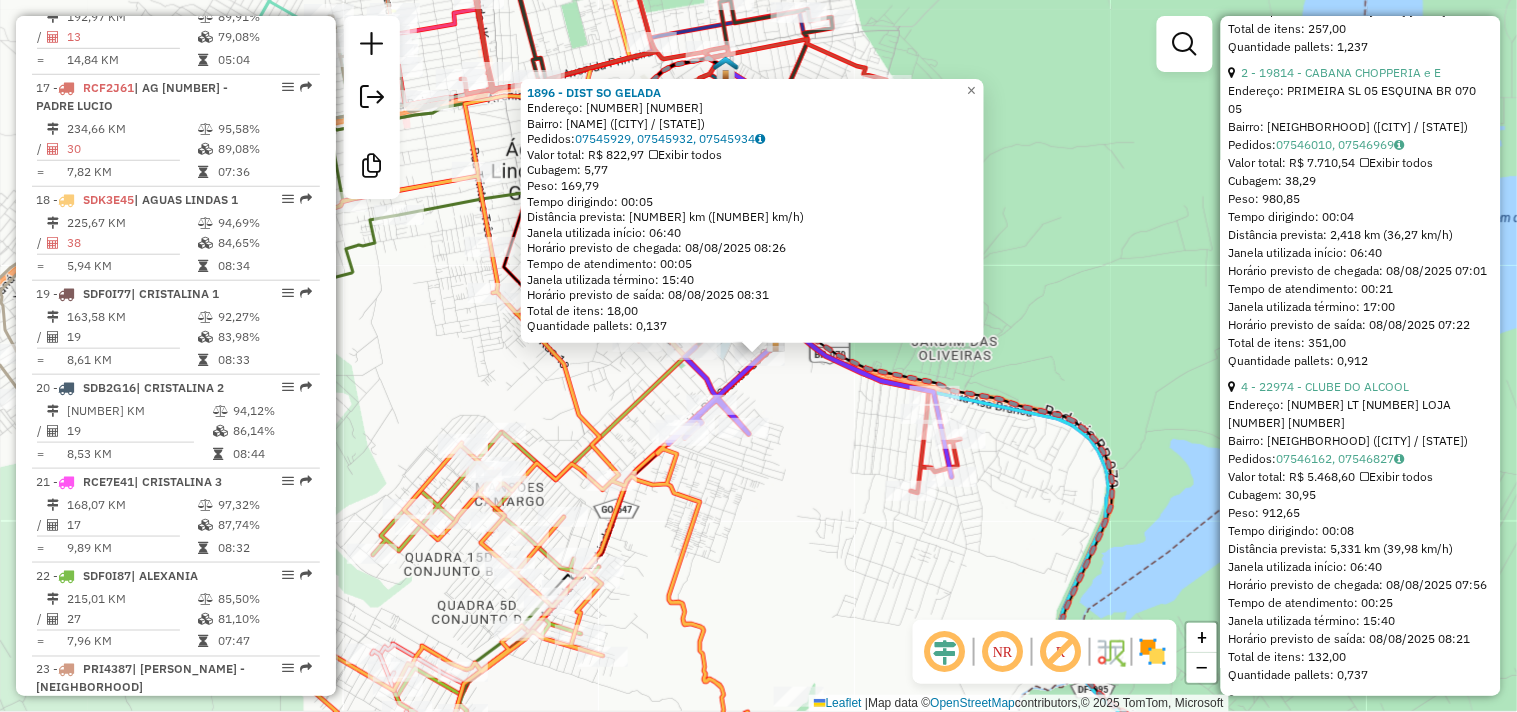 click on "[NUMBER] - DIST SO GELADA  Endereço:  [NUMBER]   Bairro: DOS LOBOS ([CITY] / GO)   Pedidos:  [ORDER_ID], [ORDER_ID], [ORDER_ID]   Valor total: R$ 822,97   Exibir todos   Cubagem: 5,77  Peso: 169,79  Tempo dirigindo: 00:05   Distância prevista: 2,638 km (31,66 km/h)   Janela utilizada início: 06:40   Horário previsto de chegada: 08/08/2025 08:26   Tempo de atendimento: 00:05   Janela utilizada término: 15:40   Horário previsto de saída: 08/08/2025 08:31   Total de itens: 18,00   Quantidade pallets: 0,137  × Janela de atendimento Grade de atendimento Capacidade Transportadoras Veículos Cliente Pedidos  Rotas Selecione os dias de semana para filtrar as janelas de atendimento  Seg   Ter   Qua   Qui   Sex   Sáb   Dom  Informe o período da janela de atendimento: De: Até:  Filtrar exatamente a janela do cliente  Considerar janela de atendimento padrão  Selecione os dias de semana para filtrar as grades de atendimento  Seg   Ter   Qua   Qui   Sex   Sáb   Dom   Peso mínimo:   Peso máximo:   De:  De:" 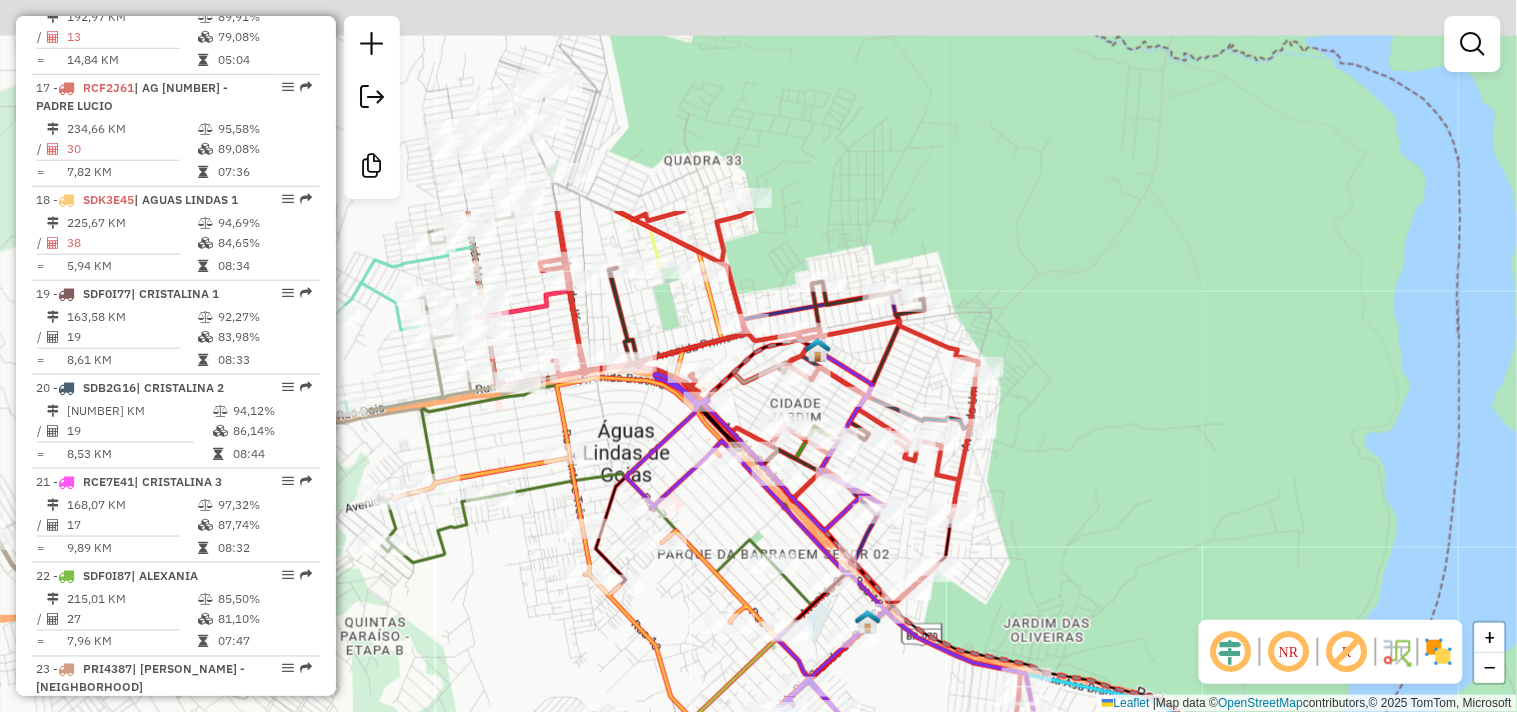 drag, startPoint x: 1103, startPoint y: 276, endPoint x: 1245, endPoint y: 655, distance: 404.7283 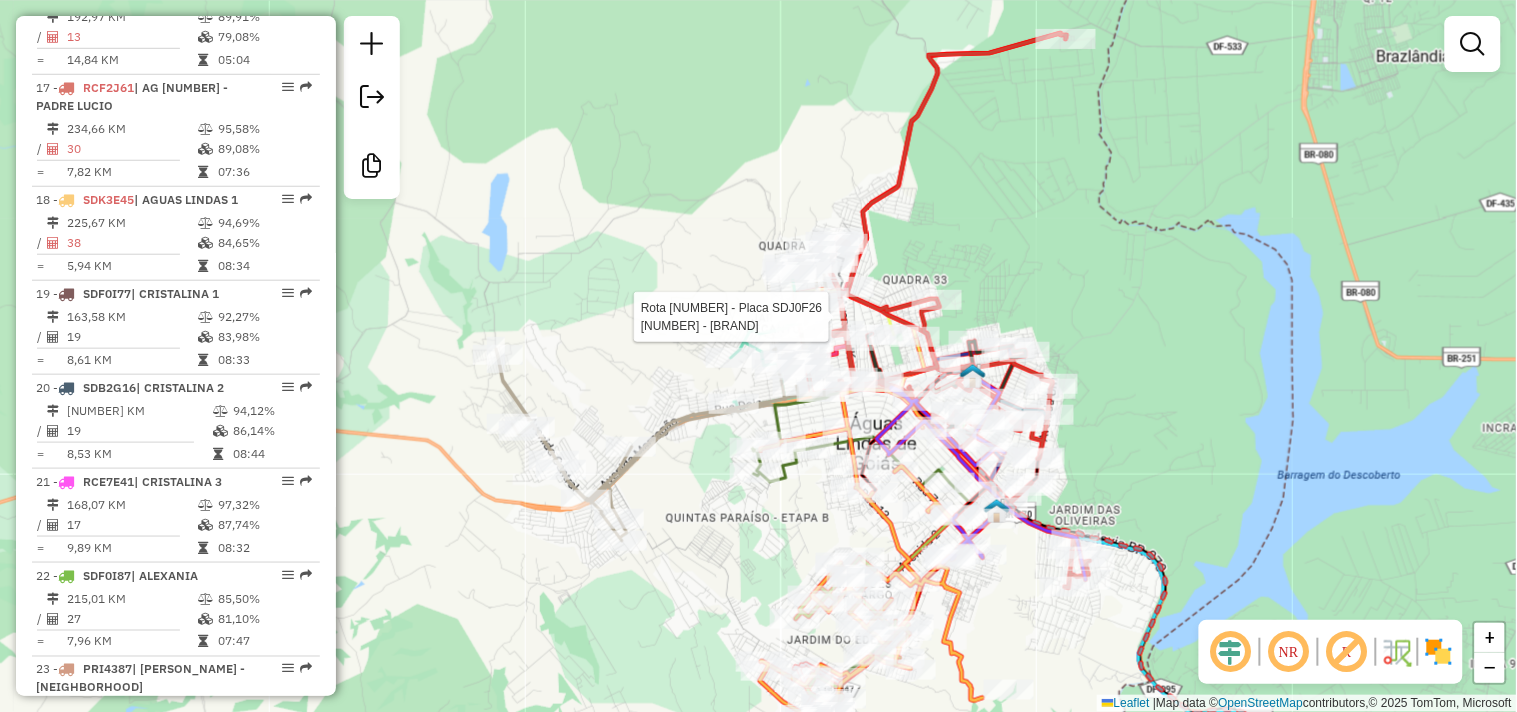 select on "*********" 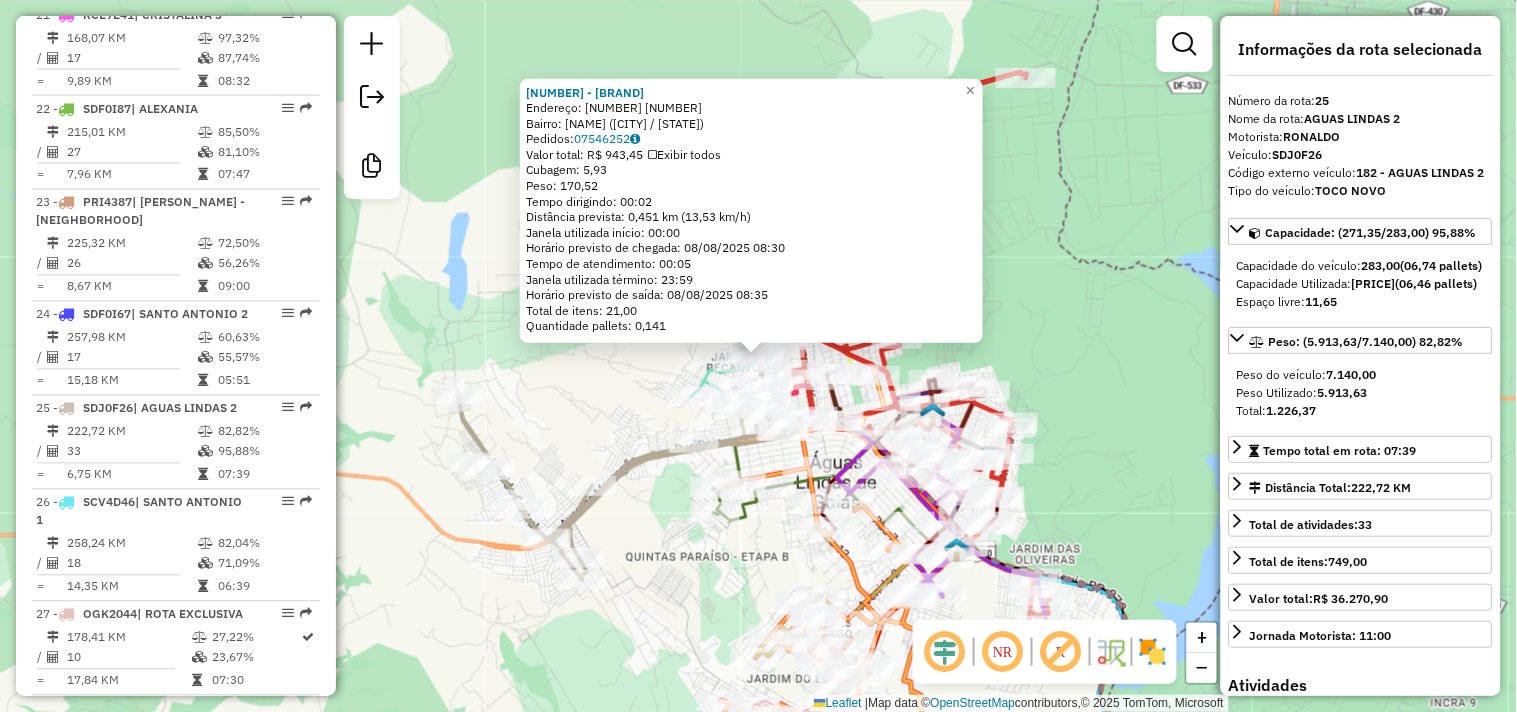 scroll, scrollTop: 3240, scrollLeft: 0, axis: vertical 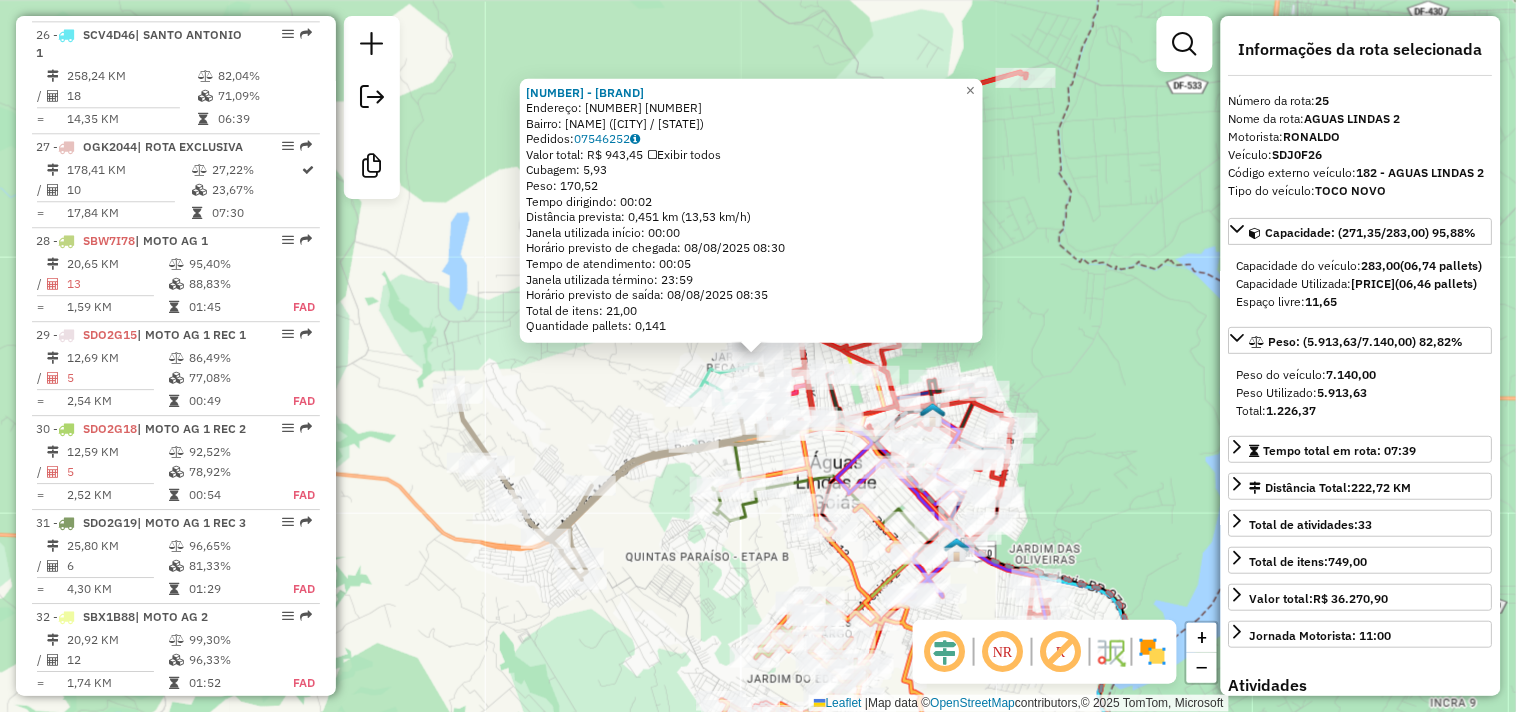 click on "[NUMBER] - [BRAND]  Endereço:  [NUMBER] [NUMBER]   Bairro: JARDIM BARRAGEM [NUMBER] ([CITY] / GO)   Pedidos:  [ORDER_ID]   Valor total: R$ 943,45   Exibir todos   Cubagem: 5,93  Peso: 170,52  Tempo dirigindo: 00:02   Distância prevista: 0,451 km (13,53 km/h)   Janela utilizada início: 00:00   Horário previsto de chegada: 08/08/2025 08:30   Tempo de atendimento: 00:05   Janela utilizada término: 23:59   Horário previsto de saída: 08/08/2025 08:35   Total de itens: 21,00   Quantidade pallets: 0,141  × Janela de atendimento Grade de atendimento Capacidade Transportadoras Veículos Cliente Pedidos  Rotas Selecione os dias de semana para filtrar as janelas de atendimento  Seg   Ter   Qua   Qui   Sex   Sáb   Dom  Informe o período da janela de atendimento: De: Até:  Filtrar exatamente a janela do cliente  Considerar janela de atendimento padrão  Selecione os dias de semana para filtrar as grades de atendimento  Seg   Ter   Qua   Qui   Sex   Sáb   Dom   Clientes fora do dia de atendimento selecionado De:" 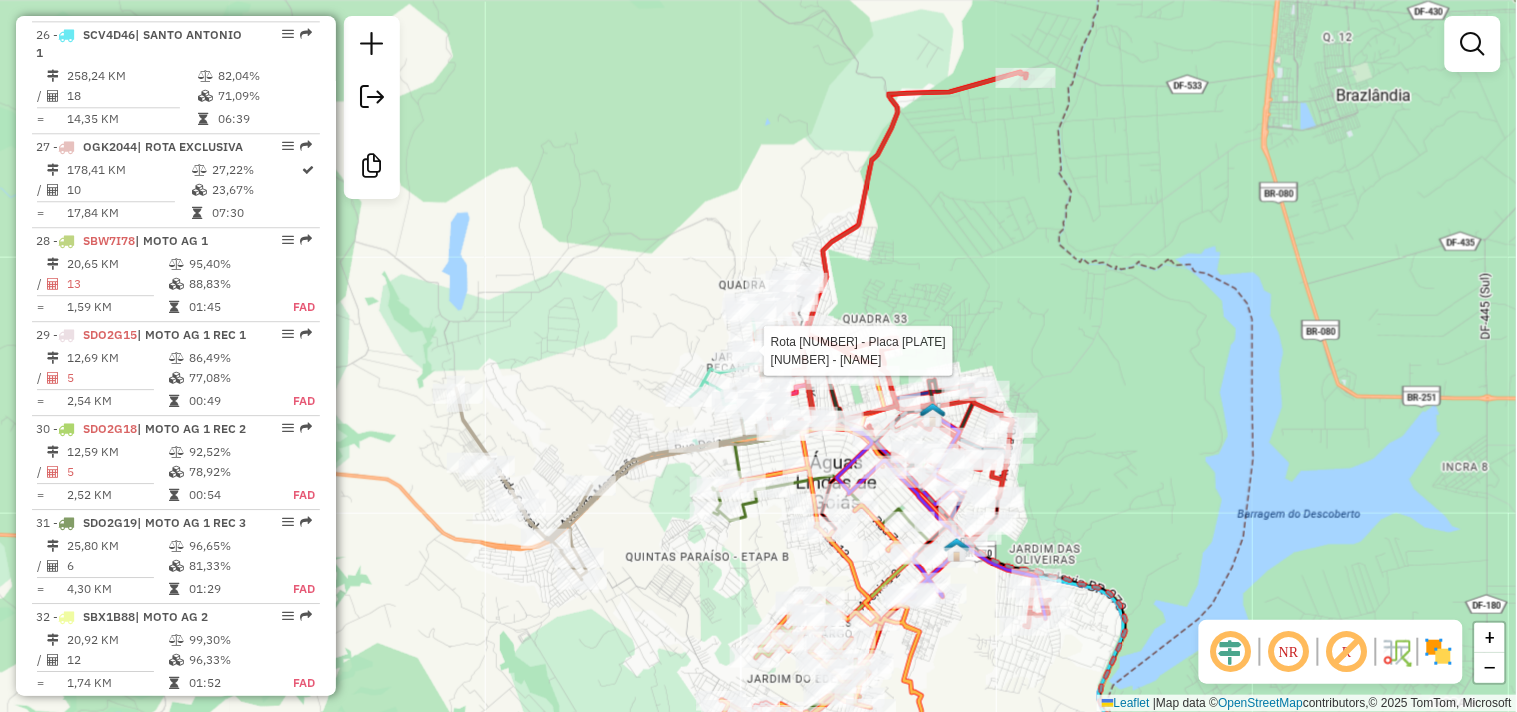 select on "*********" 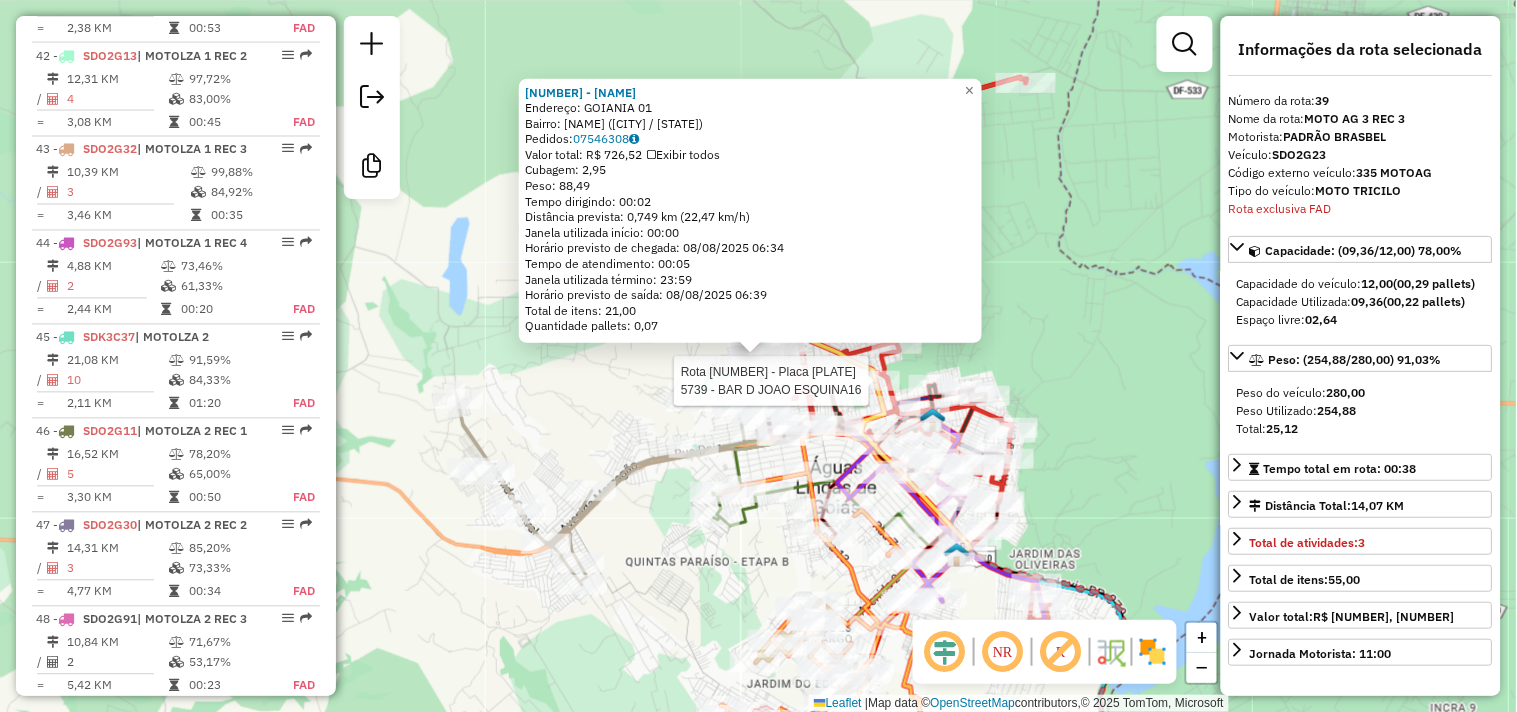 scroll, scrollTop: 4735, scrollLeft: 0, axis: vertical 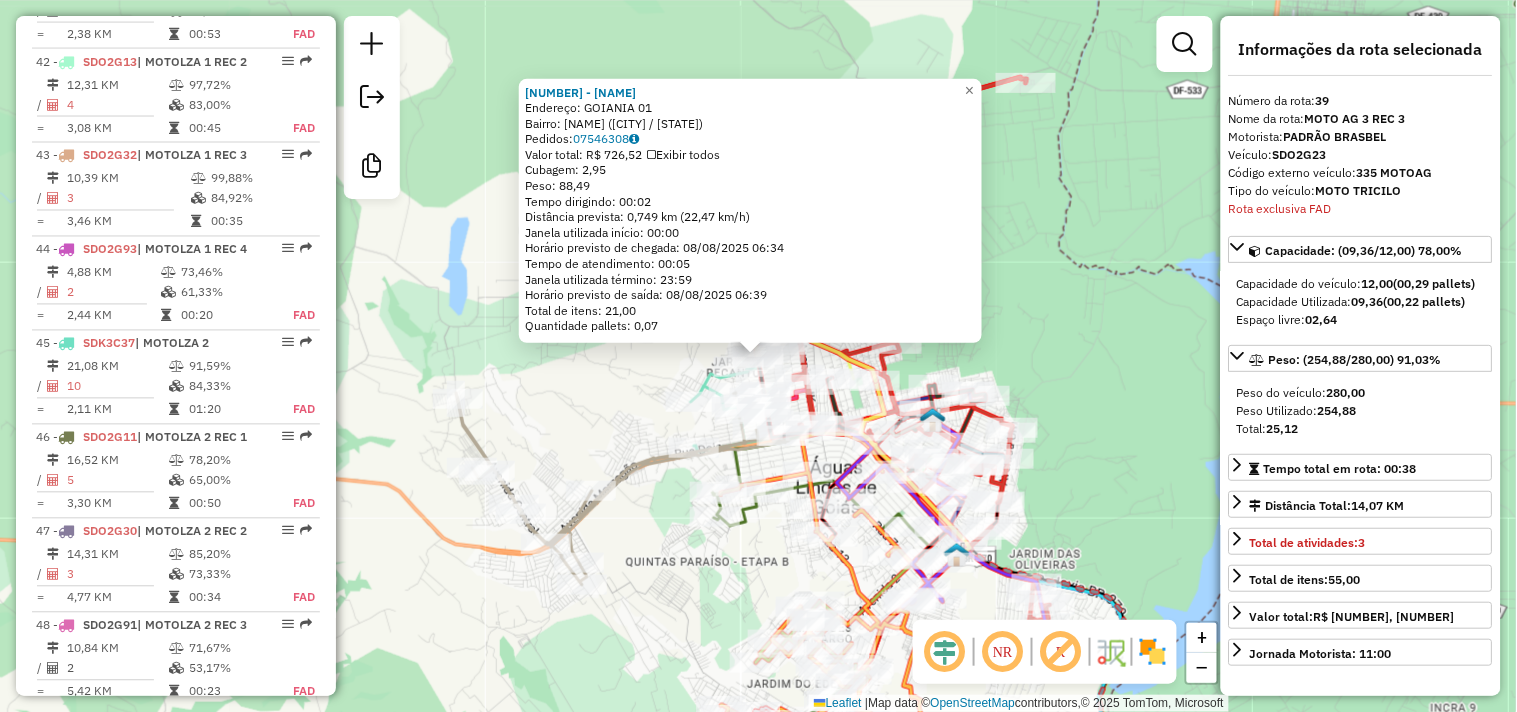 click on "Rota [NUMBER] - Placa [PLATE]  [NUMBER] - [BRAND] [NUMBER] - [BRAND]  Endereço:  [CITY] [NUMBER]   Bairro: JARDIM BARRAGEM [NUMBER] ([CITY] / GO)   Pedidos:  [ORDER_ID]   Valor total: R$ 726,52   Exibir todos   Cubagem: 2,95  Peso: 88,49  Tempo dirigindo: 00:02   Distância prevista: 0,749 km (22,47 km/h)   Janela utilizada início: 00:00   Horário previsto de chegada: 08/08/2025 06:34   Tempo de atendimento: 00:05   Janela utilizada término: 23:59   Horário previsto de saída: 08/08/2025 06:39   Total de itens: 21,00   Quantidade pallets: 0,07  × Janela de atendimento Grade de atendimento Capacidade Transportadoras Veículos Cliente Pedidos  Rotas Selecione os dias de semana para filtrar as janelas de atendimento  Seg   Ter   Qua   Qui   Sex   Sáb   Dom  Informe o período da janela de atendimento: De: Até:  Filtrar exatamente a janela do cliente  Considerar janela de atendimento padrão  Selecione os dias de semana para filtrar as grades de atendimento  Seg   Ter   Qua   Qui   Sex   Sáb   Dom   De:  +" 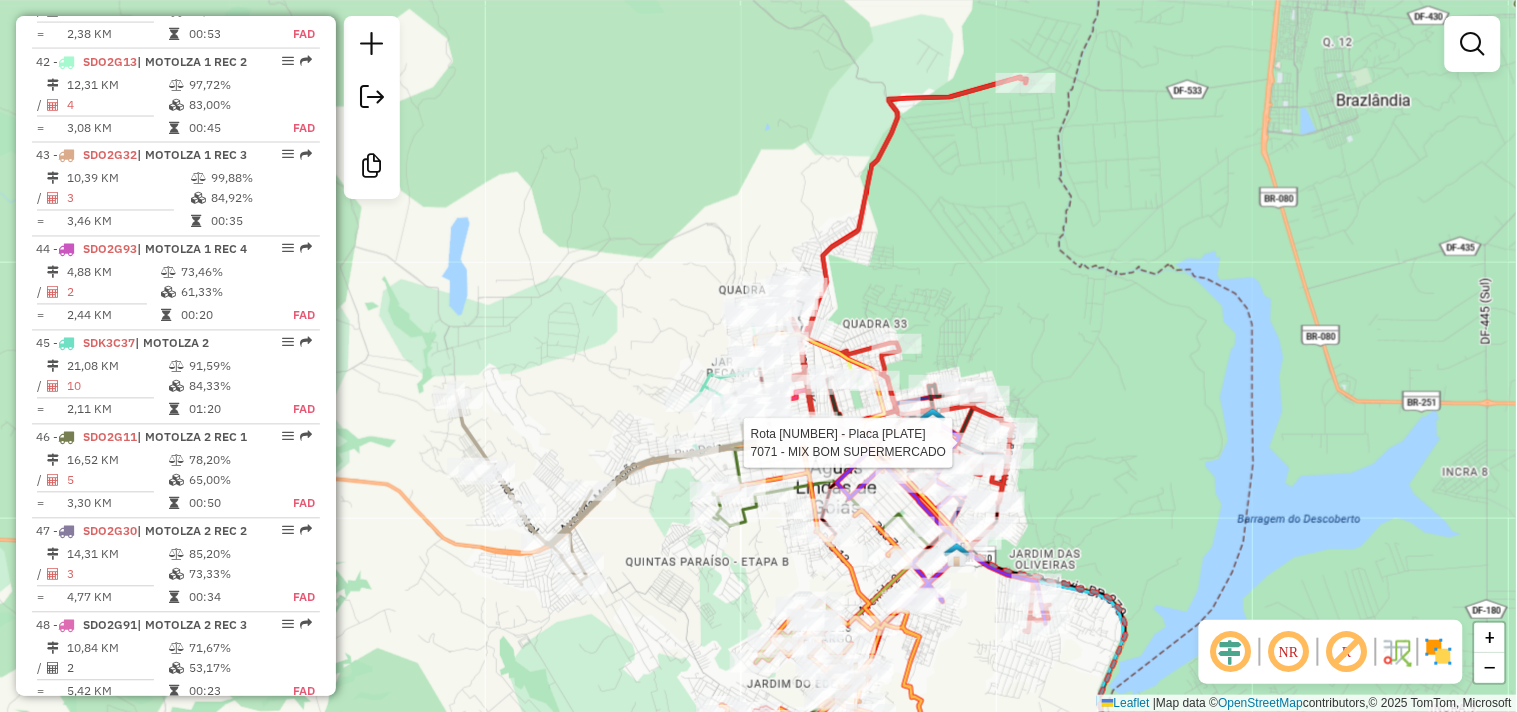 select on "*********" 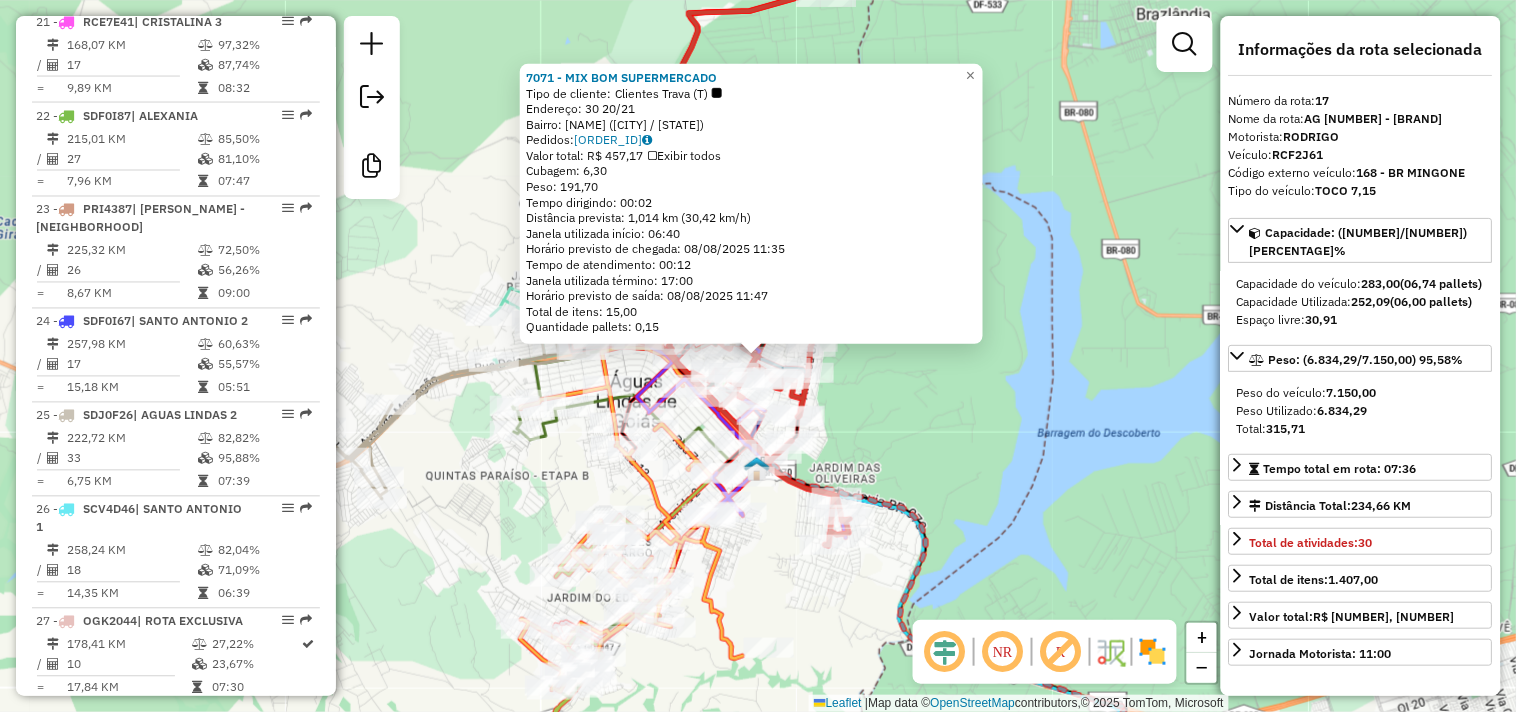 scroll, scrollTop: 2416, scrollLeft: 0, axis: vertical 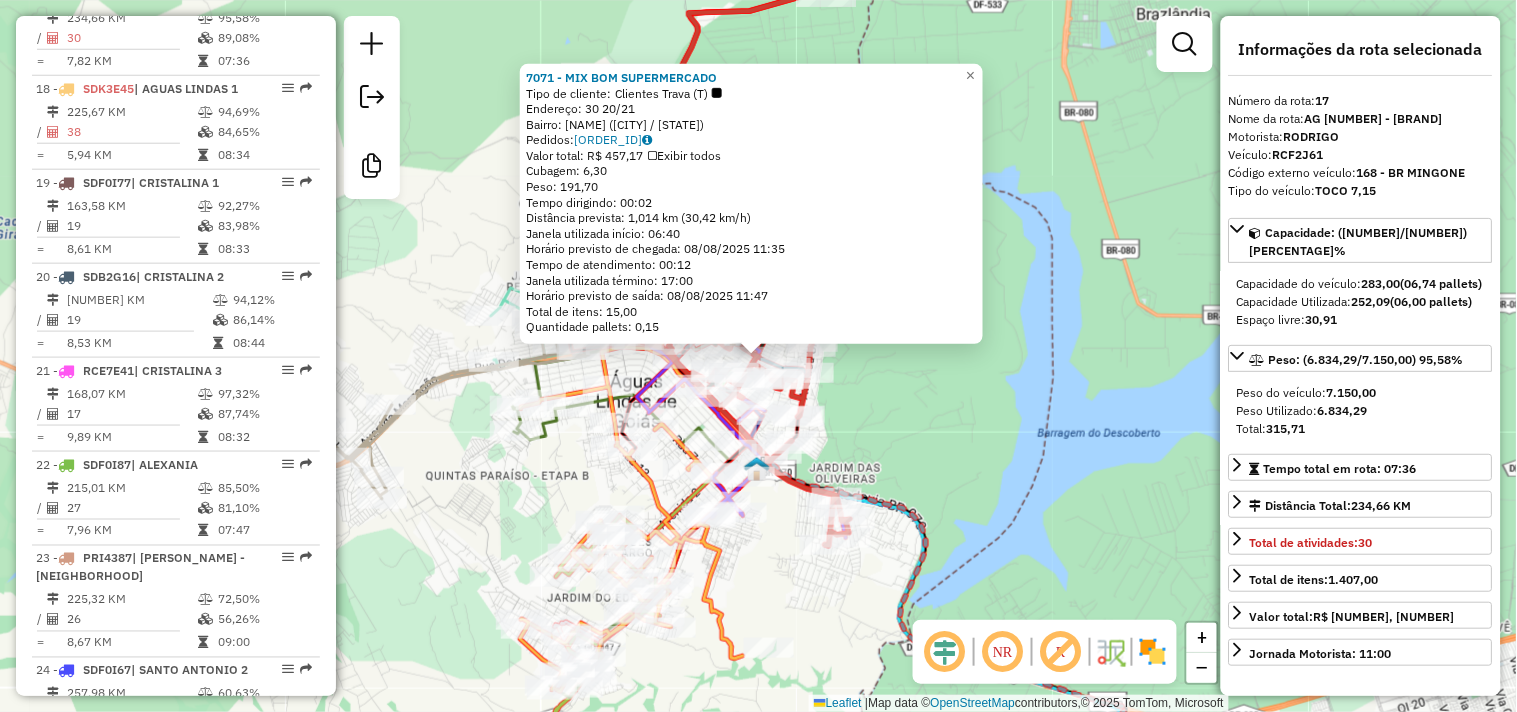 click on "[NUMBER] - MIX BOM SUPERMERCADO  Tipo de cliente:   Clientes Trava (T)   Endereço:  [NUMBER] [NUMBER]   Bairro: JARDIM PEROLA DA BARRAGEM I ([CITY] / [STATE])   Pedidos:  [ORDER_ID]   Valor total: R$ [PRICE]   Exibir todos   Cubagem: [CUBAGE]  Peso: [WEIGHT]  Tempo dirigindo: [TIME]   Distância prevista: [DISTANCE] km ([SPEED] km/h)   Janela utilizada início: [TIME]   Horário previsto de chegada: [DATE] [TIME]   Tempo de atendimento: [TIME]   Janela utilizada término: [TIME]   Horário previsto de saída: [DATE] [TIME]   Total de itens: [ITEMS]   Quantidade pallets: [PALLETS]  × Janela de atendimento Grade de atendimento Capacidade Transportadoras Veículos Cliente Pedidos  Rotas Selecione os dias de semana para filtrar as janelas de atendimento  Seg   Ter   Qua   Qui   Sex   Sáb   Dom  Informe o período da janela de atendimento: De: Até:  Filtrar exatamente a janela do cliente  Considerar janela de atendimento padrão  Selecione os dias de semana para filtrar as grades de atendimento  Seg   Ter   Qua   Qui   Sex   Sáb  +" 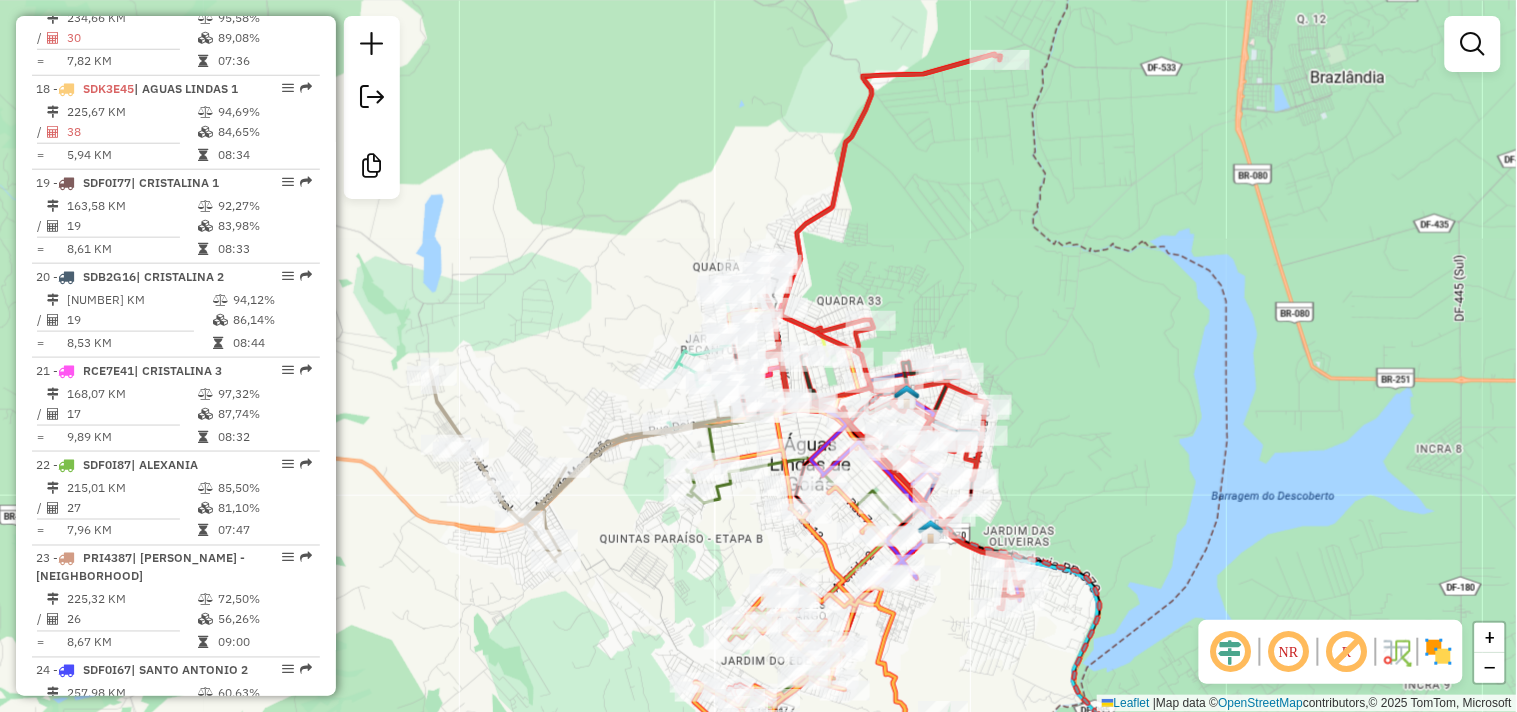 drag, startPoint x: 1020, startPoint y: 434, endPoint x: 1157, endPoint y: 496, distance: 150.37619 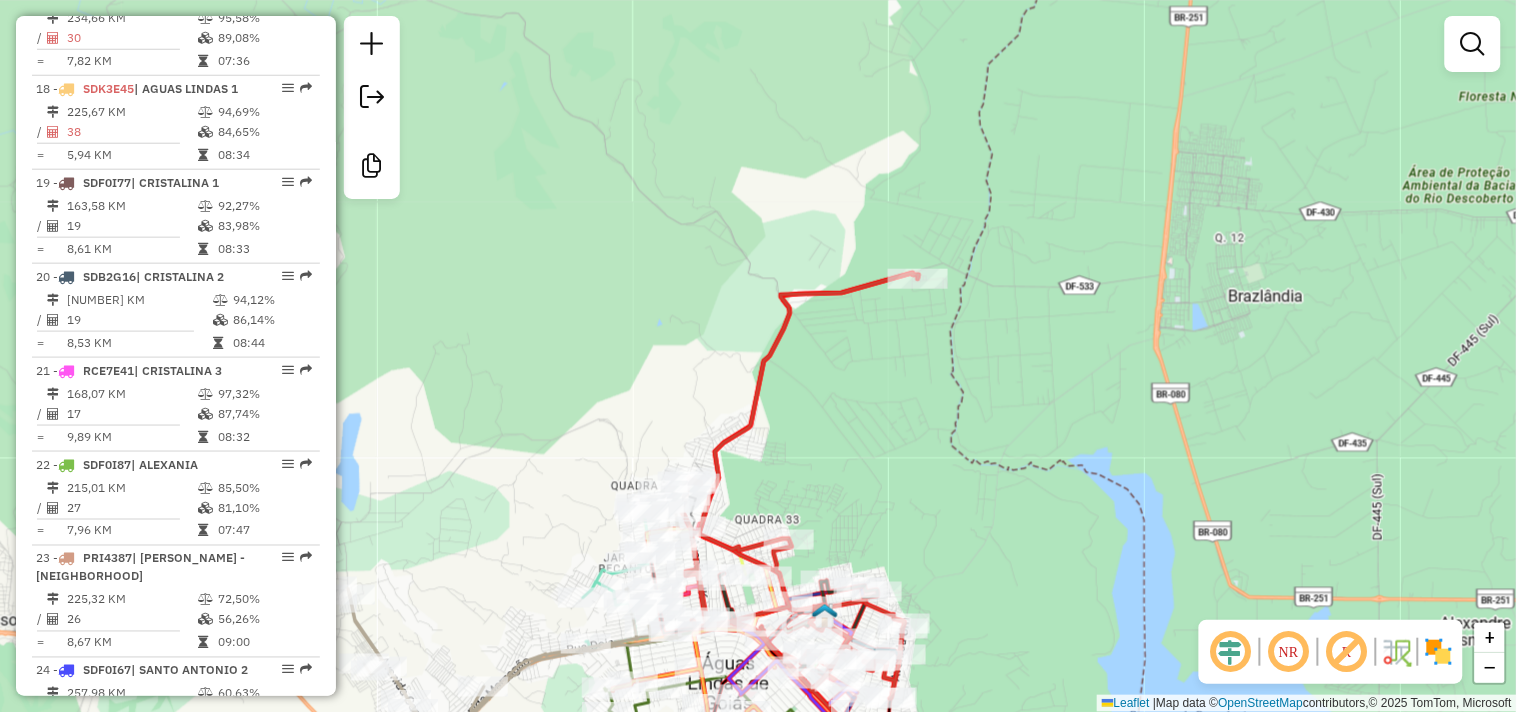 drag, startPoint x: 1144, startPoint y: 292, endPoint x: 1060, endPoint y: 581, distance: 300.96014 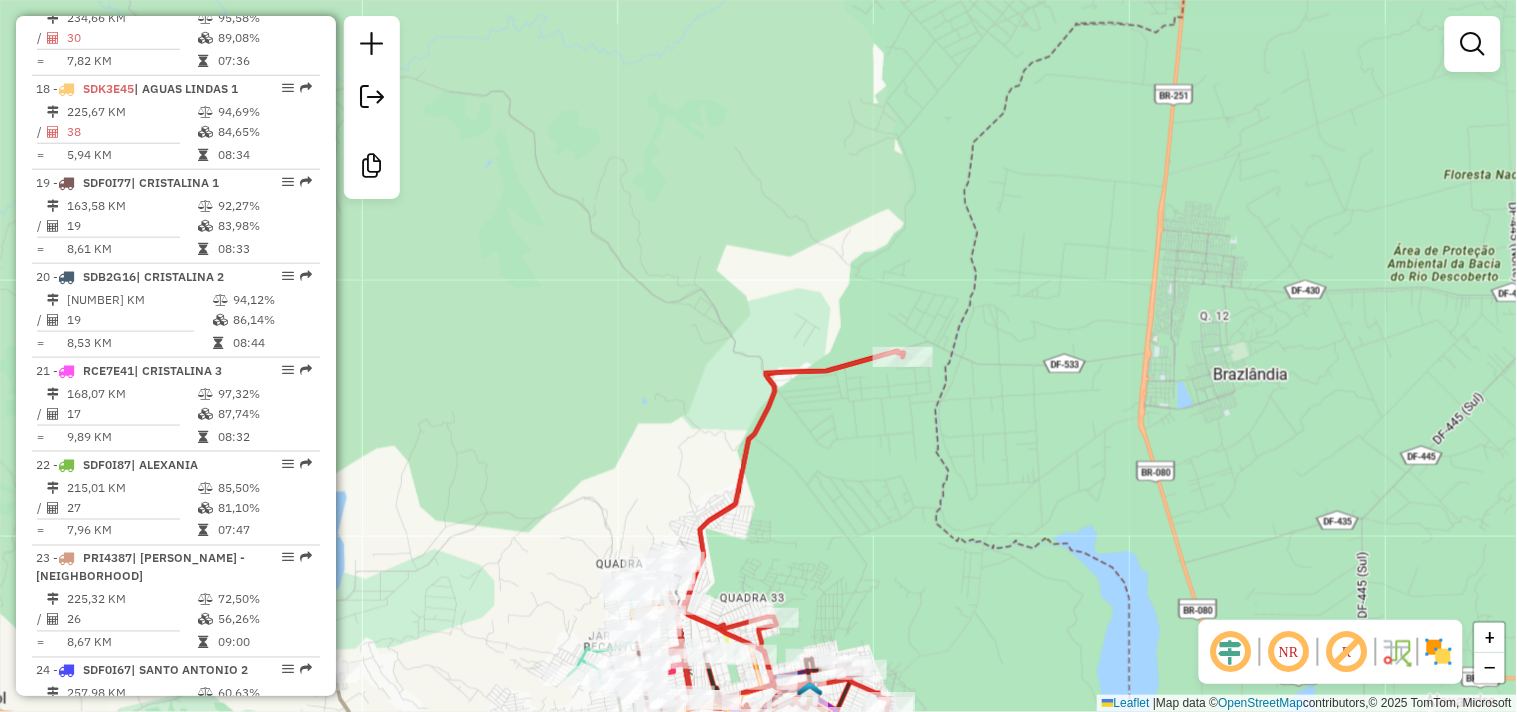 drag, startPoint x: 938, startPoint y: 522, endPoint x: 1035, endPoint y: 345, distance: 201.83656 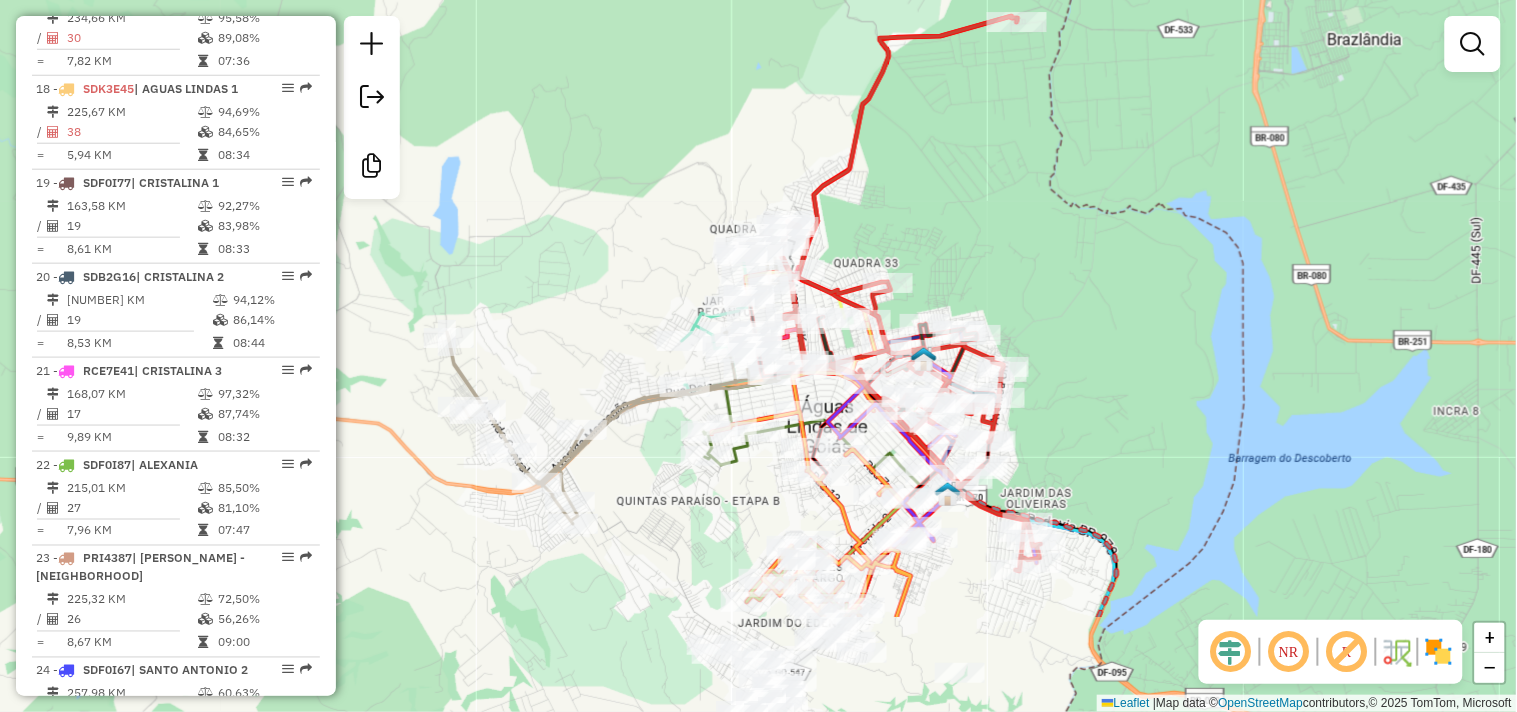 drag, startPoint x: 1084, startPoint y: 420, endPoint x: 1104, endPoint y: 254, distance: 167.20049 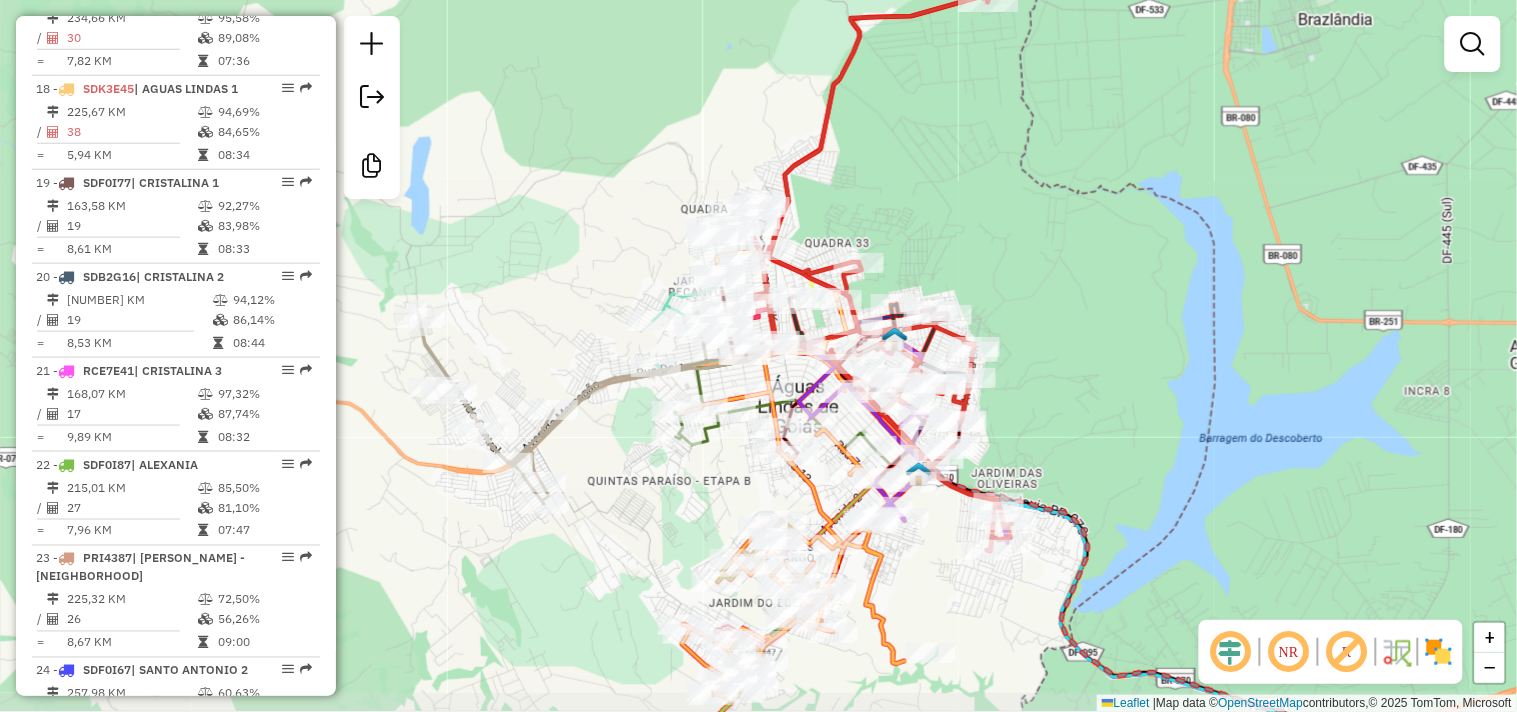 drag, startPoint x: 978, startPoint y: 216, endPoint x: 968, endPoint y: 210, distance: 11.661903 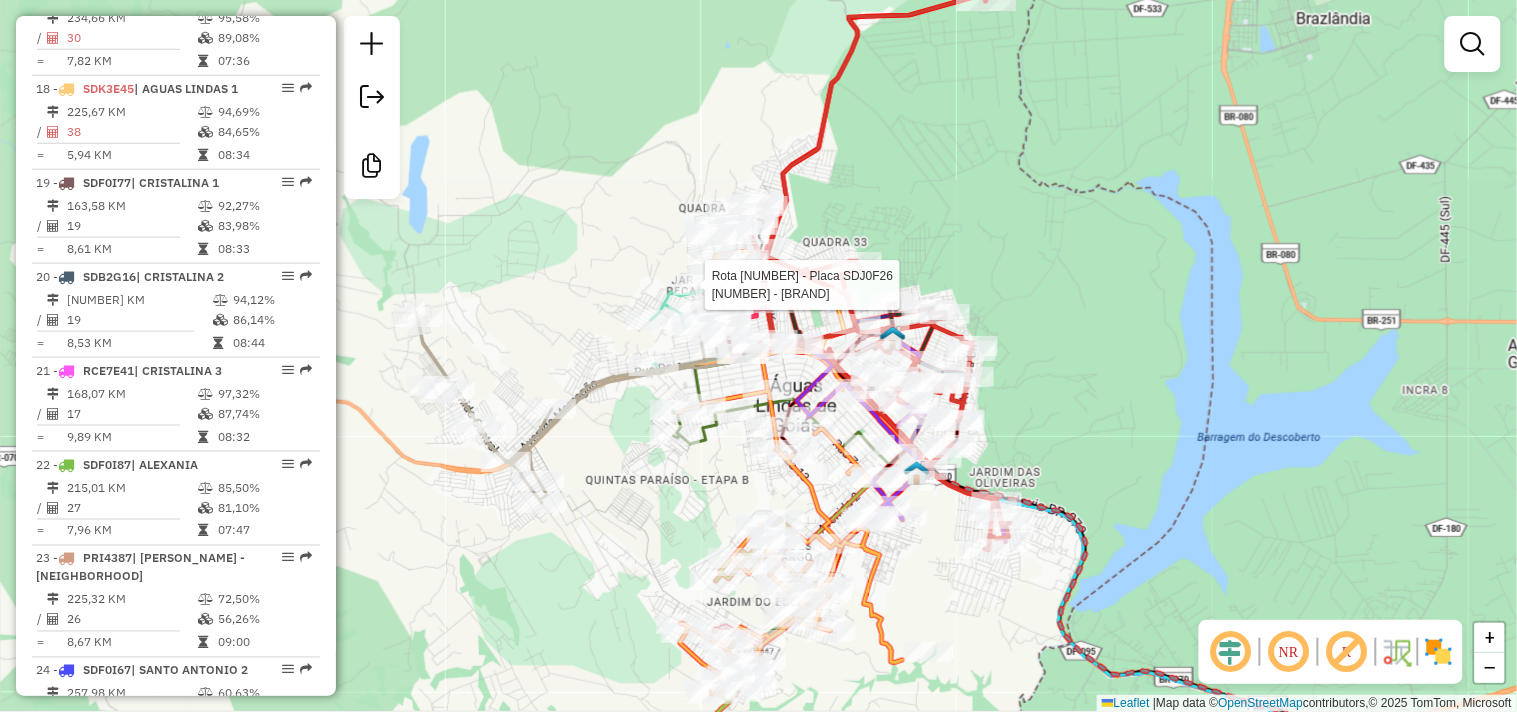 select on "*********" 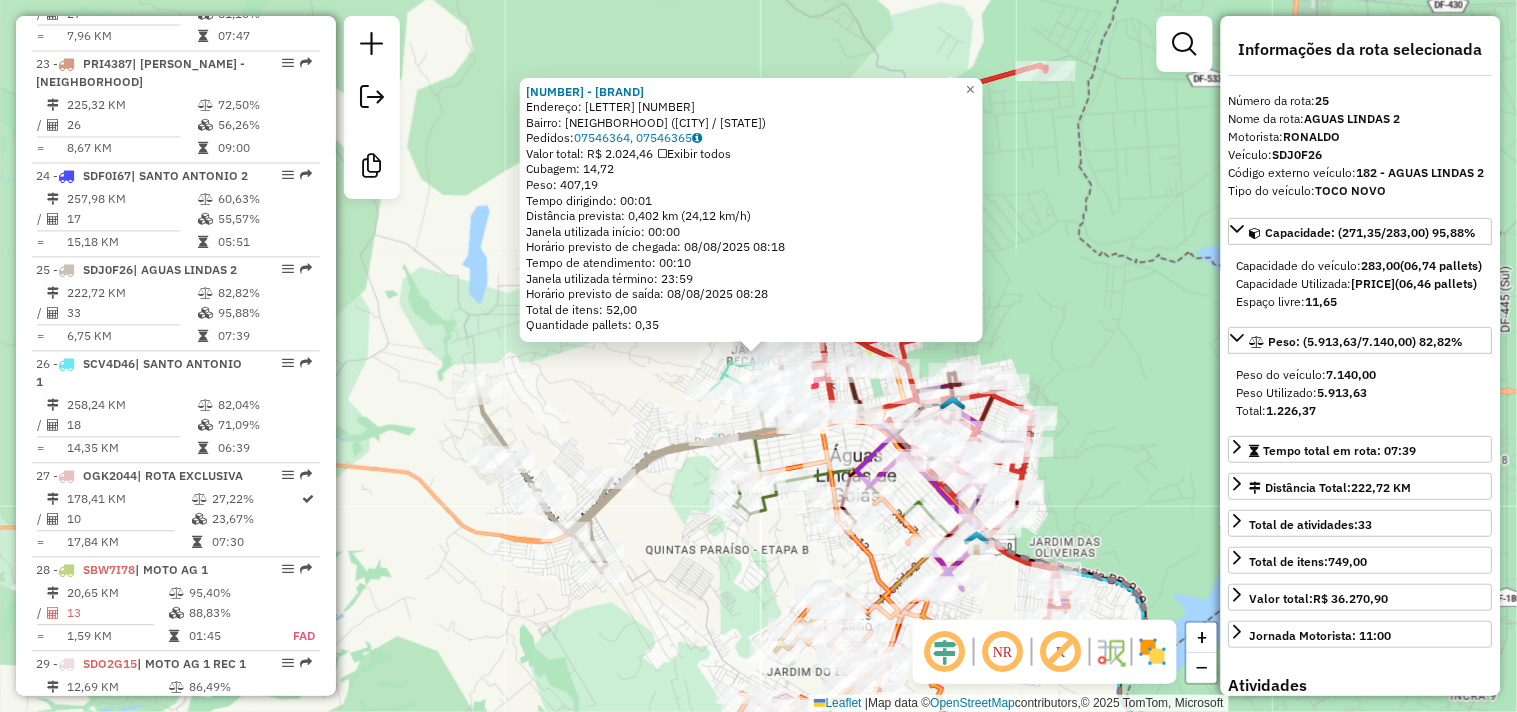 scroll, scrollTop: 3240, scrollLeft: 0, axis: vertical 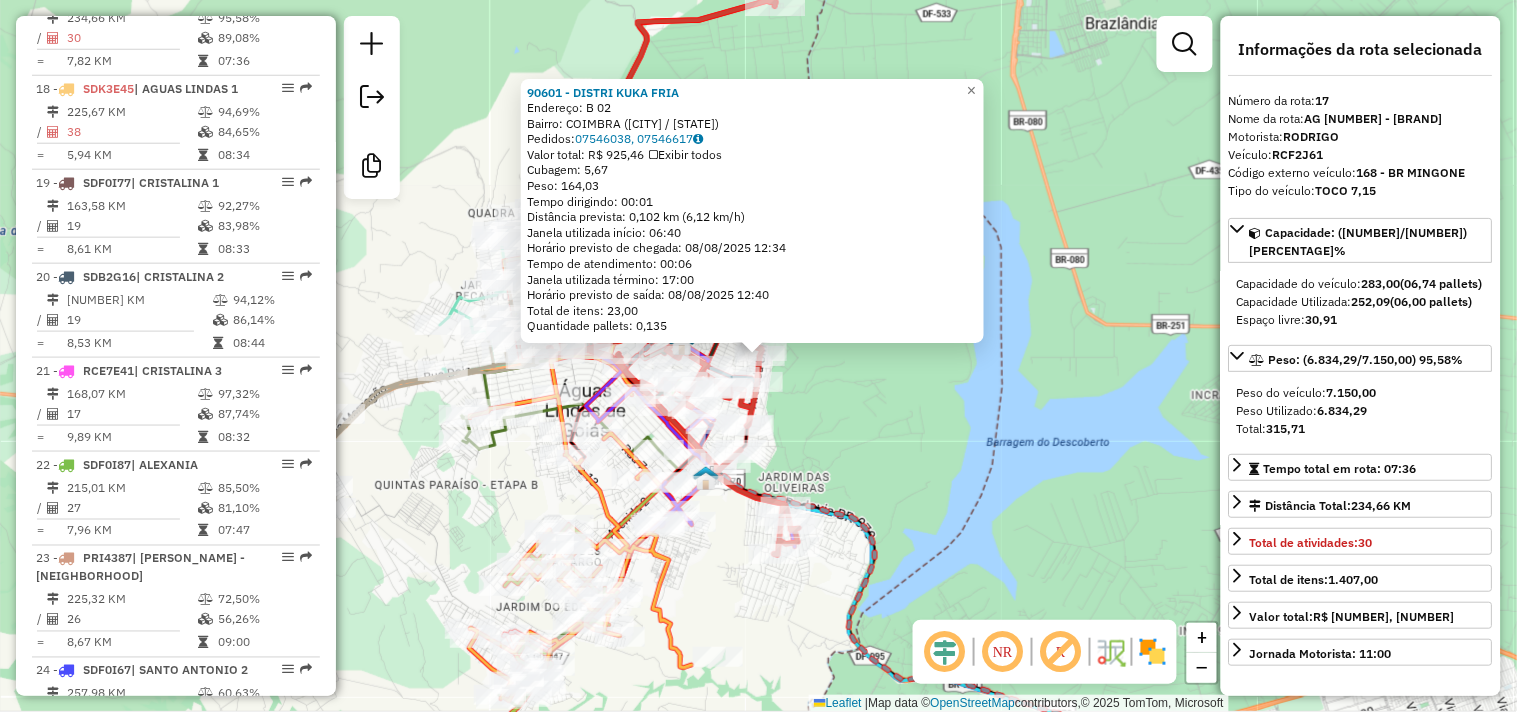 click on "[NUMBER] - [NAME]  Endereço:  B [NUMBER]   Bairro: [NAME] ([CITY] / [STATE])   Pedidos:  [ORDER_ID], [ORDER_ID]   Valor total: [CURRENCY] [PRICE]   Exibir todos   Cubagem: [NUMBER]  Peso: [NUMBER]  Tempo dirigindo: [TIME]   Distância prevista: [DISTANCE] ([SPEED])   Janela utilizada início: [TIME]   Horário previsto de chegada: [DATE] [TIME]   Tempo de atendimento: [TIME]   Janela utilizada término: [TIME]   Horário previsto de saída: [DATE] [TIME]   Total de itens: [NUMBER]   Quantidade pallets: [NUMBER]  × Janela de atendimento Grade de atendimento Capacidade Transportadoras Veículos Cliente Pedidos  Rotas Selecione os dias de semana para filtrar as janelas de atendimento  Seg   Ter   Qua   Qui   Sex   Sáb   Dom  Informe o período da janela de atendimento: De: Até:  Filtrar exatamente a janela do cliente  Considerar janela de atendimento padrão  Selecione os dias de semana para filtrar as grades de atendimento  Seg   Ter   Qua   Qui   Sex   Sáb   Dom   Clientes fora do dia de atendimento selecionado De:" 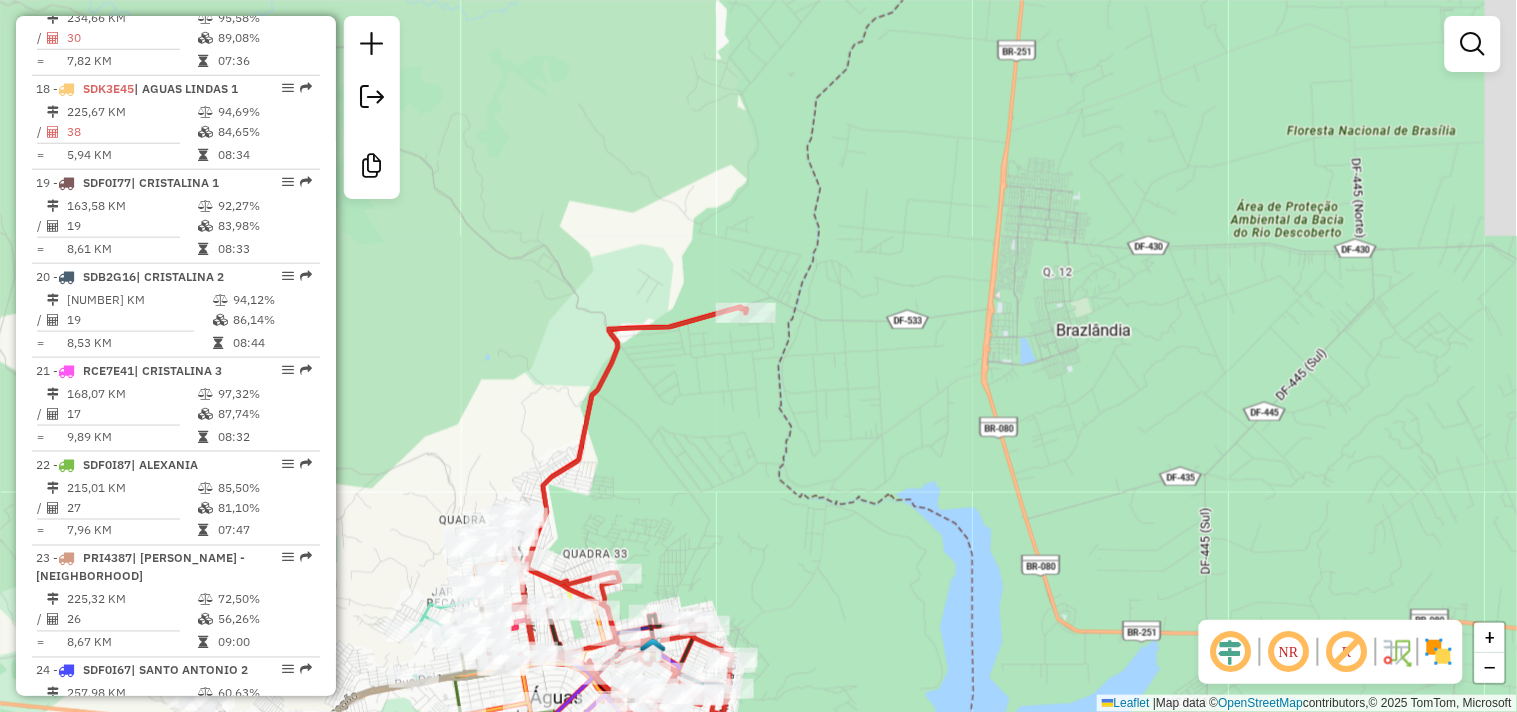 drag, startPoint x: 1104, startPoint y: 241, endPoint x: 1064, endPoint y: 612, distance: 373.15012 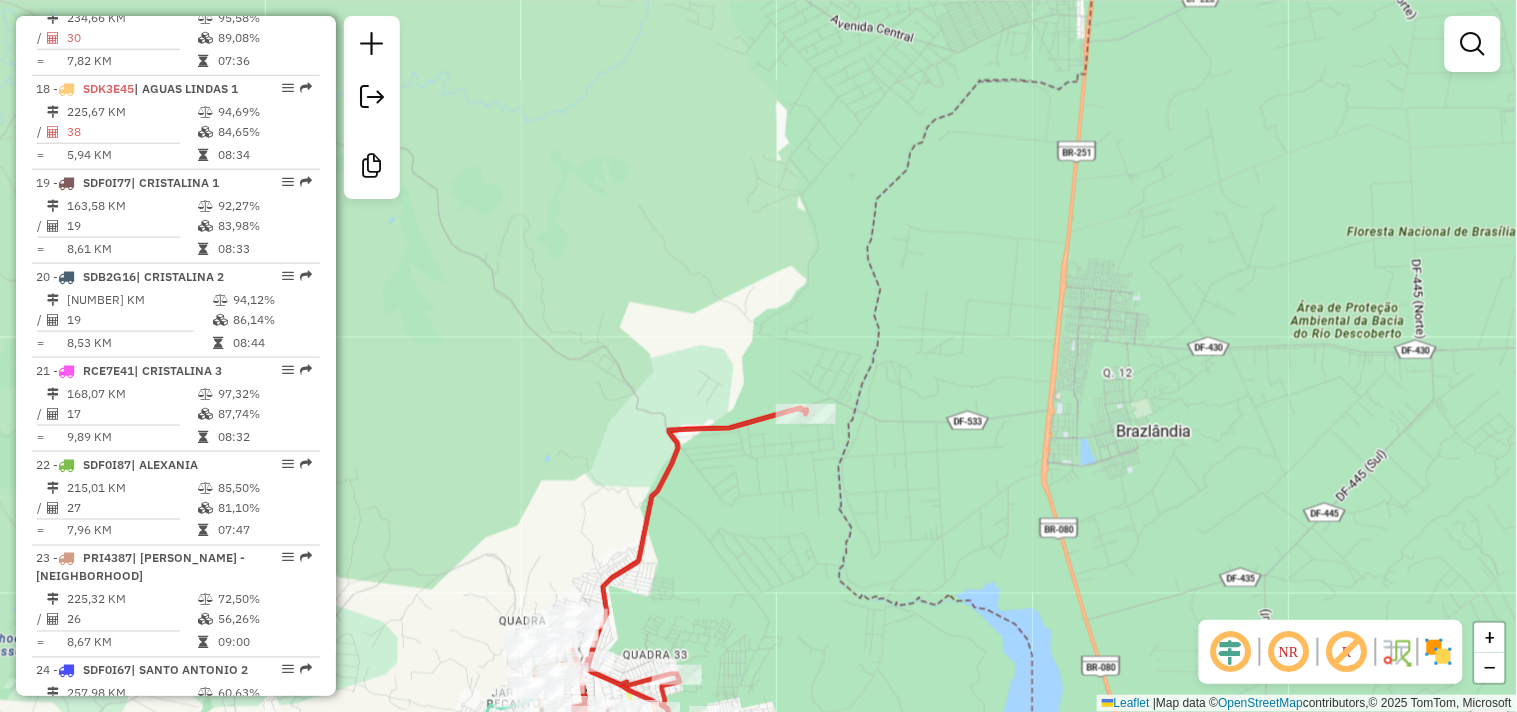 drag, startPoint x: 875, startPoint y: 430, endPoint x: 930, endPoint y: 466, distance: 65.734314 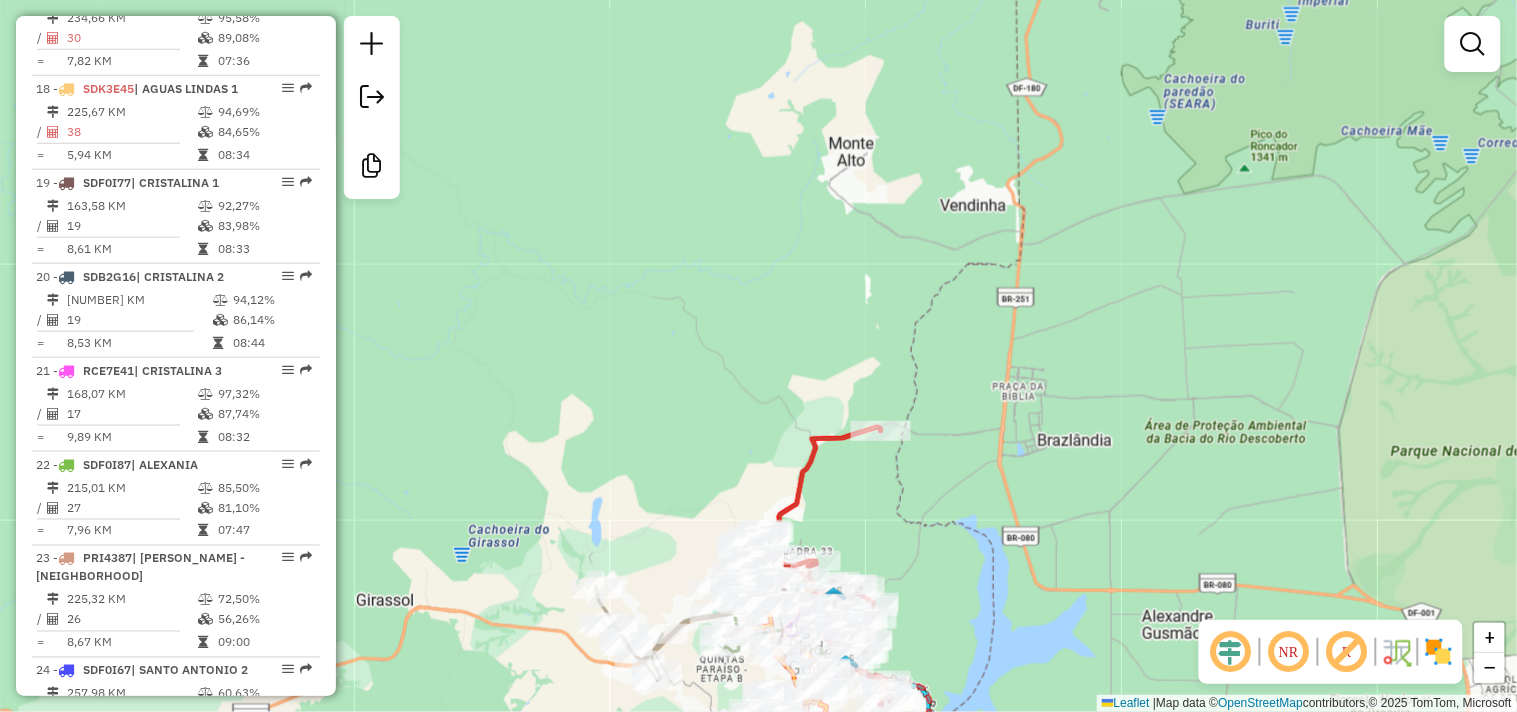 drag, startPoint x: 942, startPoint y: 480, endPoint x: 917, endPoint y: 443, distance: 44.65423 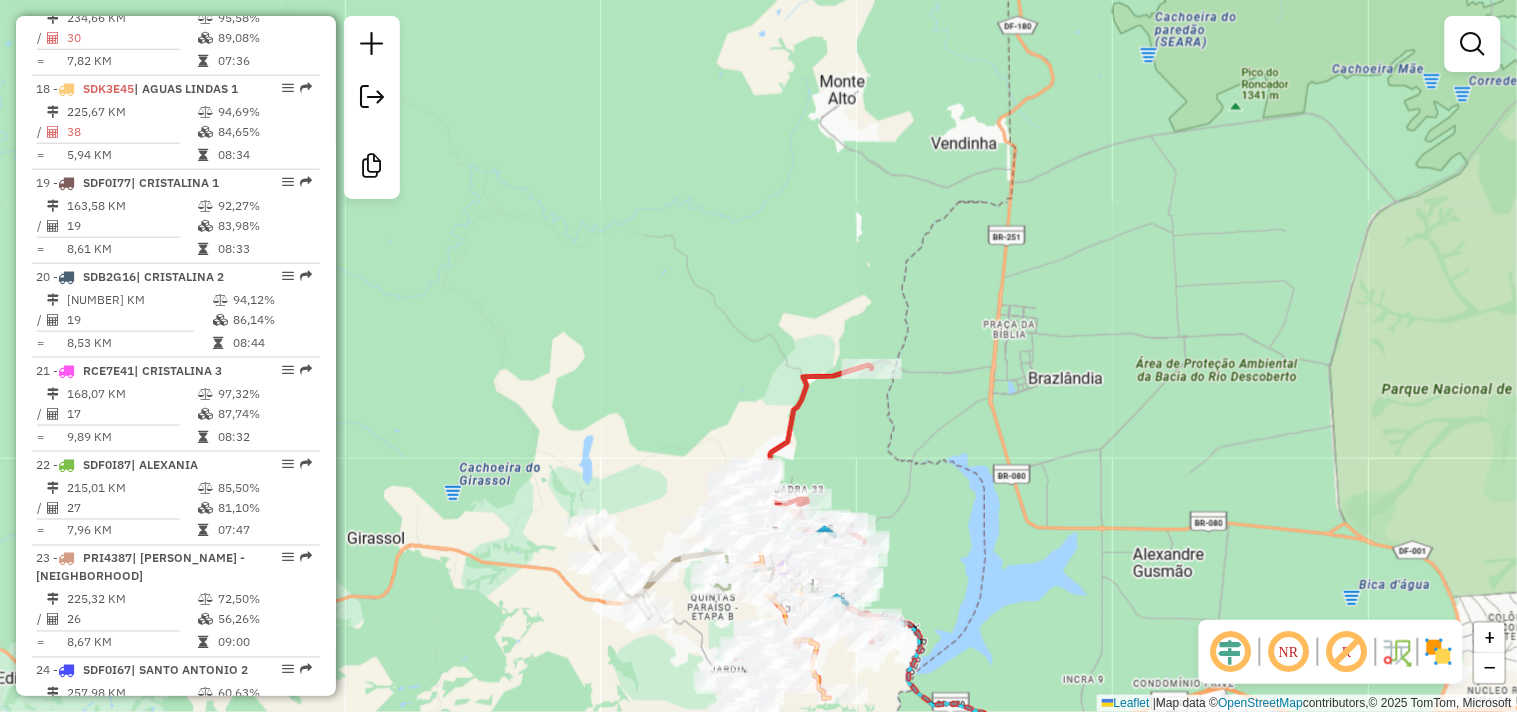 drag, startPoint x: 904, startPoint y: 514, endPoint x: 898, endPoint y: 451, distance: 63.28507 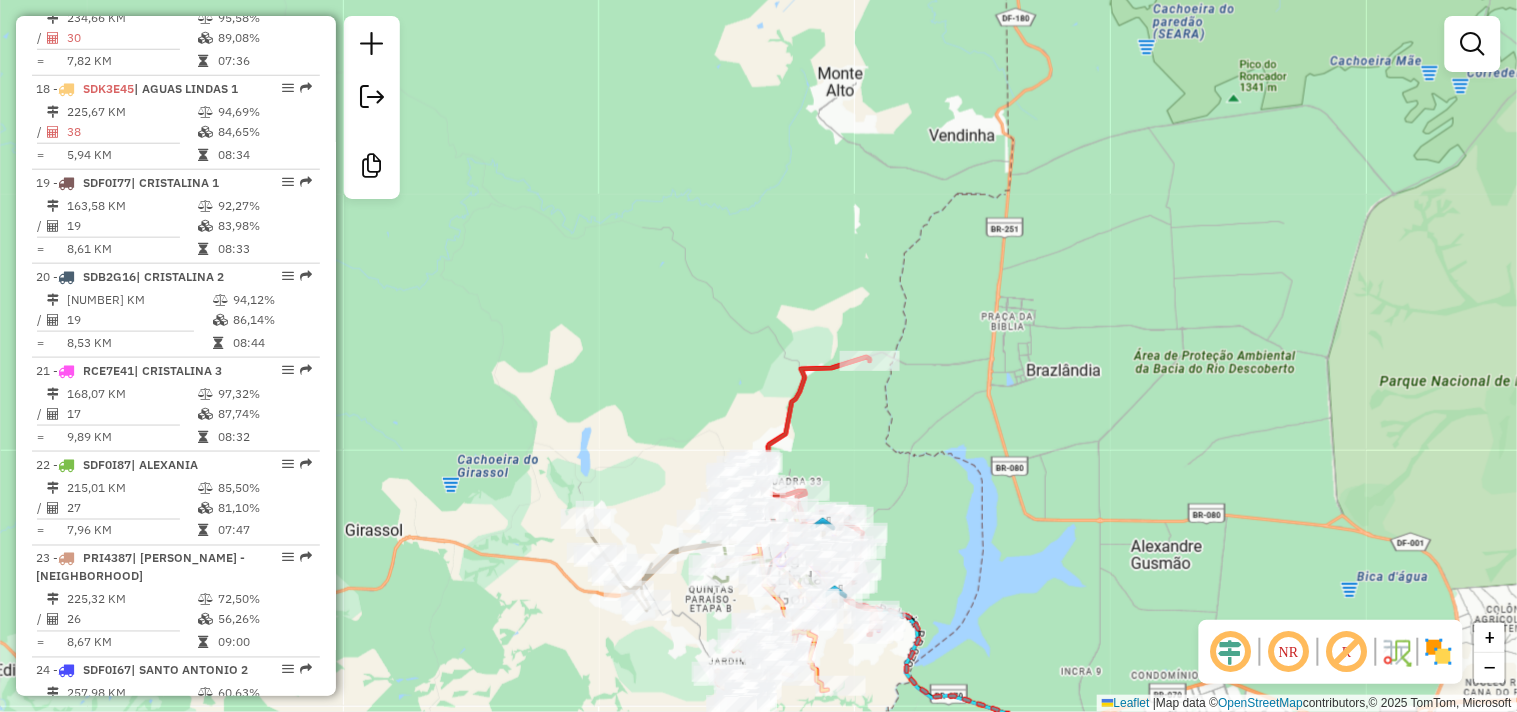 click on "Janela de atendimento Grade de atendimento Capacidade Transportadoras Veículos Cliente Pedidos  Rotas Selecione os dias de semana para filtrar as janelas de atendimento  Seg   Ter   Qua   Qui   Sex   Sáb   Dom  Informe o período da janela de atendimento: De: Até:  Filtrar exatamente a janela do cliente  Considerar janela de atendimento padrão  Selecione os dias de semana para filtrar as grades de atendimento  Seg   Ter   Qua   Qui   Sex   Sáb   Dom   Considerar clientes sem dia de atendimento cadastrado  Clientes fora do dia de atendimento selecionado Filtrar as atividades entre os valores definidos abaixo:  Peso mínimo:   Peso máximo:   Cubagem mínima:   Cubagem máxima:   De:   Até:  Filtrar as atividades entre o tempo de atendimento definido abaixo:  De:   Até:   Considerar capacidade total dos clientes não roteirizados Transportadora: Selecione um ou mais itens Tipo de veículo: Selecione um ou mais itens Veículo: Selecione um ou mais itens Motorista: Selecione um ou mais itens Nome: Rótulo:" 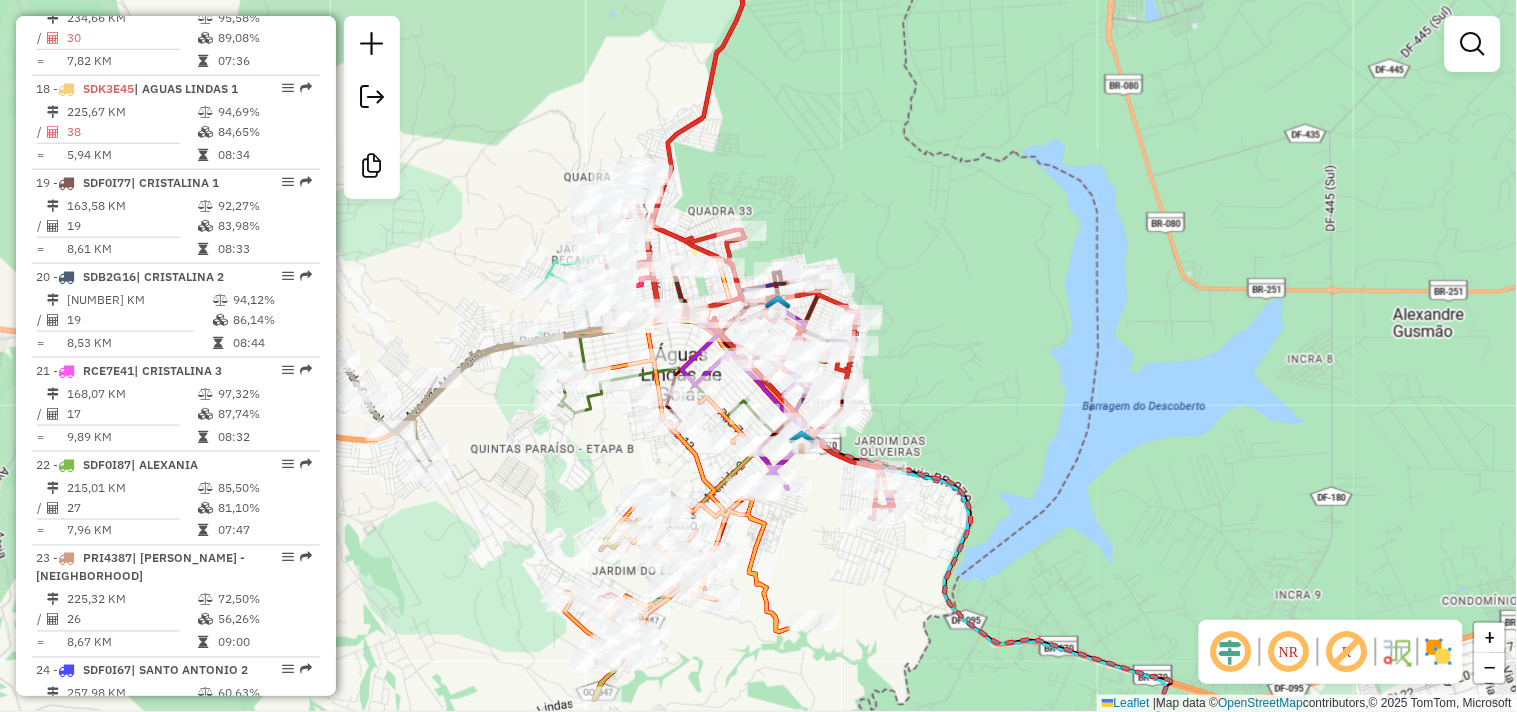 drag, startPoint x: 1000, startPoint y: 332, endPoint x: 1055, endPoint y: 198, distance: 144.84819 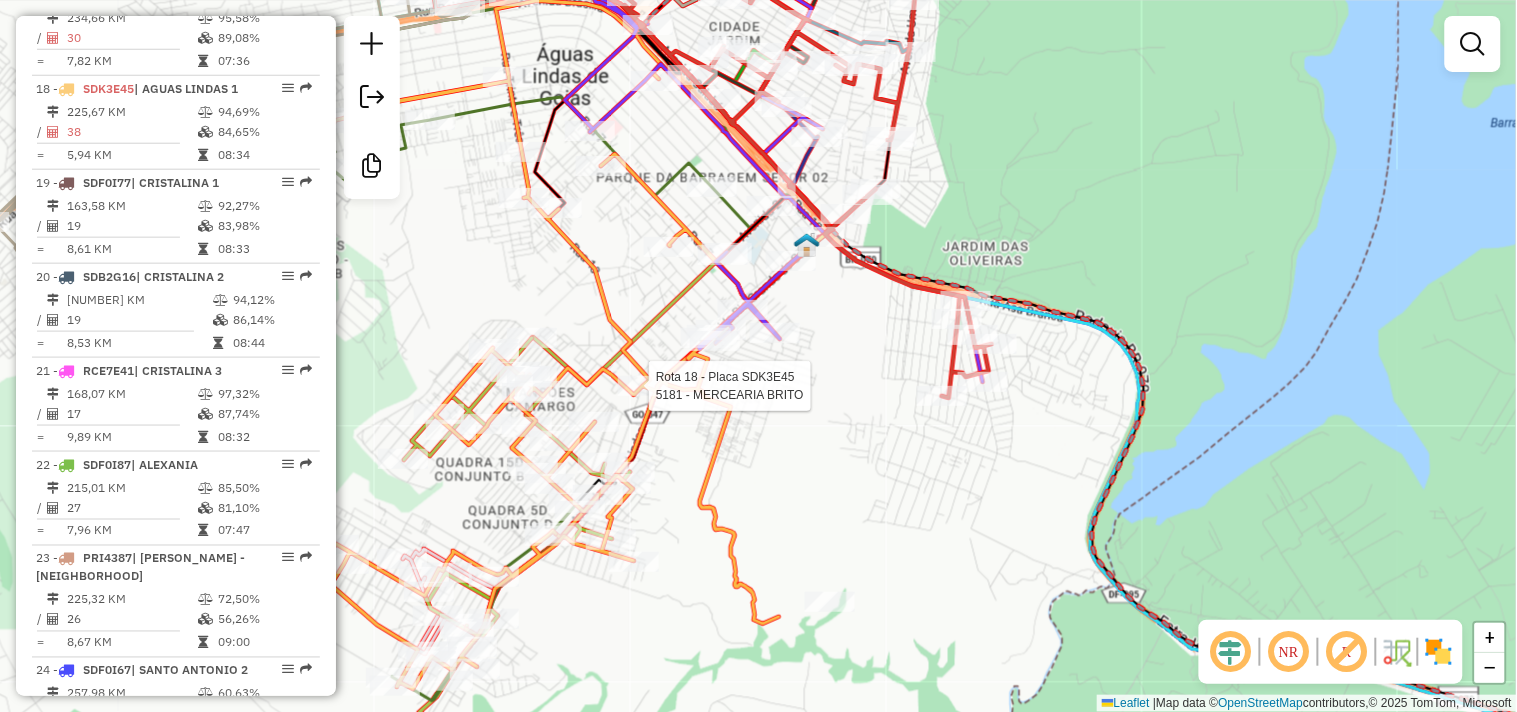 select on "*********" 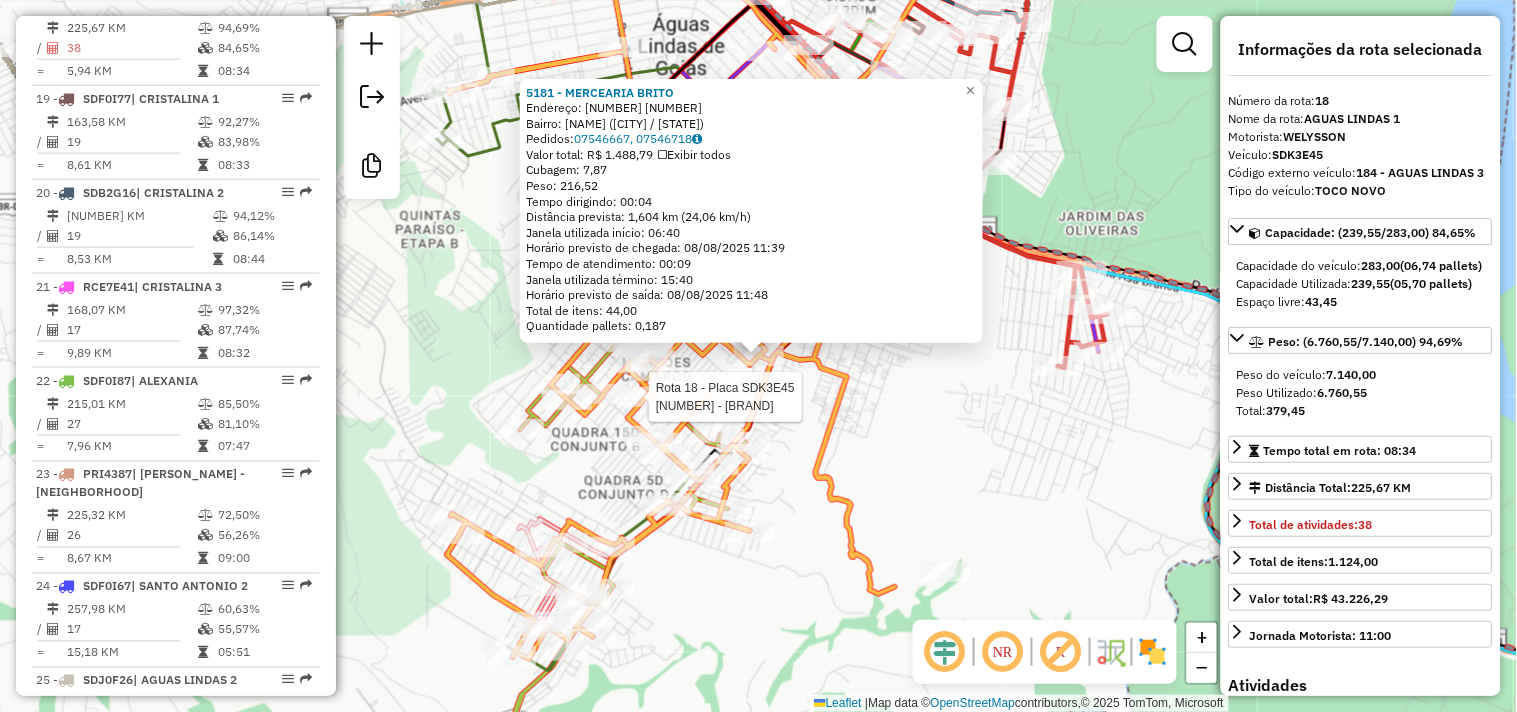 scroll, scrollTop: 2527, scrollLeft: 0, axis: vertical 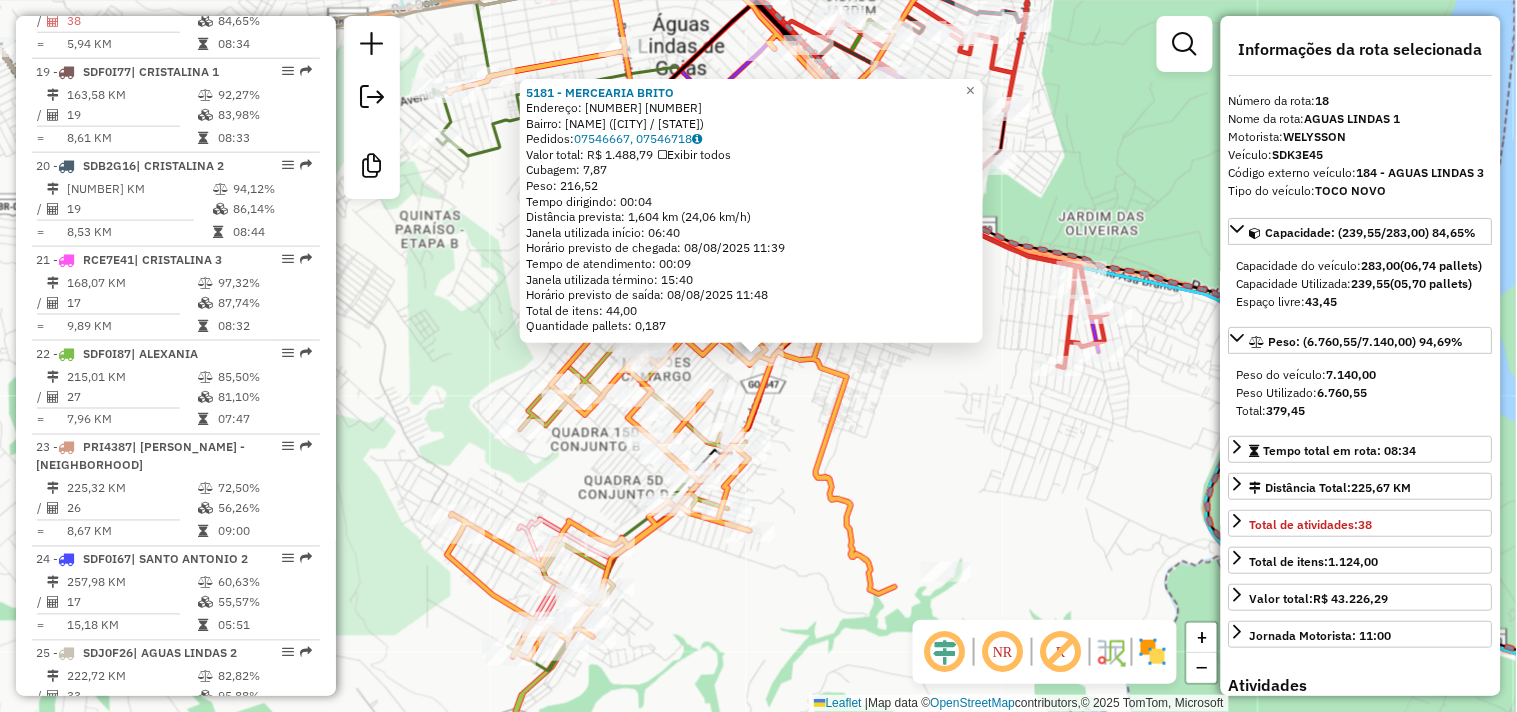 click on "[NUMBER] - [NAME]  Endereço:  [NUMBER] [NUMBER]   Bairro: [NAME] ([CITY] / [STATE])   Pedidos:  [ORDER_ID], [ORDER_ID]   Valor total: [CURRENCY] [PRICE]   Exibir todos   Cubagem: [NUMBER]  Peso: [NUMBER]  Tempo dirigindo: [TIME]   Distância prevista: [DISTANCE] ([SPEED])   Janela utilizada início: [TIME]   Horário previsto de chegada: [DATE] [TIME]   Tempo de atendimento: [TIME]   Janela utilizada término: [TIME]   Horário previsto de saída: [DATE] [TIME]   Total de itens: [NUMBER]   Quantidade pallets: [NUMBER]  × Janela de atendimento Grade de atendimento Capacidade Transportadoras Veículos Cliente Pedidos  Rotas Selecione os dias de semana para filtrar as janelas de atendimento  Seg   Ter   Qua   Qui   Sex   Sáb   Dom  Informe o período da janela de atendimento: De: Até:  Filtrar exatamente a janela do cliente  Considerar janela de atendimento padrão  Selecione os dias de semana para filtrar as grades de atendimento  Seg   Ter   Qua   Qui   Sex   Sáb   Dom   Peso mínimo:   Peso máximo:   De:  De:" 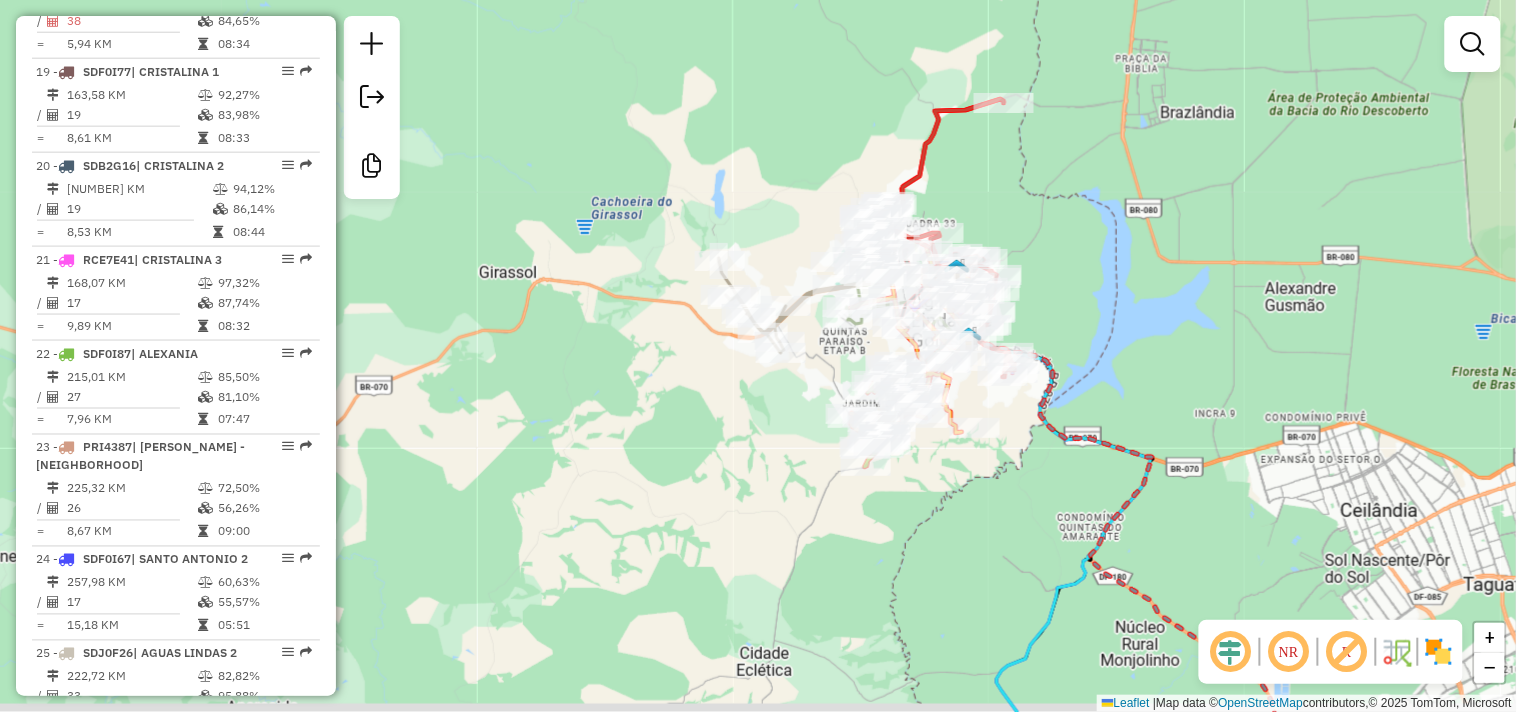 drag, startPoint x: 816, startPoint y: 452, endPoint x: 815, endPoint y: 298, distance: 154.00325 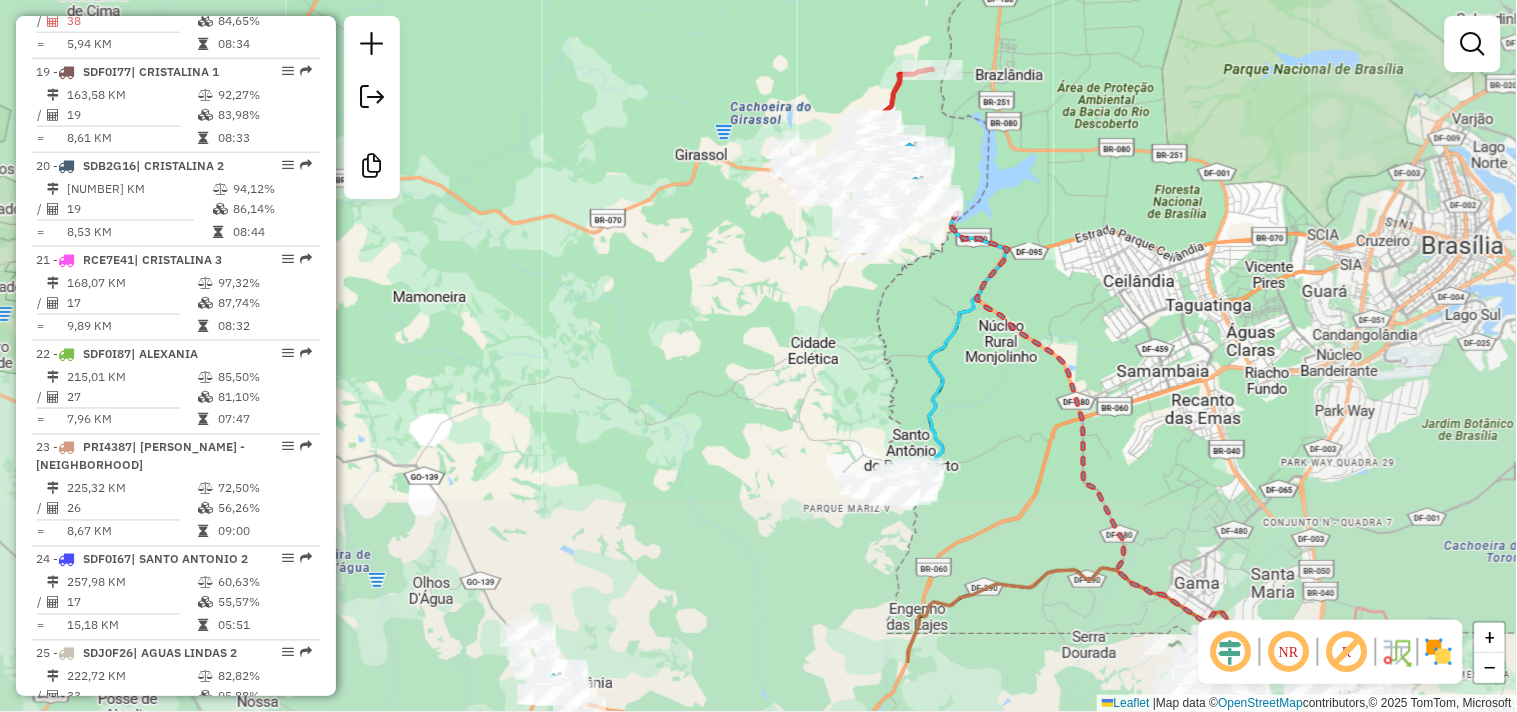 drag, startPoint x: 902, startPoint y: 508, endPoint x: 895, endPoint y: 344, distance: 164.14932 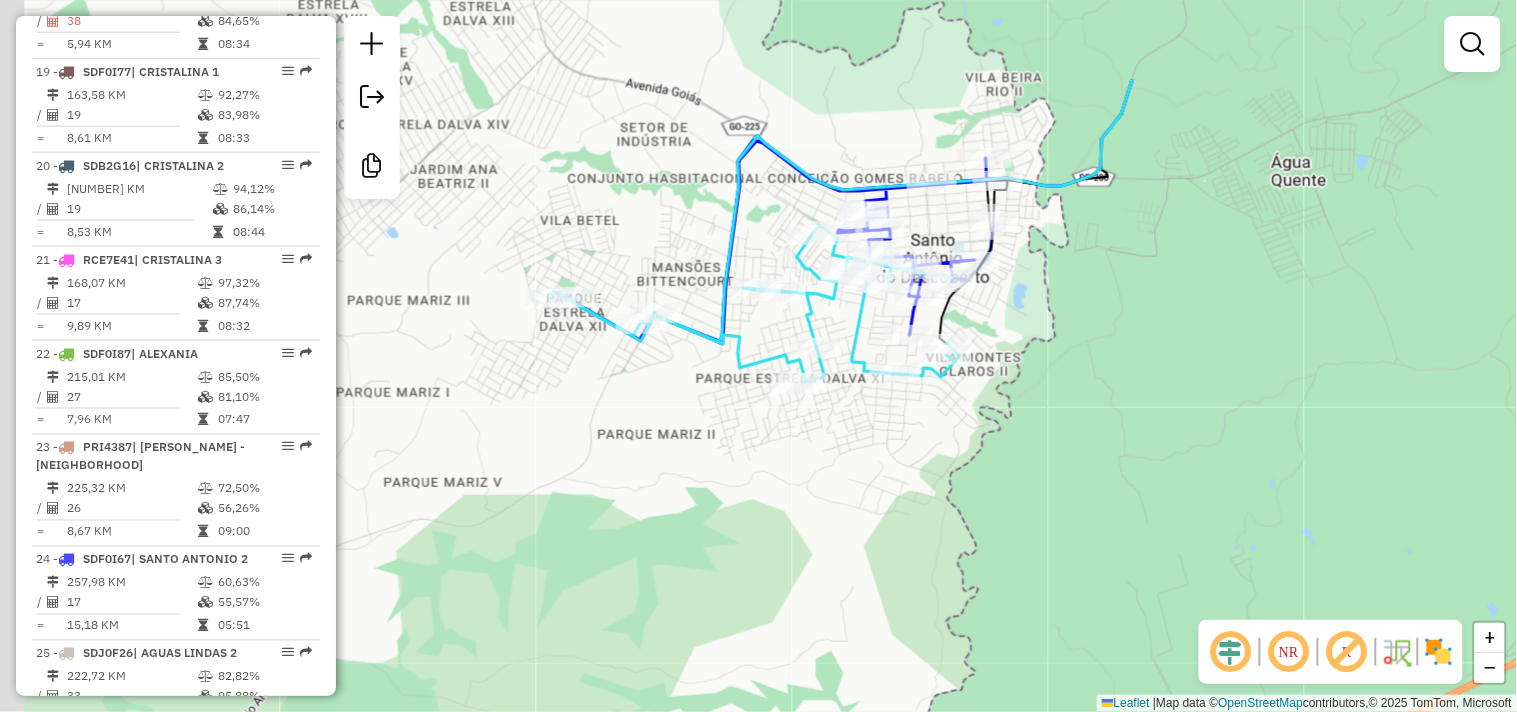 drag, startPoint x: 932, startPoint y: 258, endPoint x: 993, endPoint y: 408, distance: 161.929 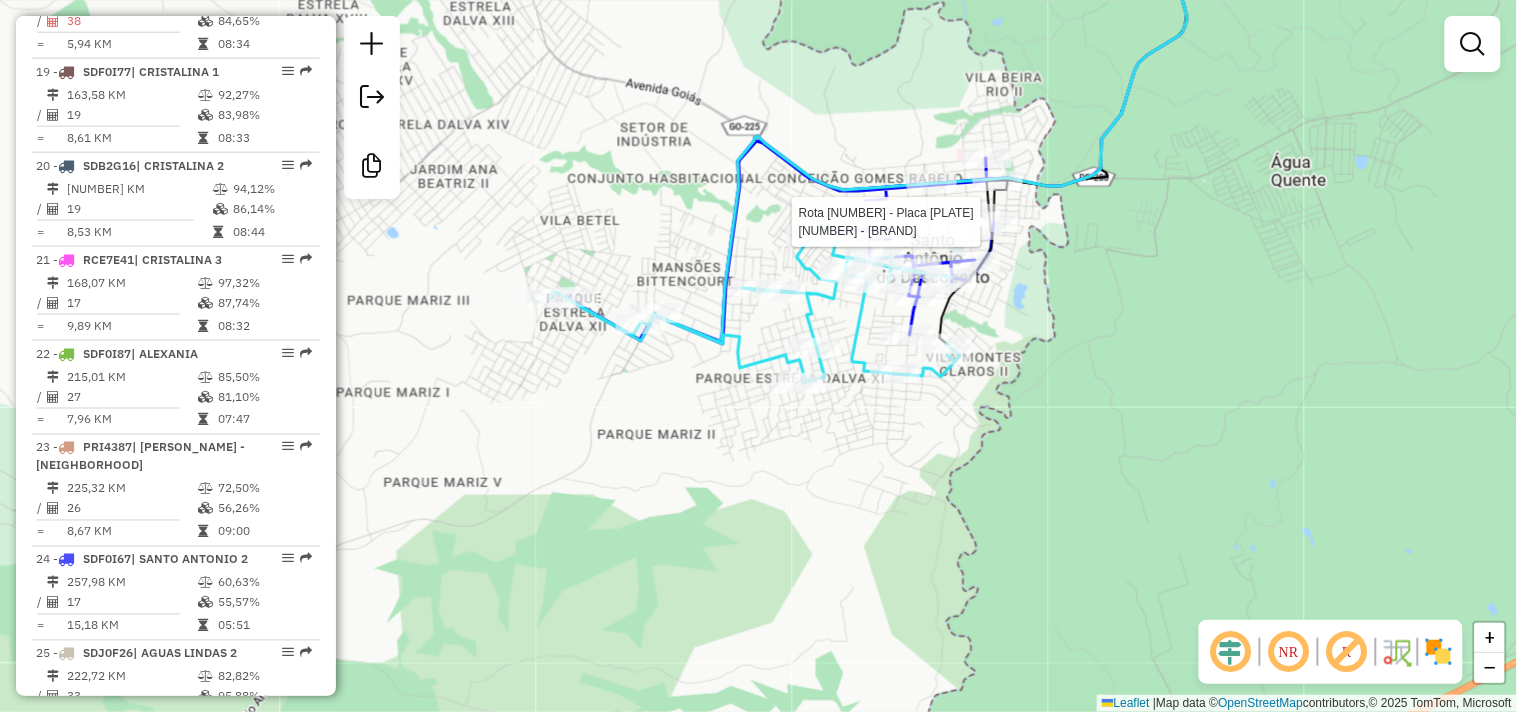 select on "*********" 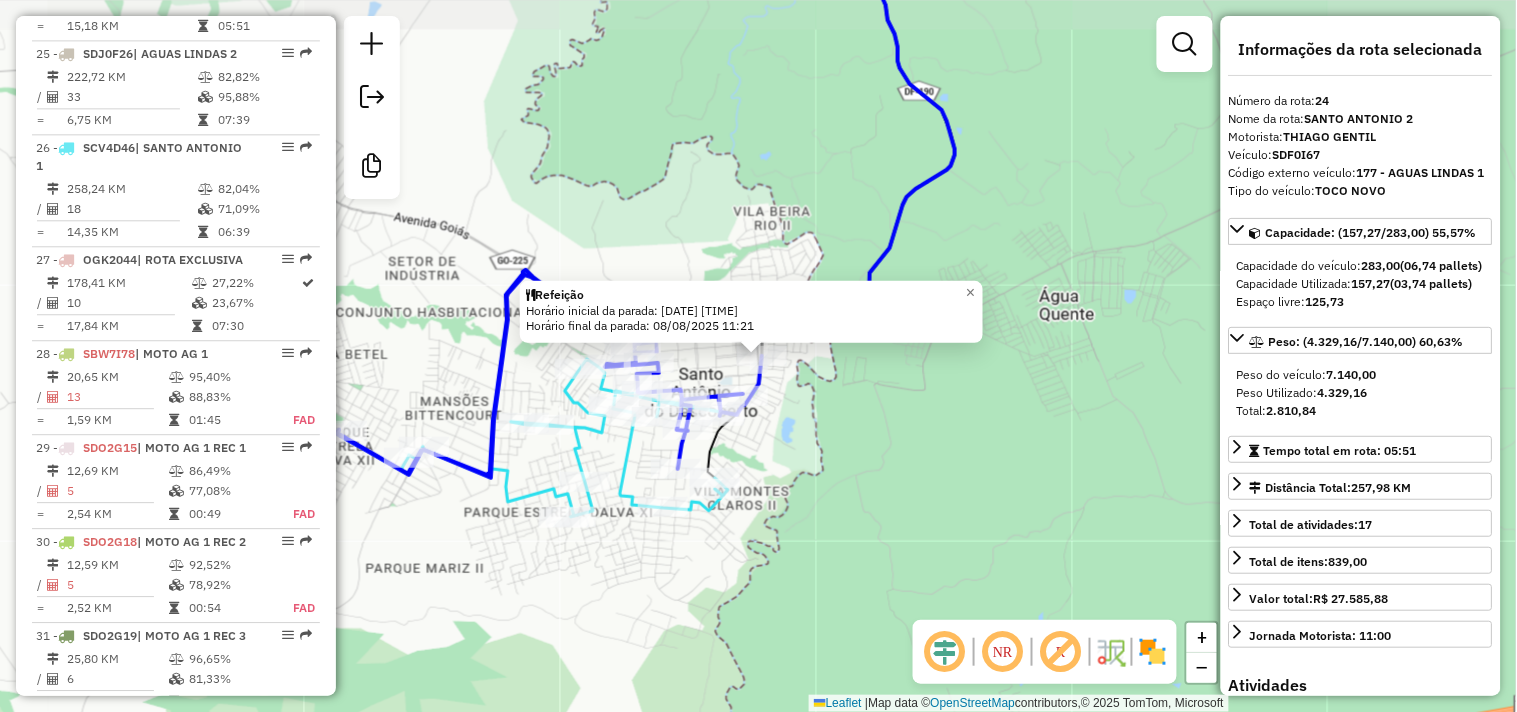 scroll, scrollTop: 3127, scrollLeft: 0, axis: vertical 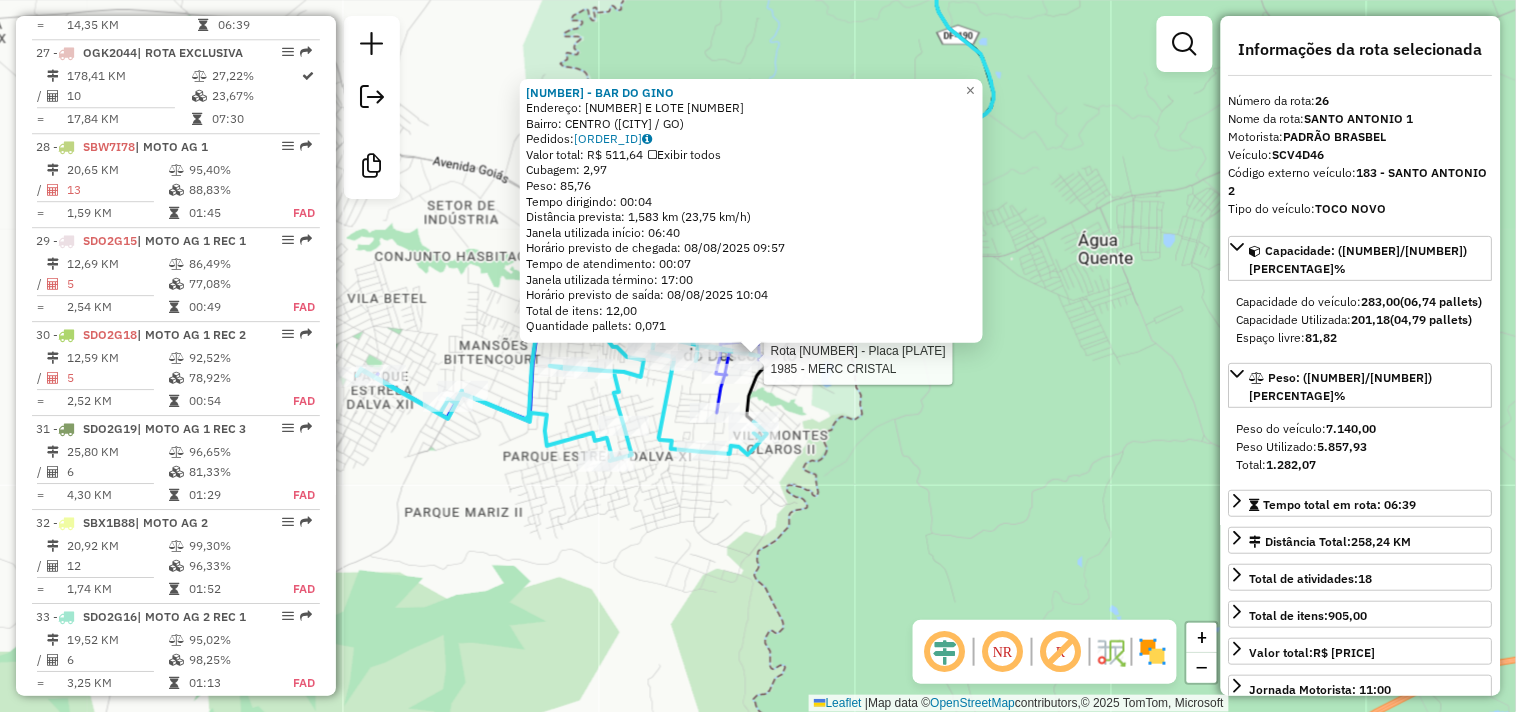 click 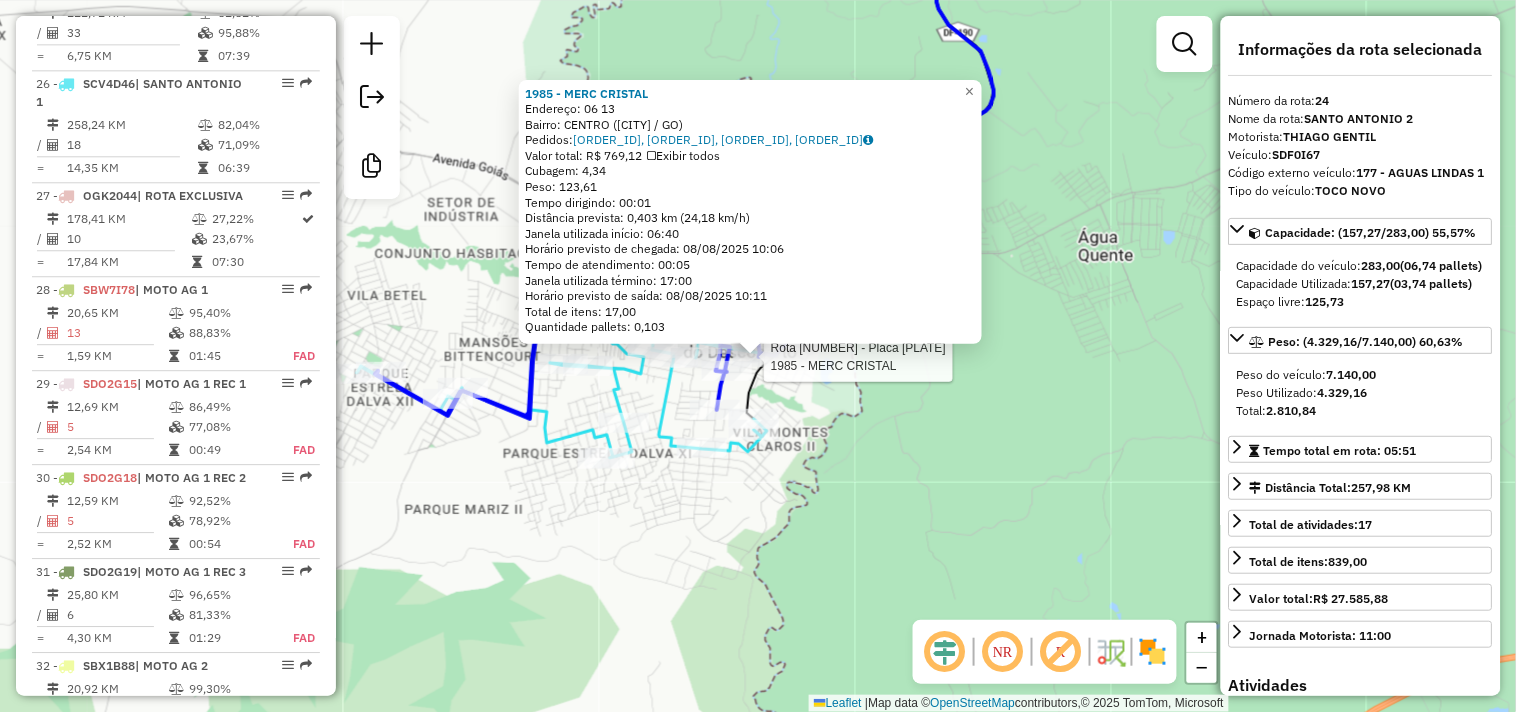 scroll, scrollTop: 3127, scrollLeft: 0, axis: vertical 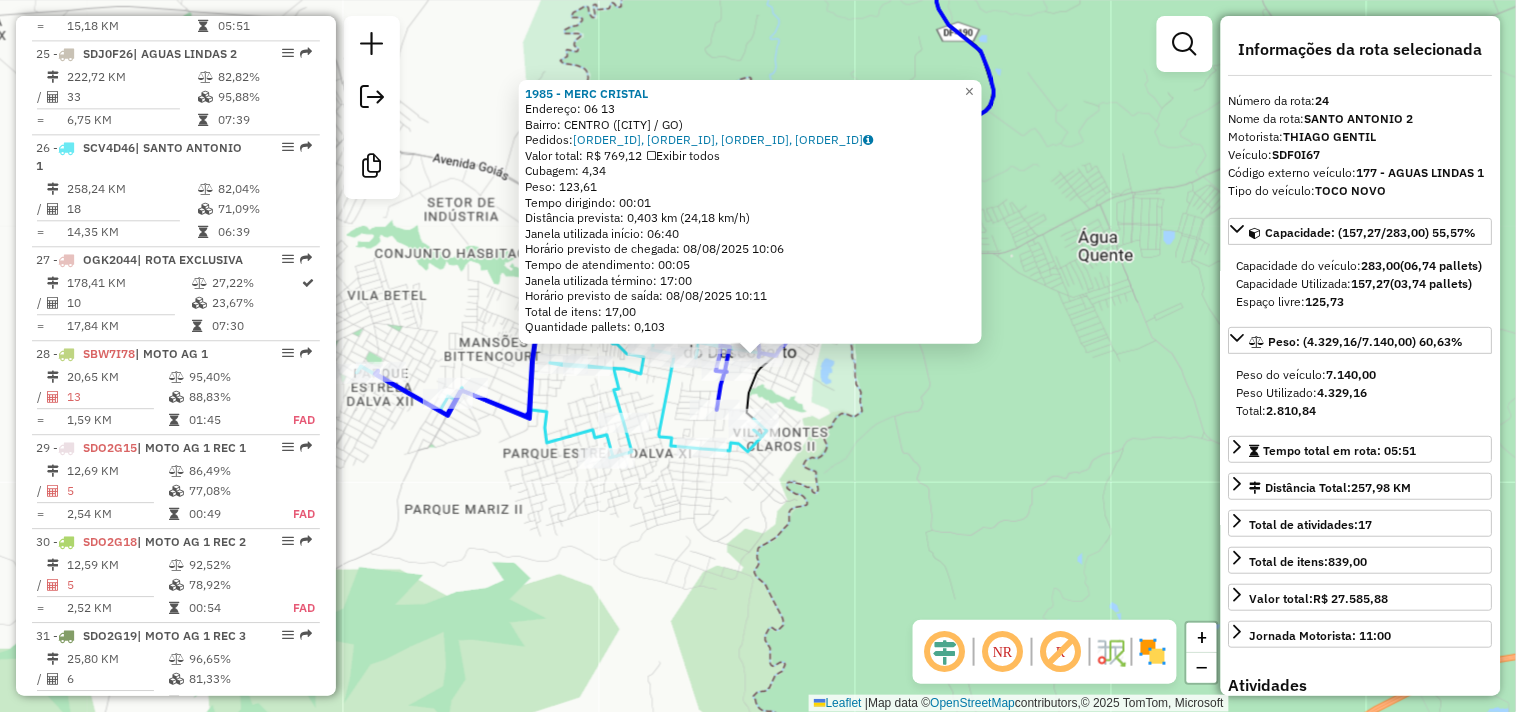 click on "[NUMBER] - [STORE_NAME] Endereço: [NUMBER] [NUMBER] Bairro: [NEIGHBORHOOD] ([CITY] / [STATE]) Pedidos: [ORDER_ID], [ORDER_ID], [ORDER_ID], [ORDER_ID] Valor total: R$ [PRICE] Exibir todos Cubagem: [CUBAGE] Peso: [WEIGHT] Tempo dirigindo: [TIME] Distância prevista: [DISTANCE] km ([SPEED] km/h) Janela utilizada início: [TIME] Horário previsto de chegada: [DATE] [TIME] Tempo de atendimento: [TIME] Janela utilizada término: [TIME] Horário previsto de saída: [DATE] [TIME] Total de itens: [ITEMS] Quantidade pallets: [PALLETS] × Janela de atendimento Grade de atendimento Capacidade Transportadoras Veículos Cliente Pedidos Rotas Selecione os dias de semana para filtrar as janelas de atendimento Seg Ter Qua Qui Sex Sáb Dom Informe o período da janela de atendimento: De: Até: Filtrar exatamente a janela do cliente Considerar janela de atendimento padrão Selecione os dias de semana para filtrar as grades de atendimento Seg Ter Qua Qui Sex Sáb Dom Peso mínimo: Peso máximo:" 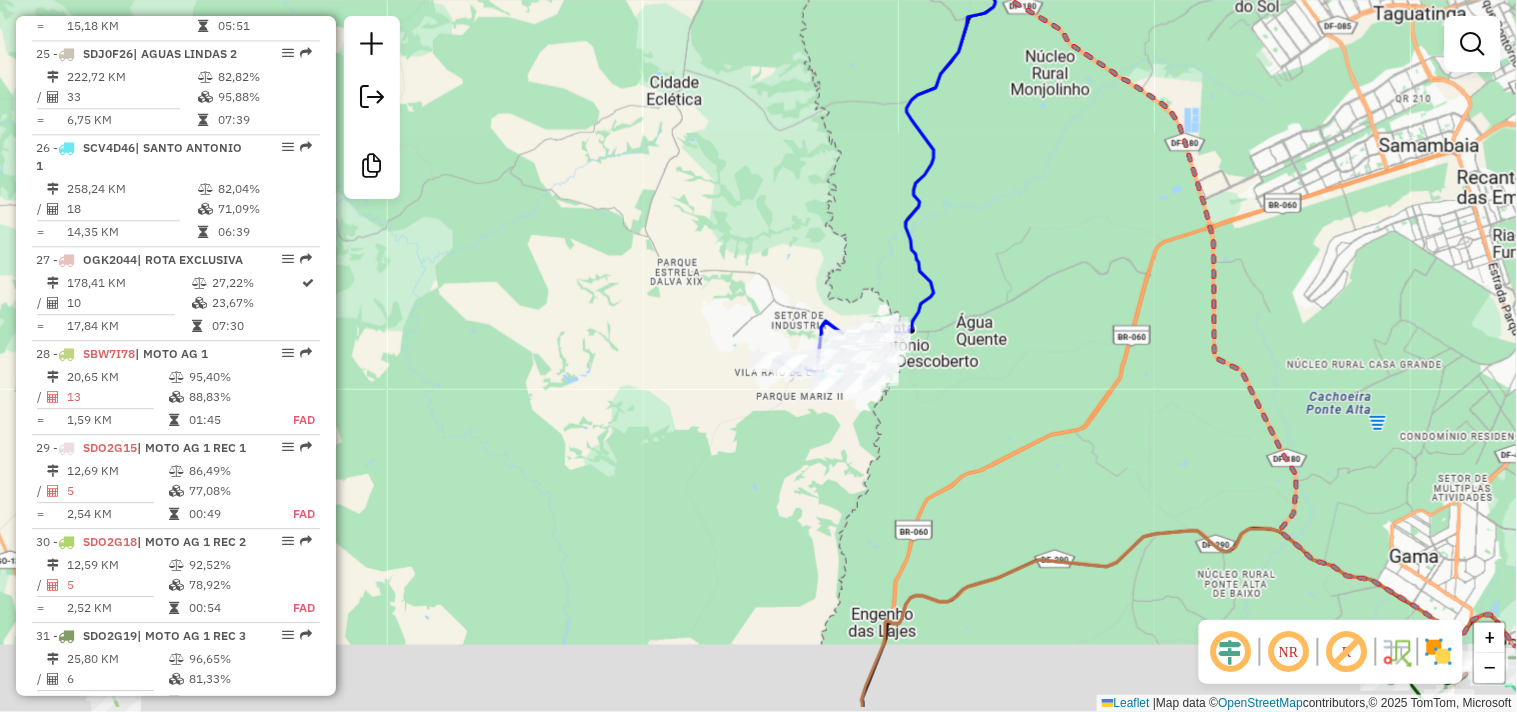 drag, startPoint x: 1001, startPoint y: 562, endPoint x: 922, endPoint y: 334, distance: 241.29857 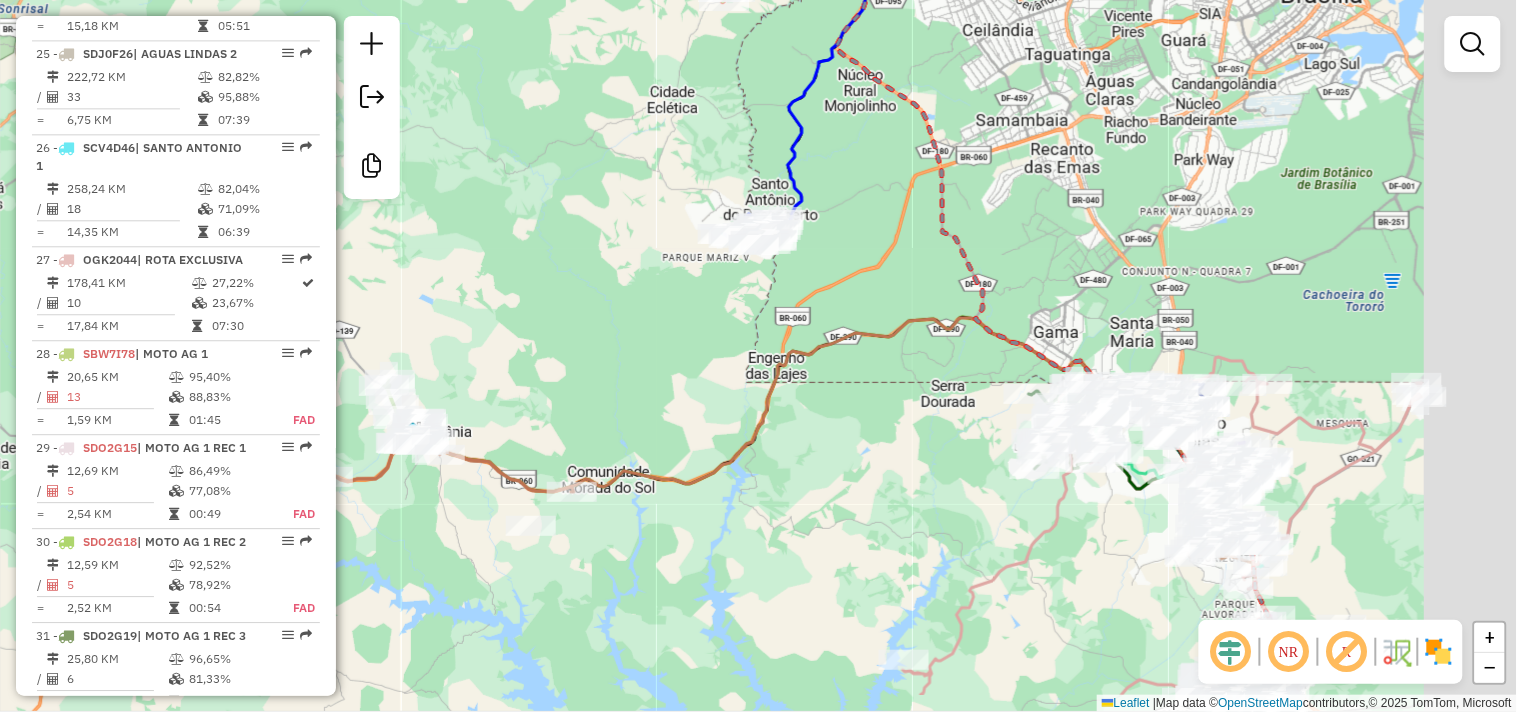 drag, startPoint x: 1042, startPoint y: 511, endPoint x: 870, endPoint y: 415, distance: 196.97716 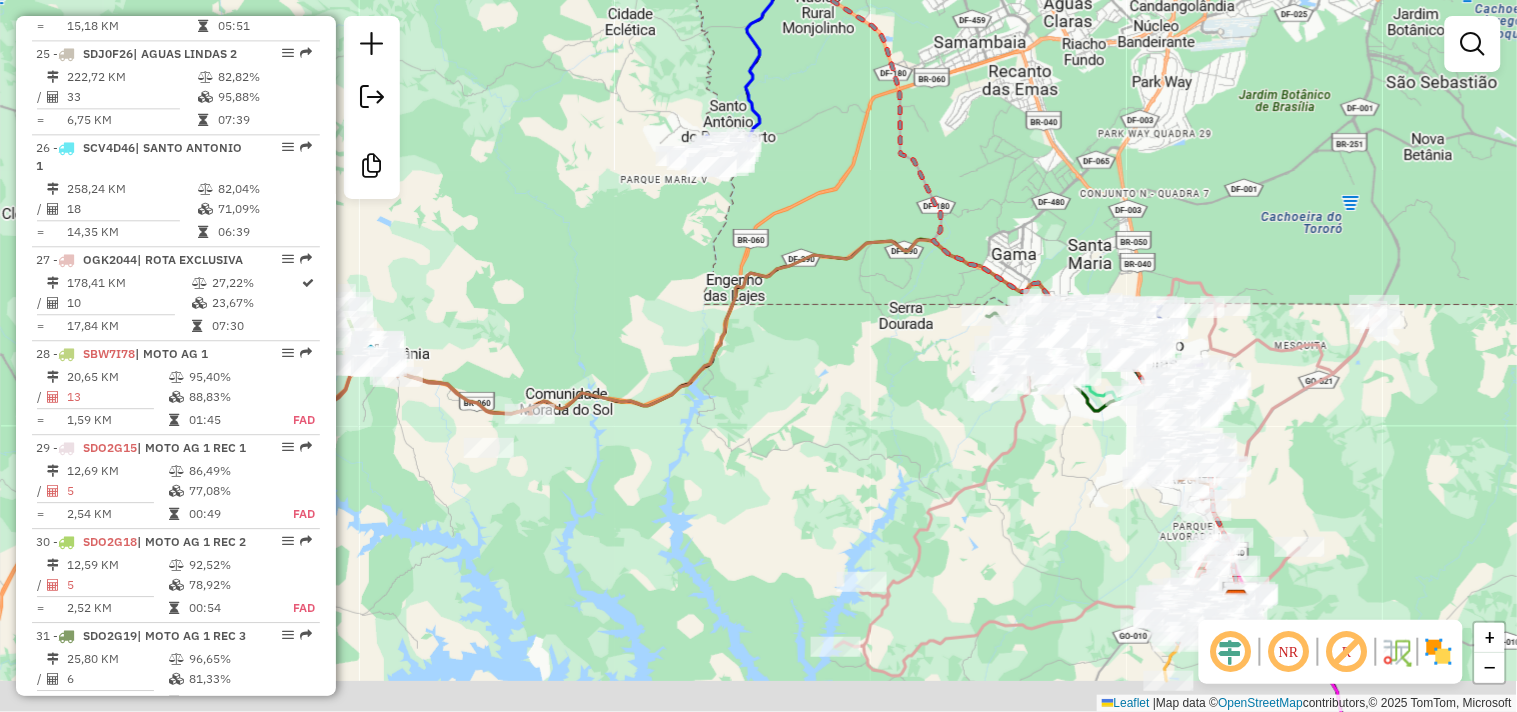 drag, startPoint x: 851, startPoint y: 524, endPoint x: 798, endPoint y: 418, distance: 118.511604 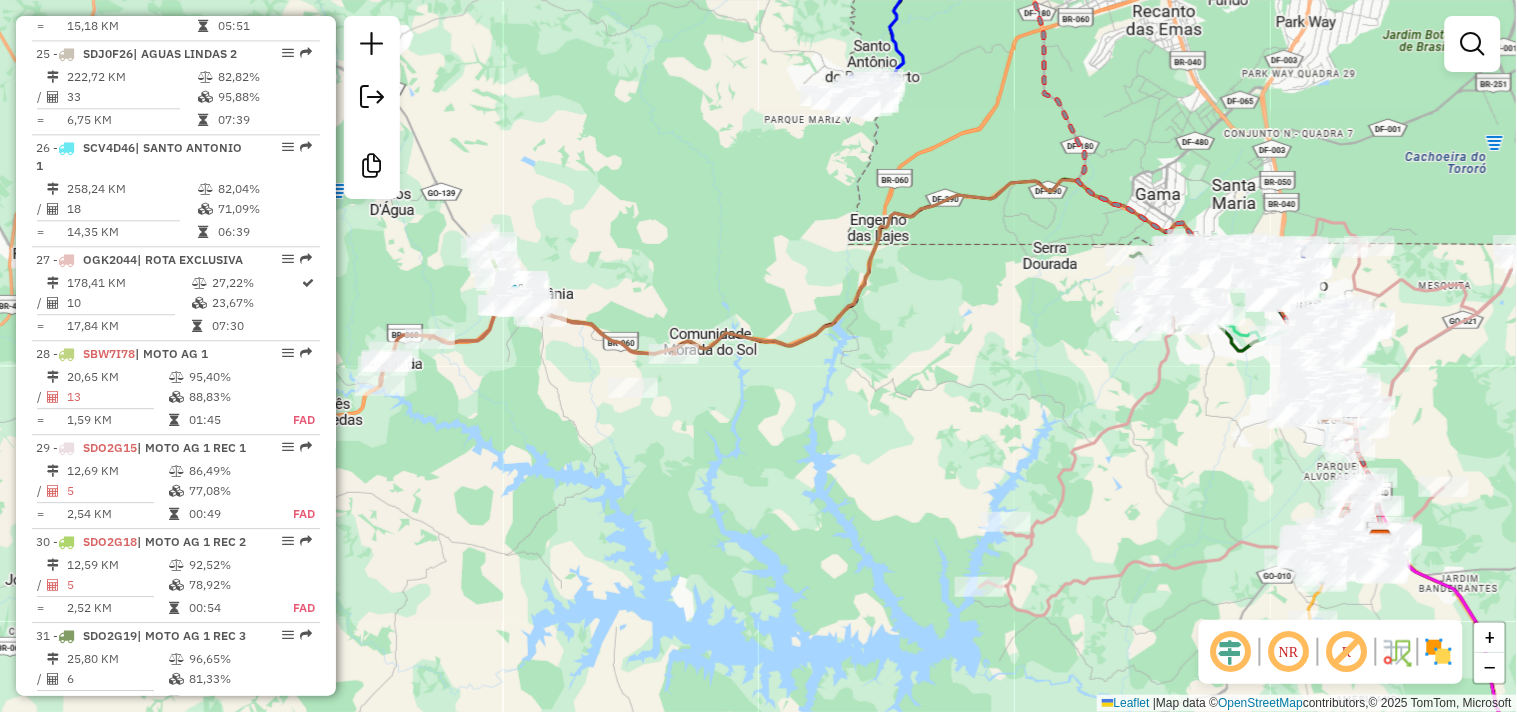 drag, startPoint x: 770, startPoint y: 458, endPoint x: 904, endPoint y: 466, distance: 134.23859 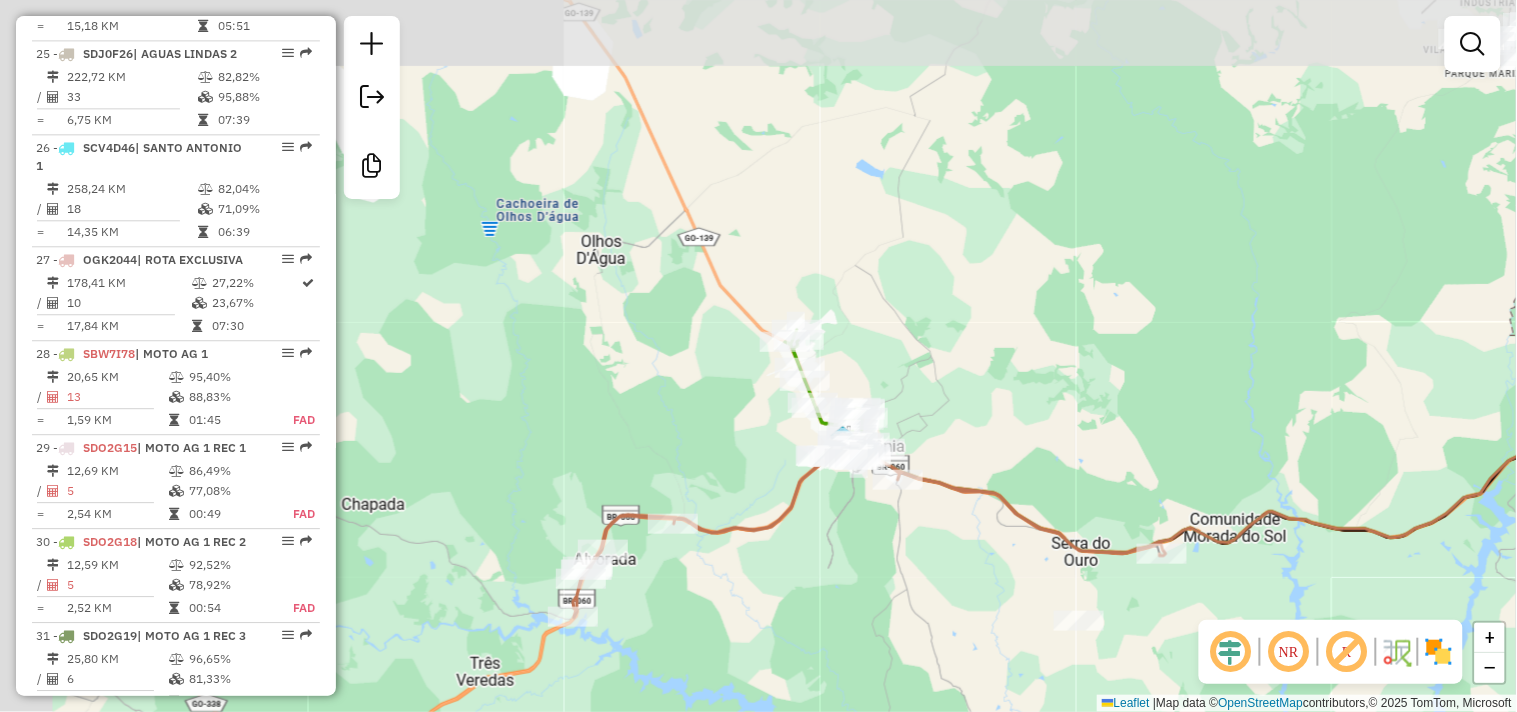 drag, startPoint x: 767, startPoint y: 301, endPoint x: 955, endPoint y: 531, distance: 297.05893 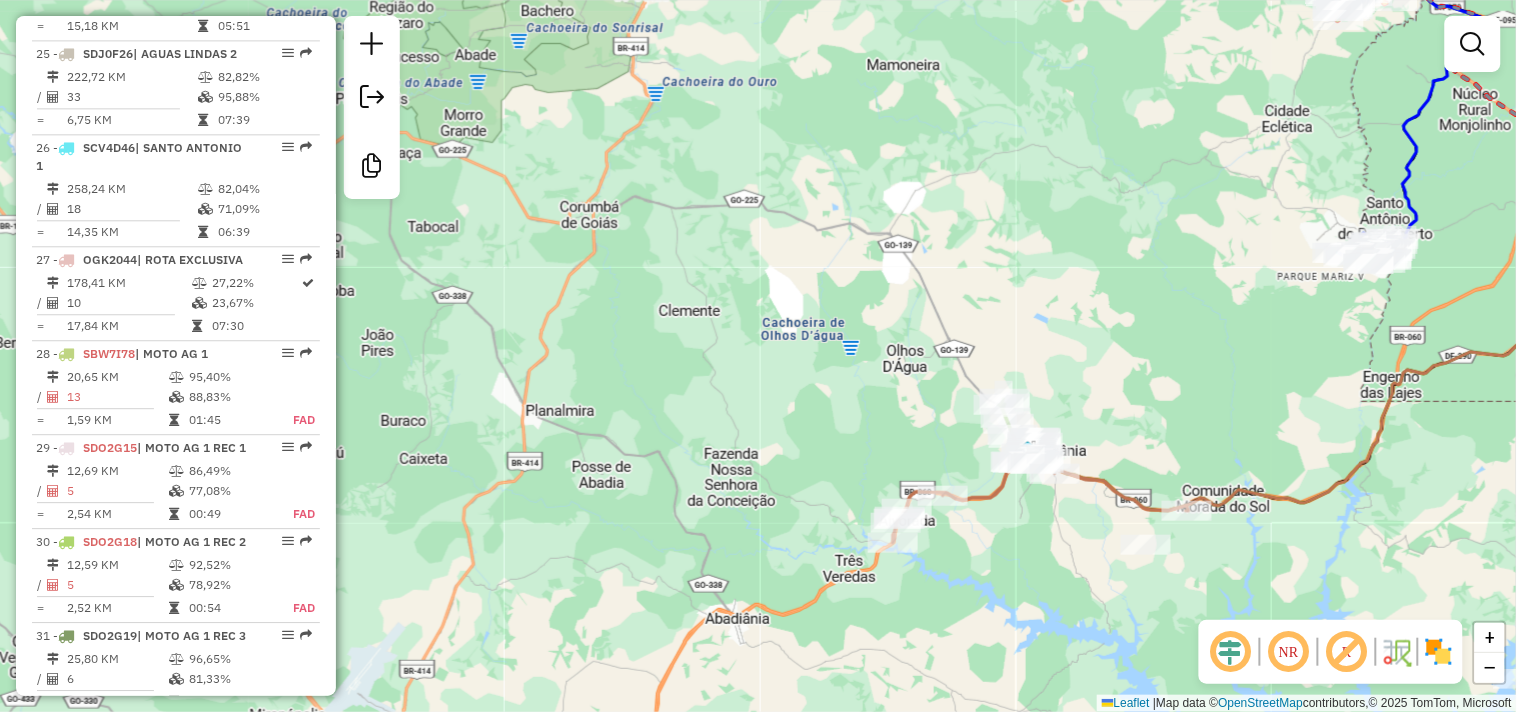 drag, startPoint x: 1167, startPoint y: 458, endPoint x: 1103, endPoint y: 363, distance: 114.546936 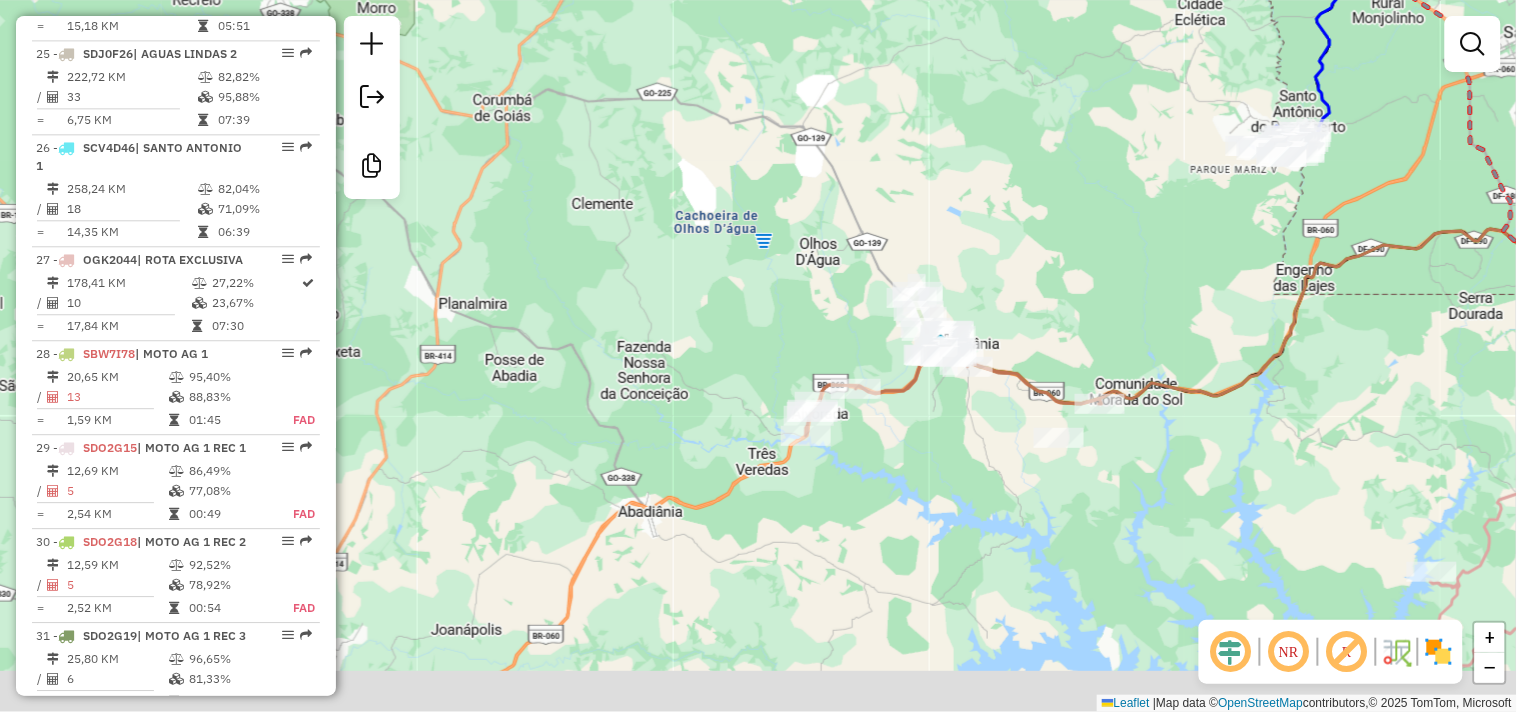 drag, startPoint x: 1095, startPoint y: 342, endPoint x: 1041, endPoint y: 300, distance: 68.41052 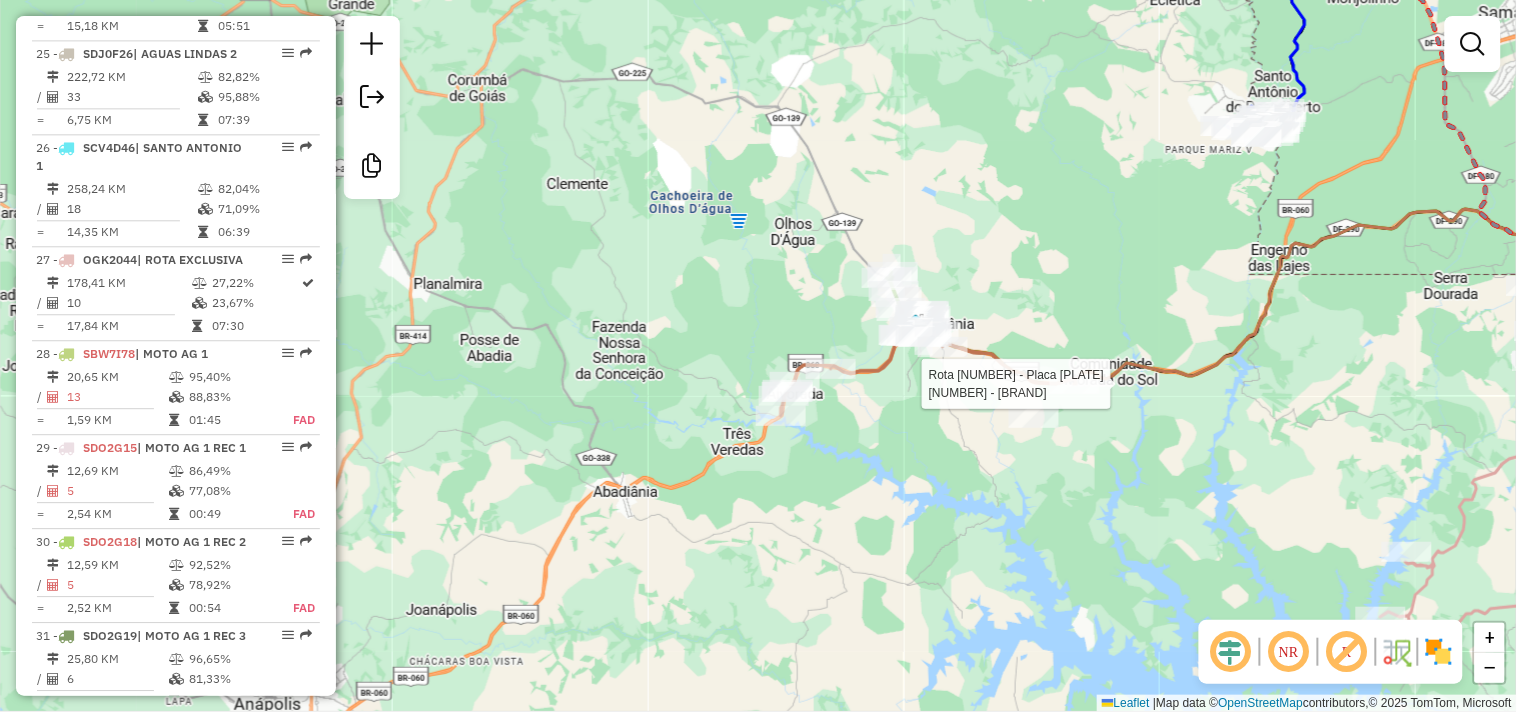 select on "*********" 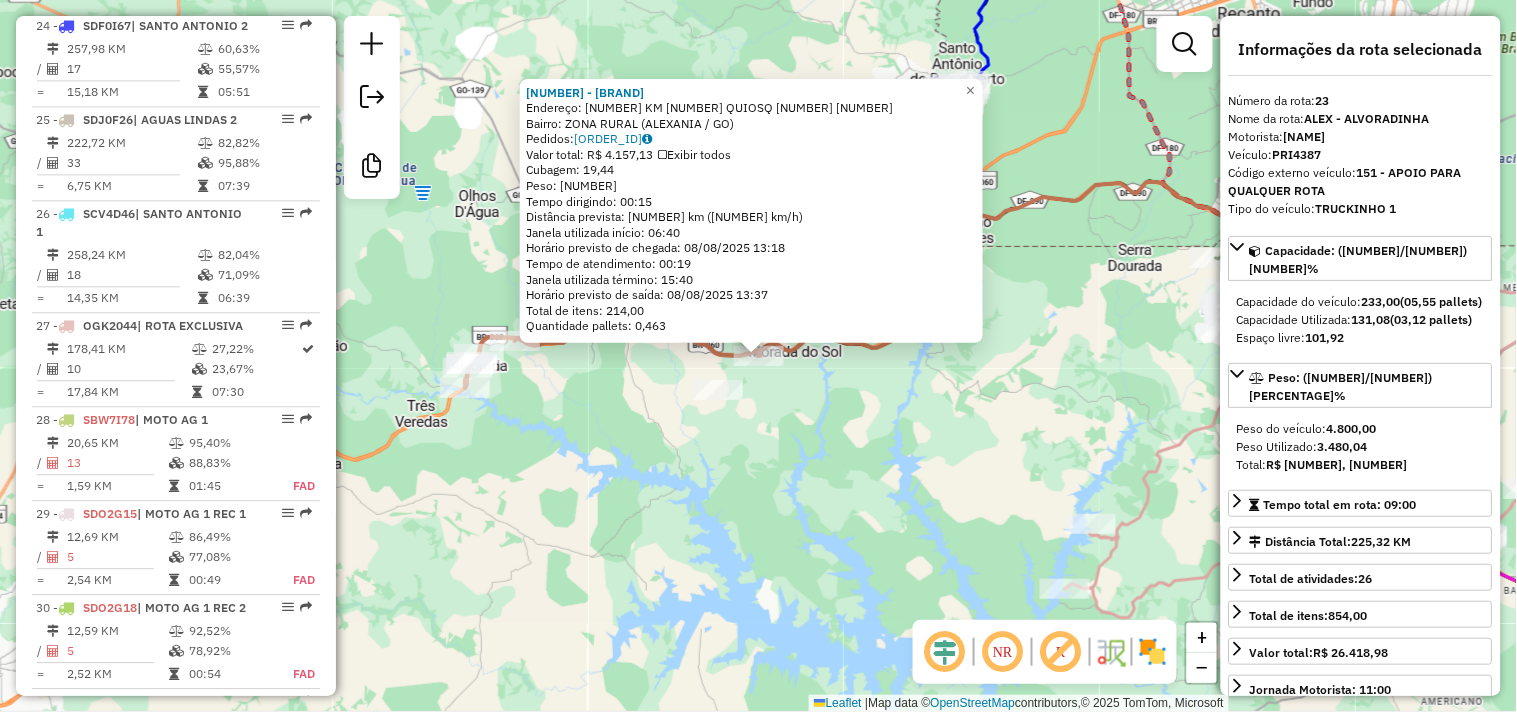 scroll, scrollTop: 3015, scrollLeft: 0, axis: vertical 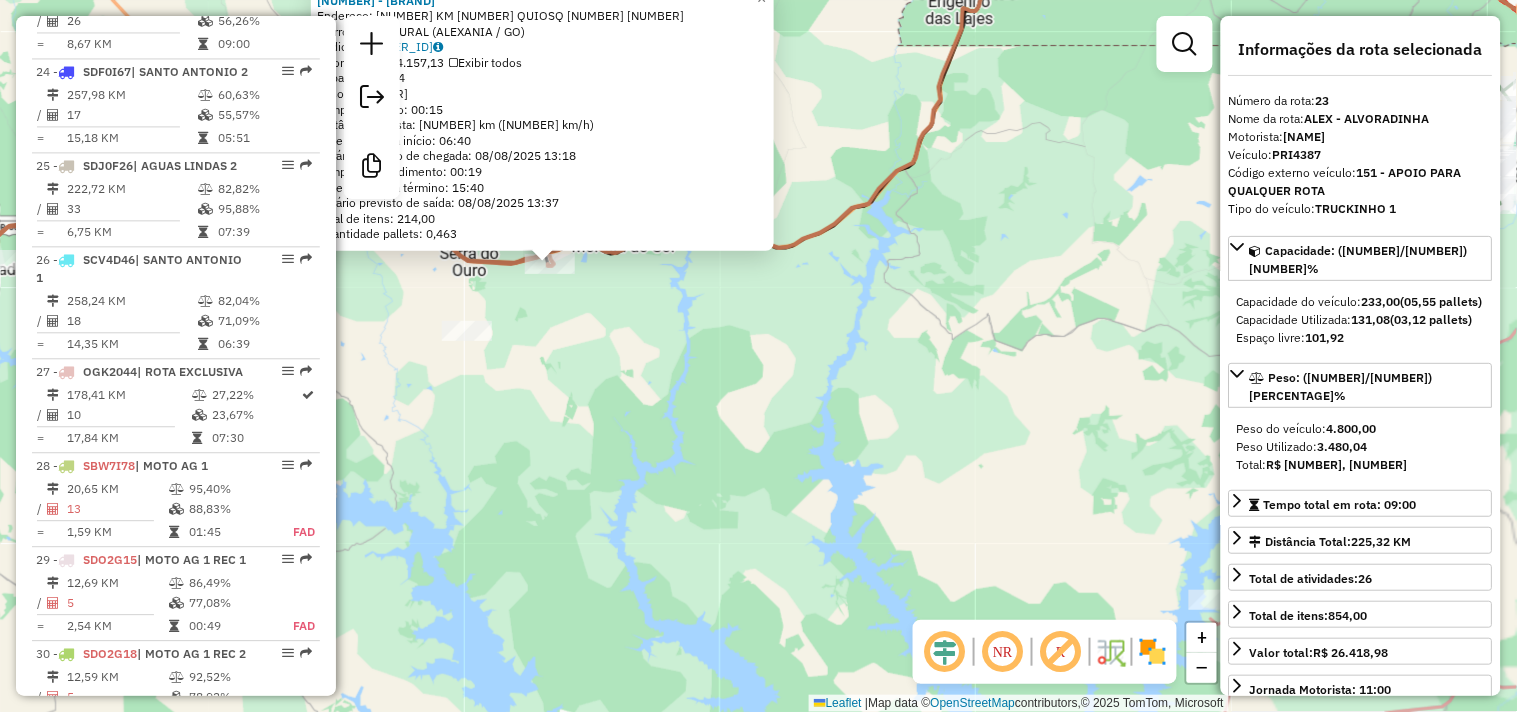click on "[NUMBER] - [NUMBER] - [STORE_NAME] Endereço: [NUMBER] KM [NUMBER] [STORE_NAME] [NUMBER] [NUMBER] Bairro: ZONA RURAL ([CITY] / [STATE]) Pedidos: [ORDER_ID] Valor total: R$ [PRICE] Exibir todos Cubagem: [CUBAGE] Peso: [WEIGHT] Tempo dirigindo: [TIME] Distância prevista: [DISTANCE] km ([SPEED] km/h) Janela utilizada início: [TIME] Horário previsto de chegada: [DATE] [TIME] Tempo de atendimento: [TIME] Janela utilizada término: [TIME] Horário previsto de saída: [DATE] [TIME] Total de itens: [ITEMS] Quantidade pallets: [PALLETS] × Janela de atendimento Grade de atendimento Capacidade Transportadoras Veículos Cliente Pedidos Rotas Selecione os dias de semana para filtrar as janelas de atendimento Seg Ter Qua Qui Sex Sáb Dom Informe o período da janela de atendimento: De: Até: Filtrar exatamente a janela do cliente Considerar janela de atendimento padrão Selecione os dias de semana para filtrar as grades de atendimento Seg Ter Qua Qui Sex Sáb Dom Considerar clientes sem dia de atendimento cadastrado" 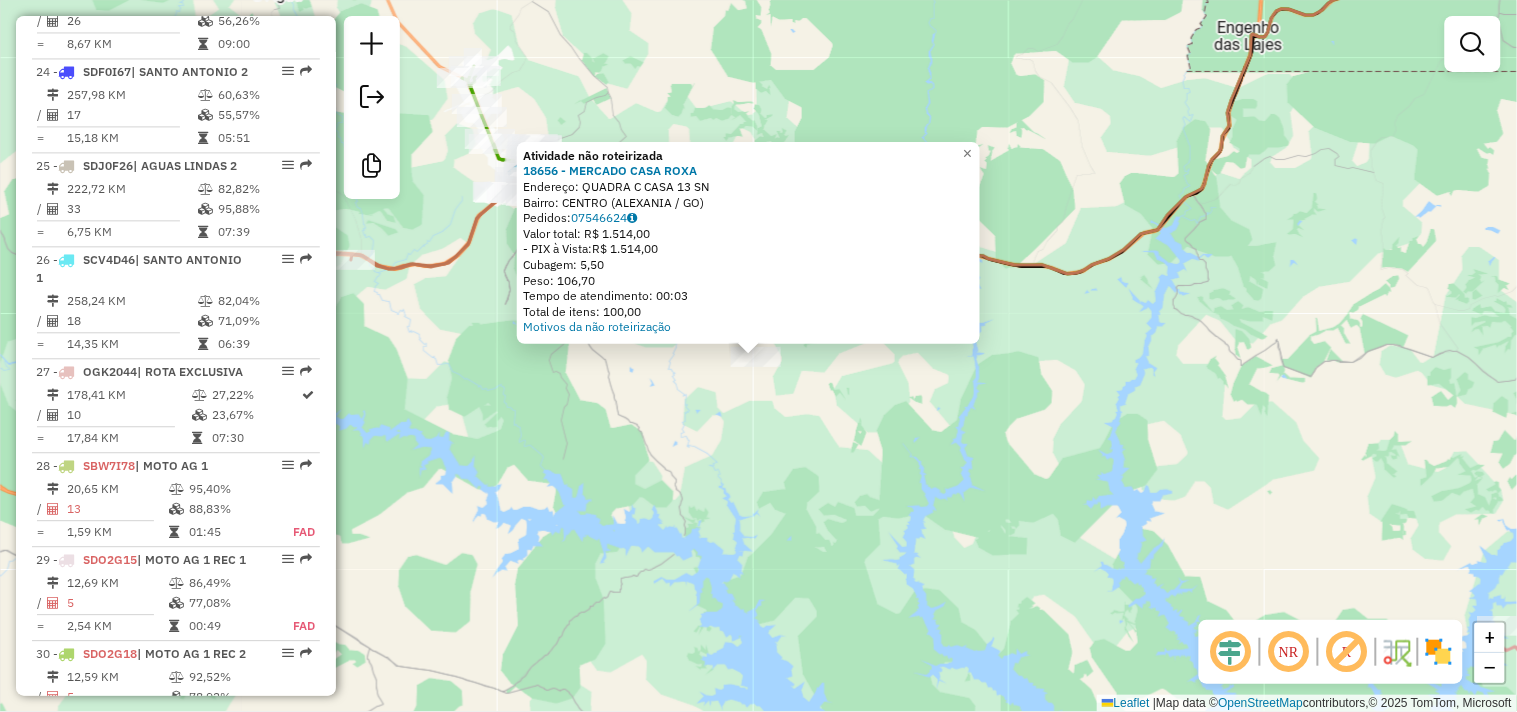 drag, startPoint x: 695, startPoint y: 463, endPoint x: 681, endPoint y: 446, distance: 22.022715 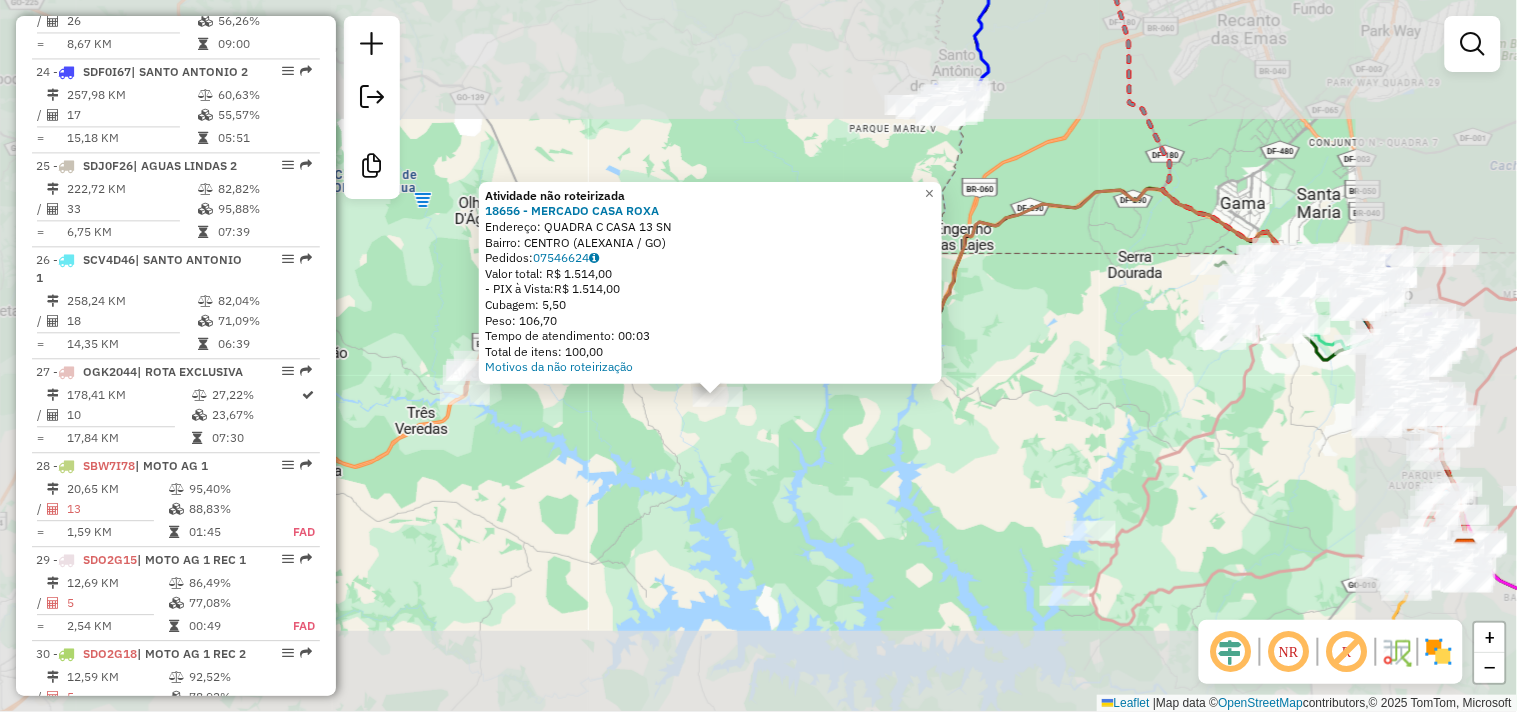 click on "Atividade não roteirizada [NUMBER] - [STORE_NAME] Endereço: QUADRA [LETTER] CASA [NUMBER] [NEIGHBORHOOD] Bairro: [NEIGHBORHOOD] ([CITY] / [STATE]) Pedidos: [ORDER_ID] Valor total: R$ [PRICE] - PIX à Vista: R$ [PRICE] Cubagem: [CUBAGE] Peso: [WEIGHT] Tempo de atendimento: [TIME] Total de itens: [ITEMS] Motivos da não roteirização × Janela de atendimento Grade de atendimento Capacidade Transportadoras Veículos Cliente Pedidos Rotas Selecione os dias de semana para filtrar as janelas de atendimento Seg Ter Qua Qui Sex Sáb Dom Informe o período da janela de atendimento: De: Até: Filtrar exatamente a janela do cliente Considerar janela de atendimento padrão Selecione os dias de semana para filtrar as grades de atendimento Seg Ter Qua Qui Sex Sáb Dom Considerar clientes sem dia de atendimento cadastrado Clientes fora do dia de atendimento selecionado Filtrar as atividades entre os valores definidos abaixo: Peso mínimo: Peso máximo: Cubagem mínima: Cubagem máxima: De: Até:" 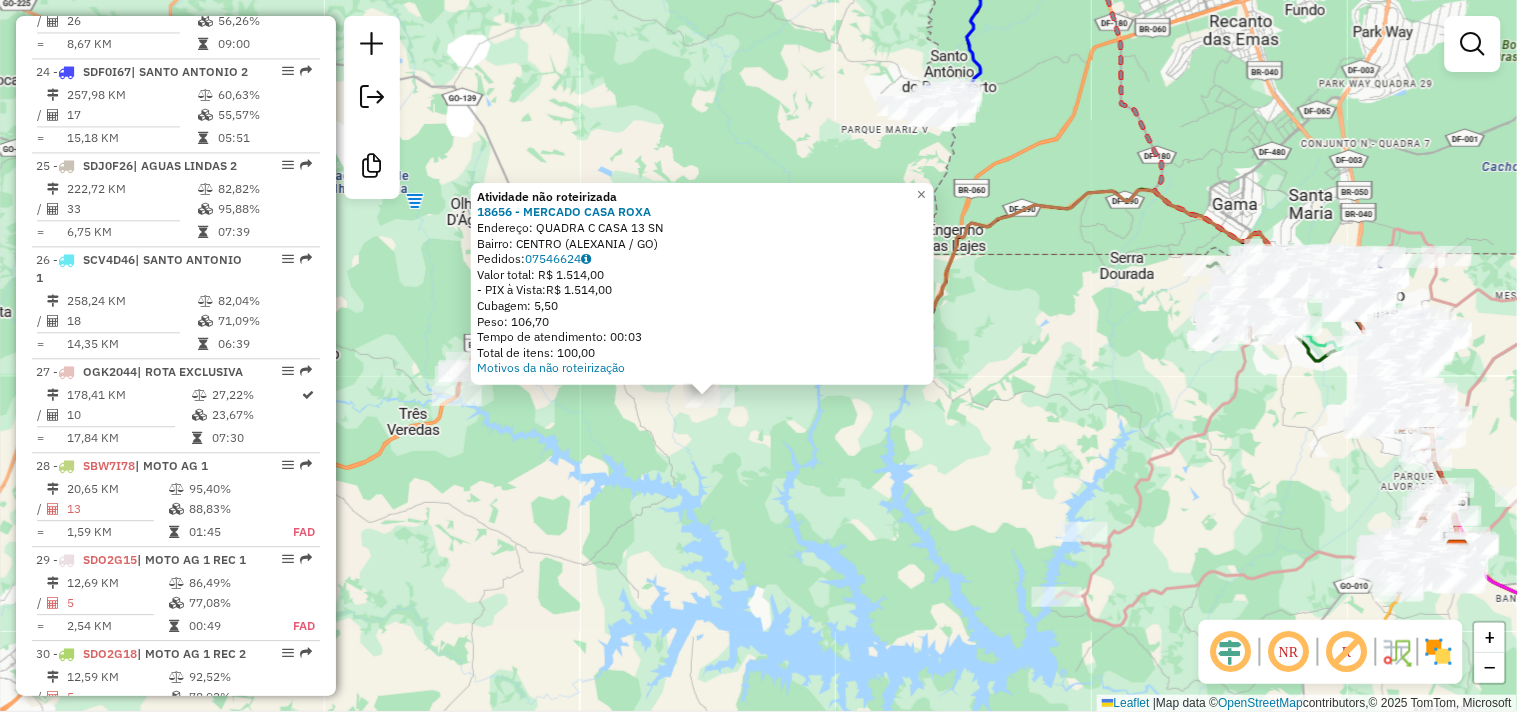 drag, startPoint x: 878, startPoint y: 527, endPoint x: 518, endPoint y: 315, distance: 417.78464 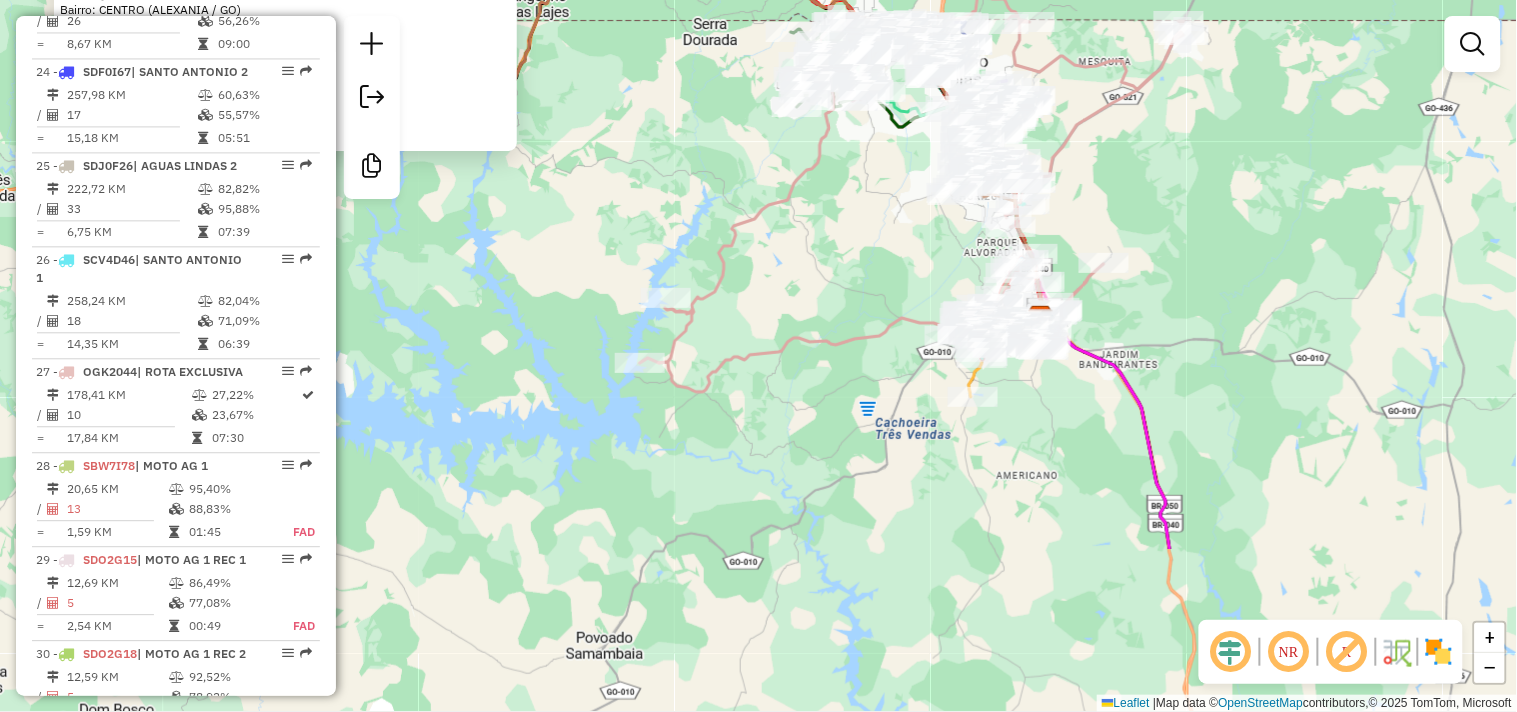 click on "Atividade não roteirizada [NUMBER] - [STORE_NAME] Endereço: QUADRA [LETTER] CASA [NUMBER] [NEIGHBORHOOD] Bairro: [NEIGHBORHOOD] ([CITY] / [STATE]) Pedidos: [ORDER_ID] Valor total: R$ [PRICE] - PIX à Vista: R$ [PRICE] Cubagem: [CUBAGE] Peso: [WEIGHT] Tempo de atendimento: [TIME] Total de itens: [ITEMS] Motivos da não roteirização × Janela de atendimento Grade de atendimento Capacidade Transportadoras Veículos Cliente Pedidos Rotas Selecione os dias de semana para filtrar as janelas de atendimento Seg Ter Qua Qui Sex Sáb Dom Informe o período da janela de atendimento: De: Até: Filtrar exatamente a janela do cliente Considerar janela de atendimento padrão Selecione os dias de semana para filtrar as grades de atendimento Seg Ter Qua Qui Sex Sáb Dom Considerar clientes sem dia de atendimento cadastrado Clientes fora do dia de atendimento selecionado Filtrar as atividades entre os valores definidos abaixo: Peso mínimo: Peso máximo: Cubagem mínima: Cubagem máxima: De: Até:" 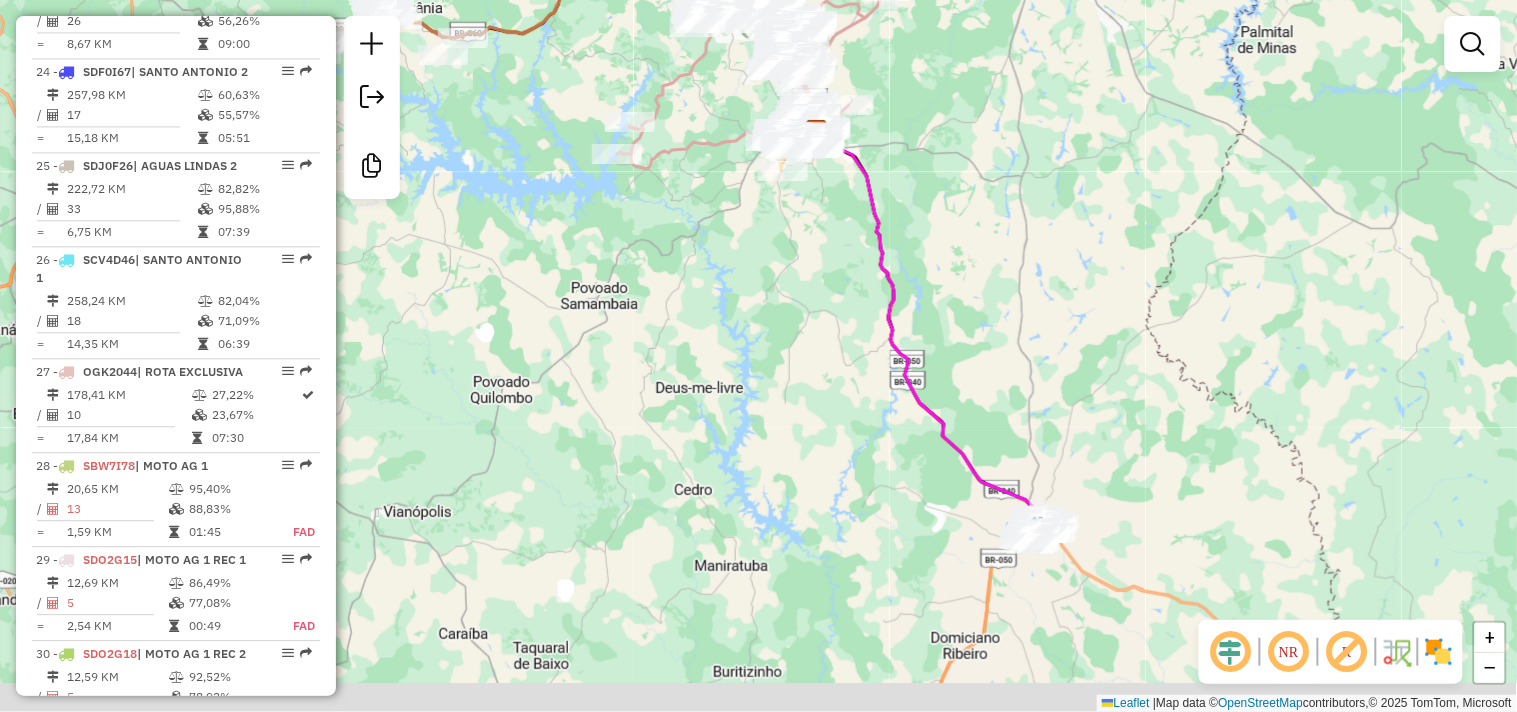 drag, startPoint x: 866, startPoint y: 501, endPoint x: 768, endPoint y: 320, distance: 205.82759 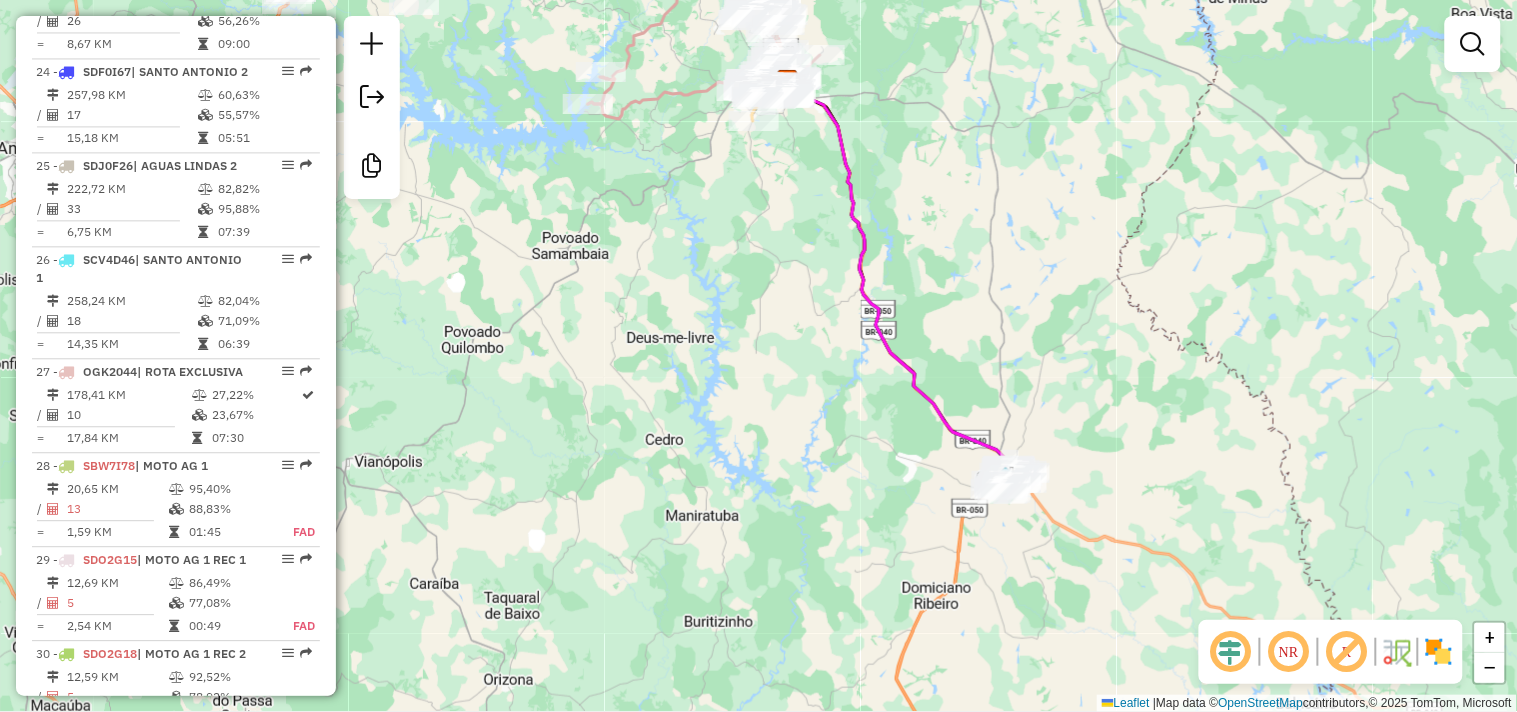 drag, startPoint x: 815, startPoint y: 460, endPoint x: 788, endPoint y: 413, distance: 54.20332 